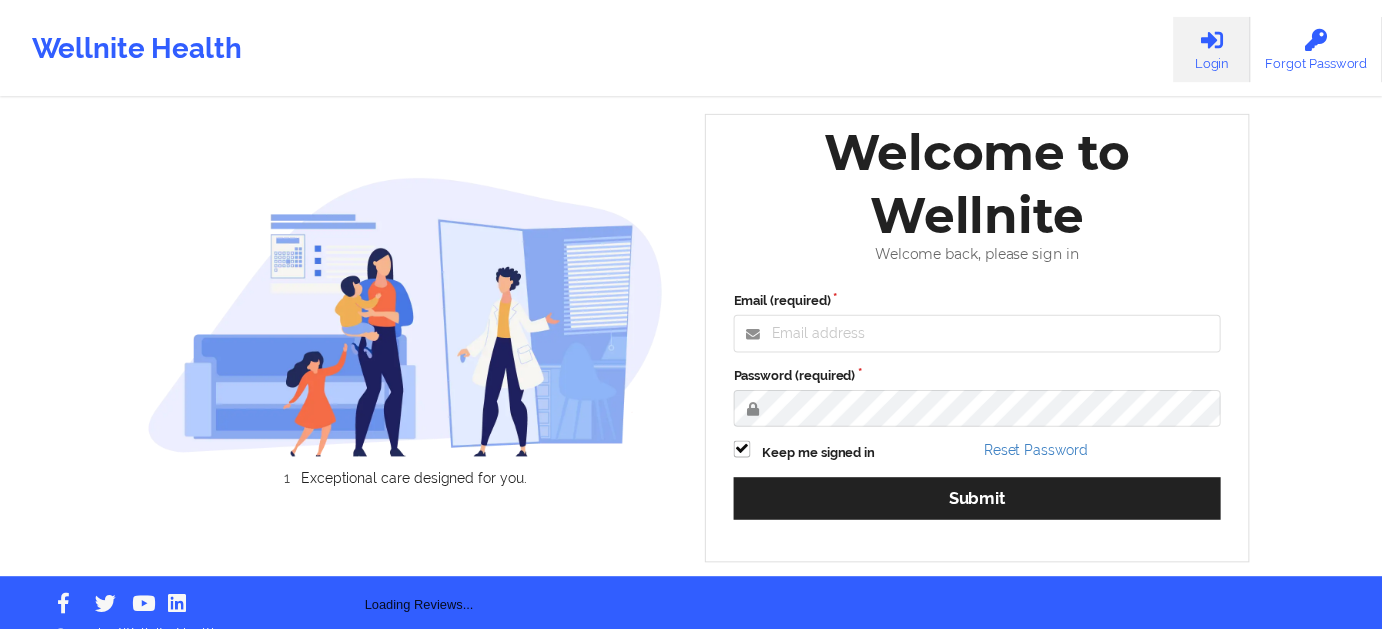 scroll, scrollTop: 0, scrollLeft: 0, axis: both 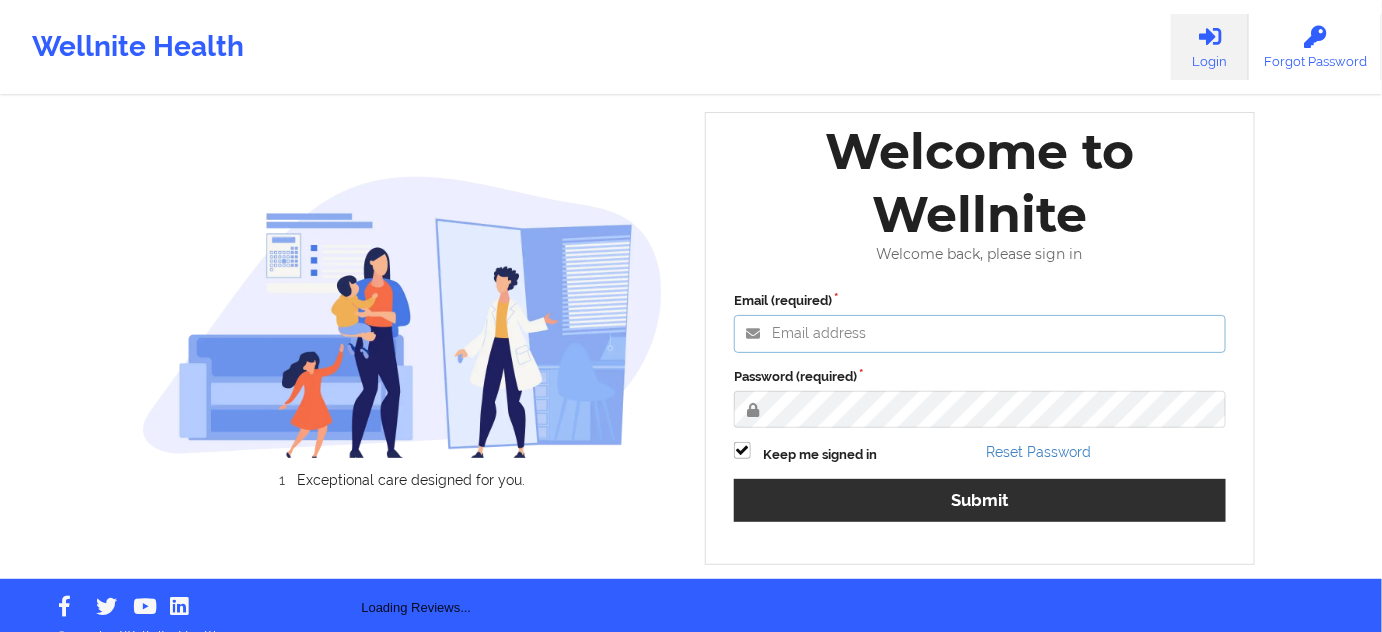 type on "[EMAIL]" 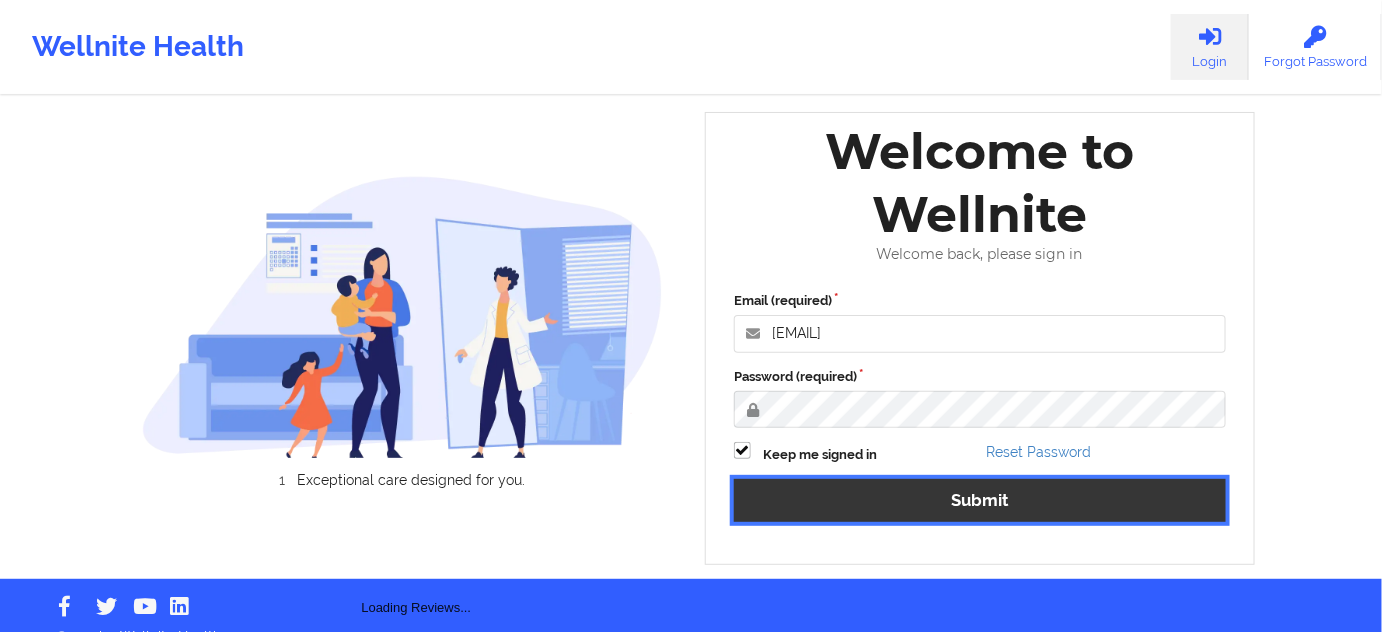 drag, startPoint x: 883, startPoint y: 495, endPoint x: 596, endPoint y: 55, distance: 525.3275 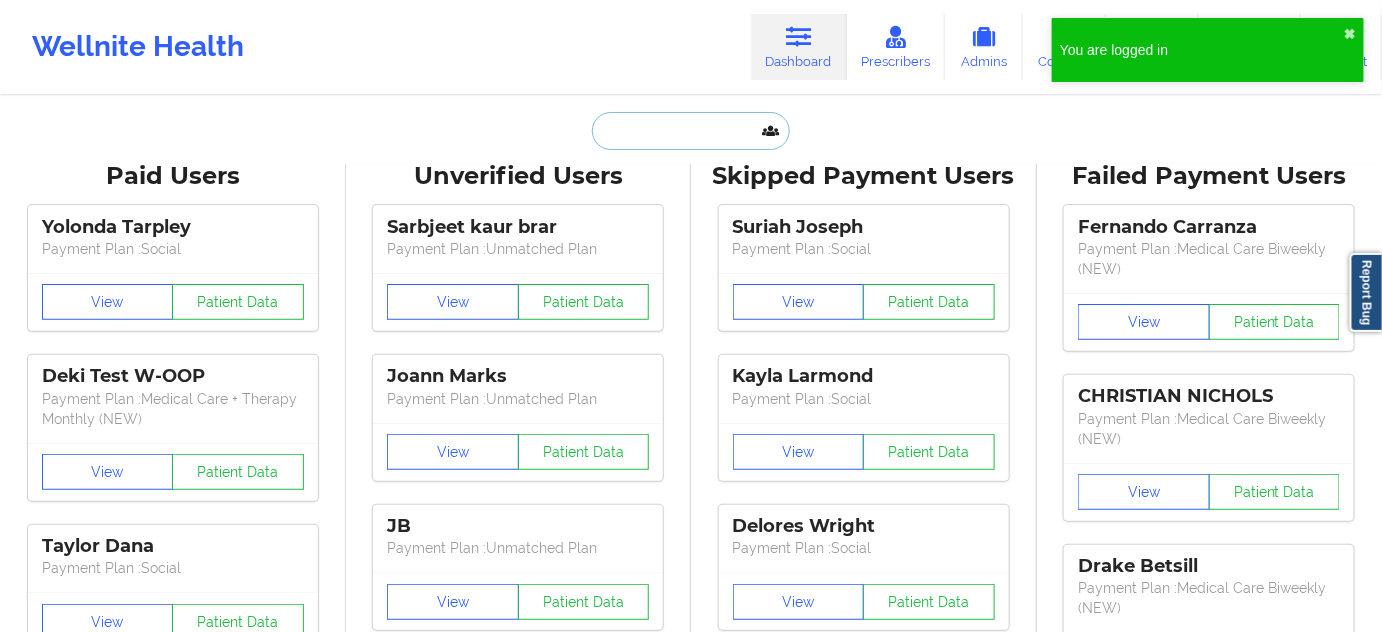 click at bounding box center [691, 131] 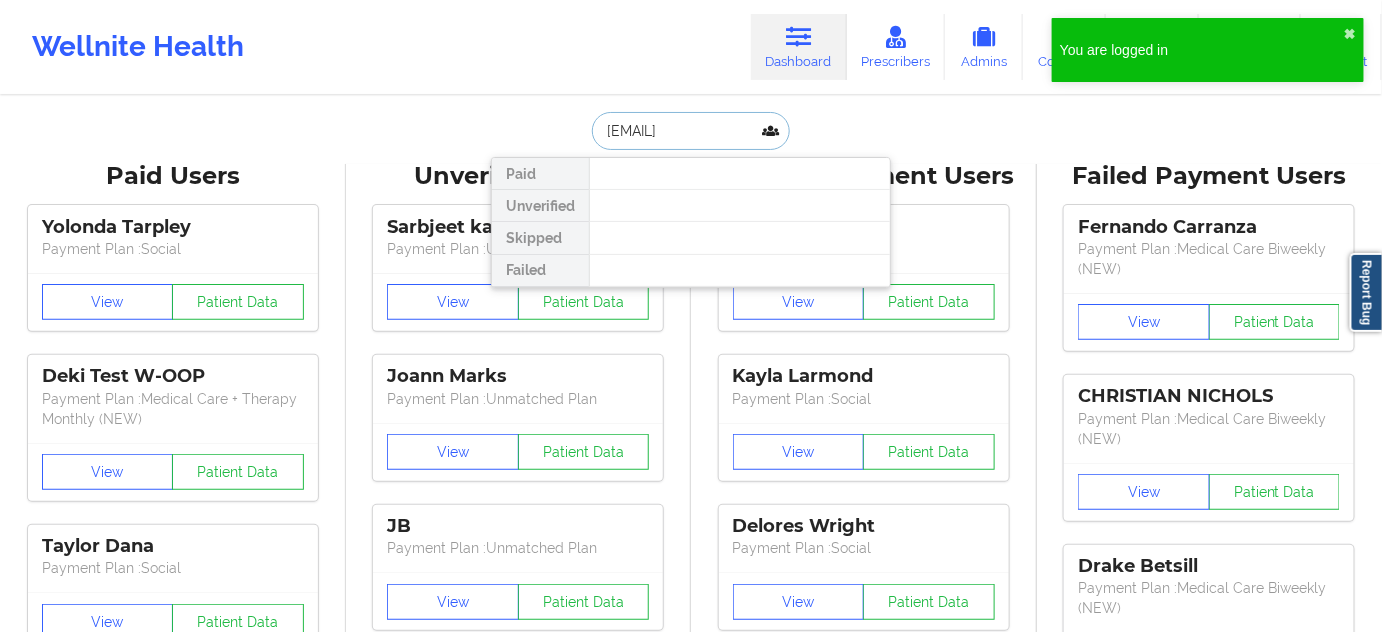 scroll, scrollTop: 0, scrollLeft: 17, axis: horizontal 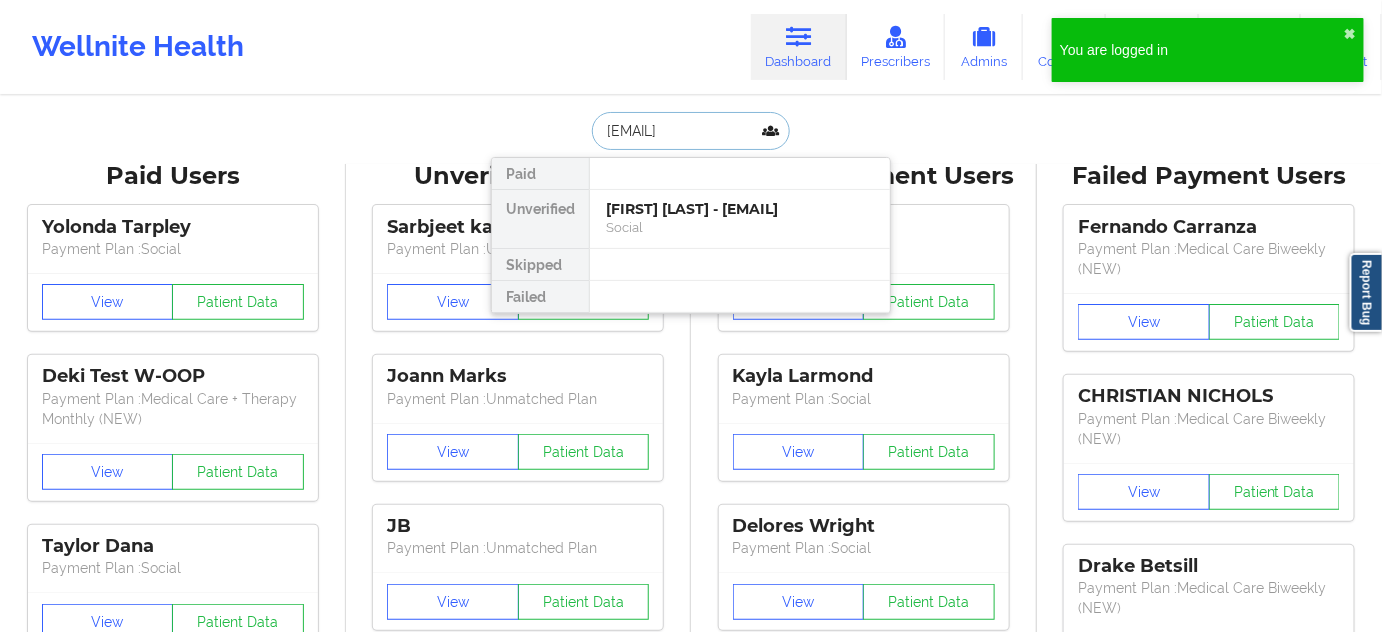 click on "[FIRST] [LAST] - [EMAIL]" at bounding box center [740, 209] 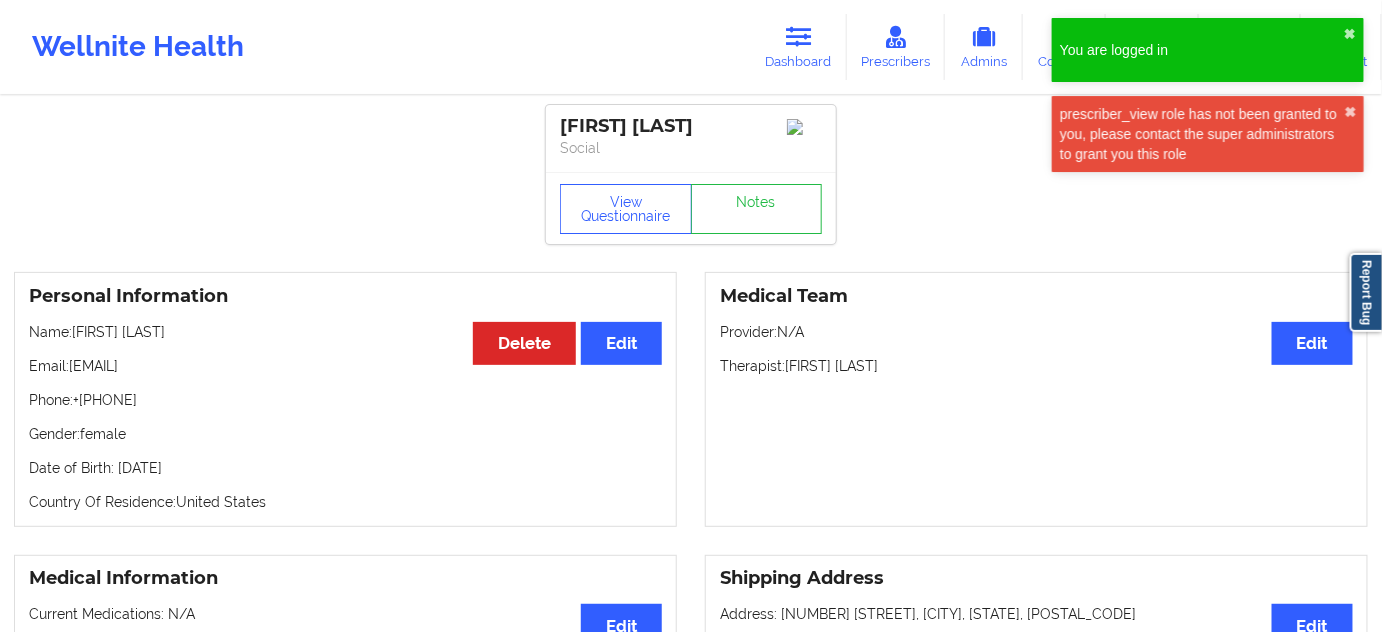 drag, startPoint x: 698, startPoint y: 133, endPoint x: 566, endPoint y: 133, distance: 132 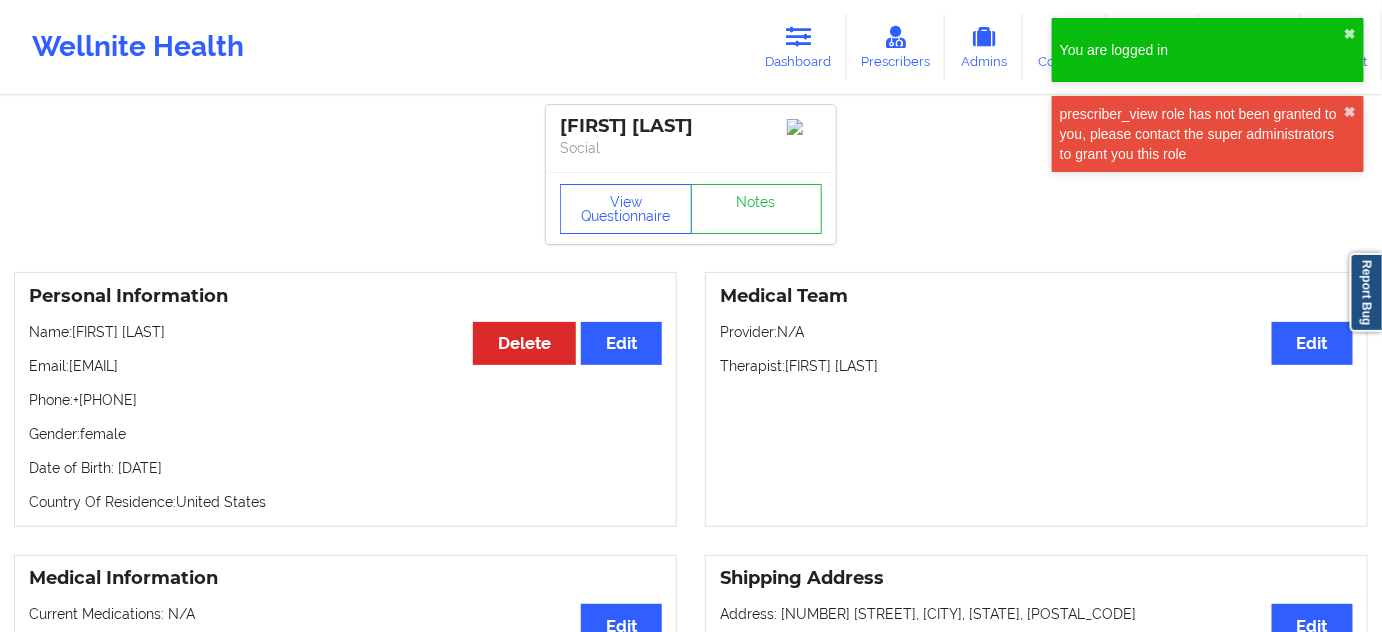 drag, startPoint x: 564, startPoint y: 119, endPoint x: 756, endPoint y: 103, distance: 192.66551 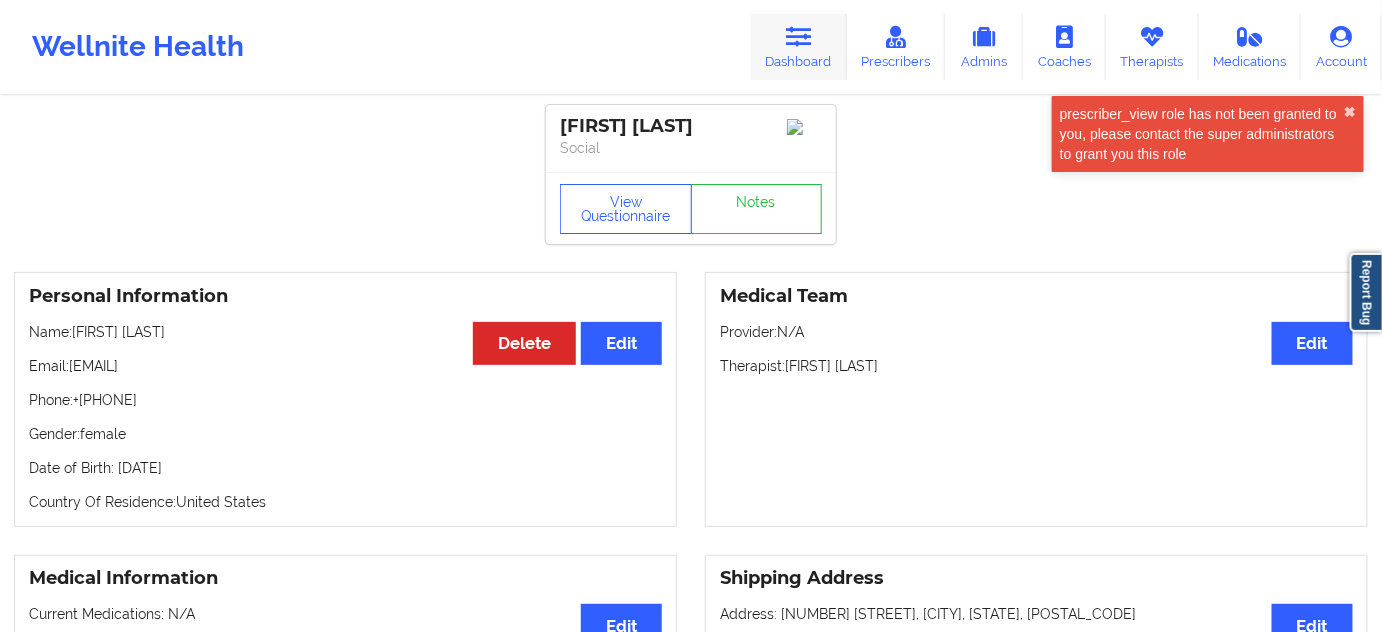 click at bounding box center (799, 37) 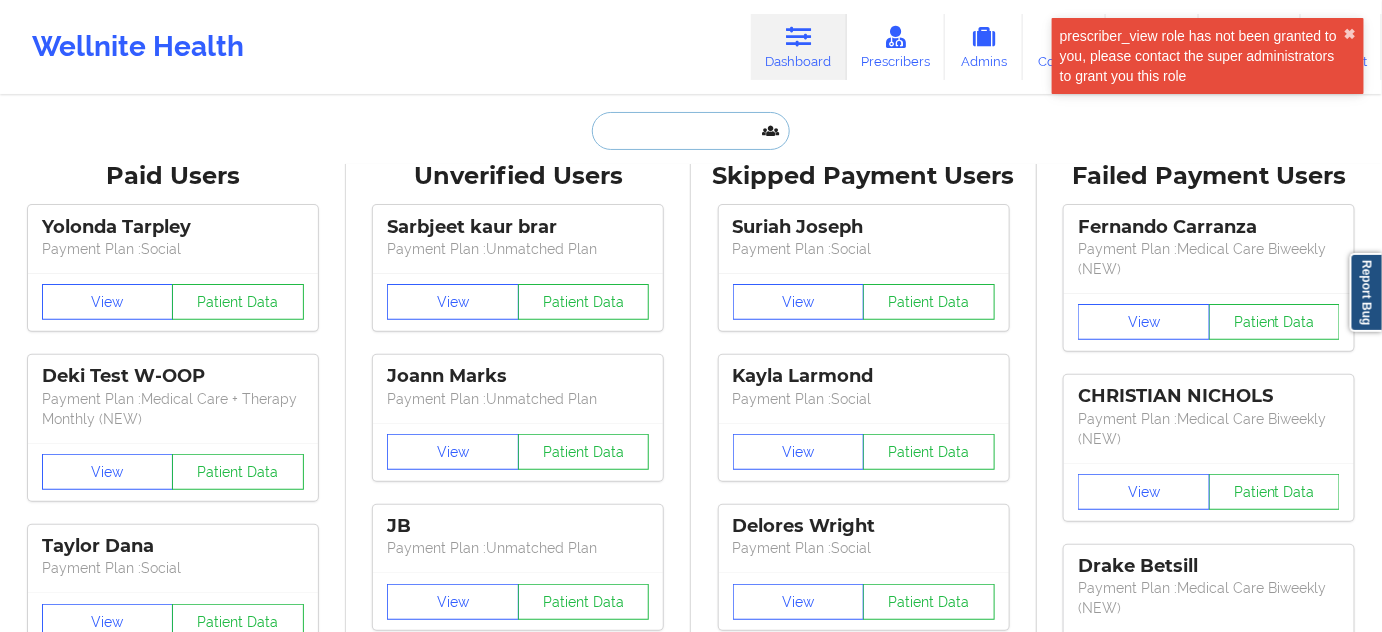 click at bounding box center (691, 131) 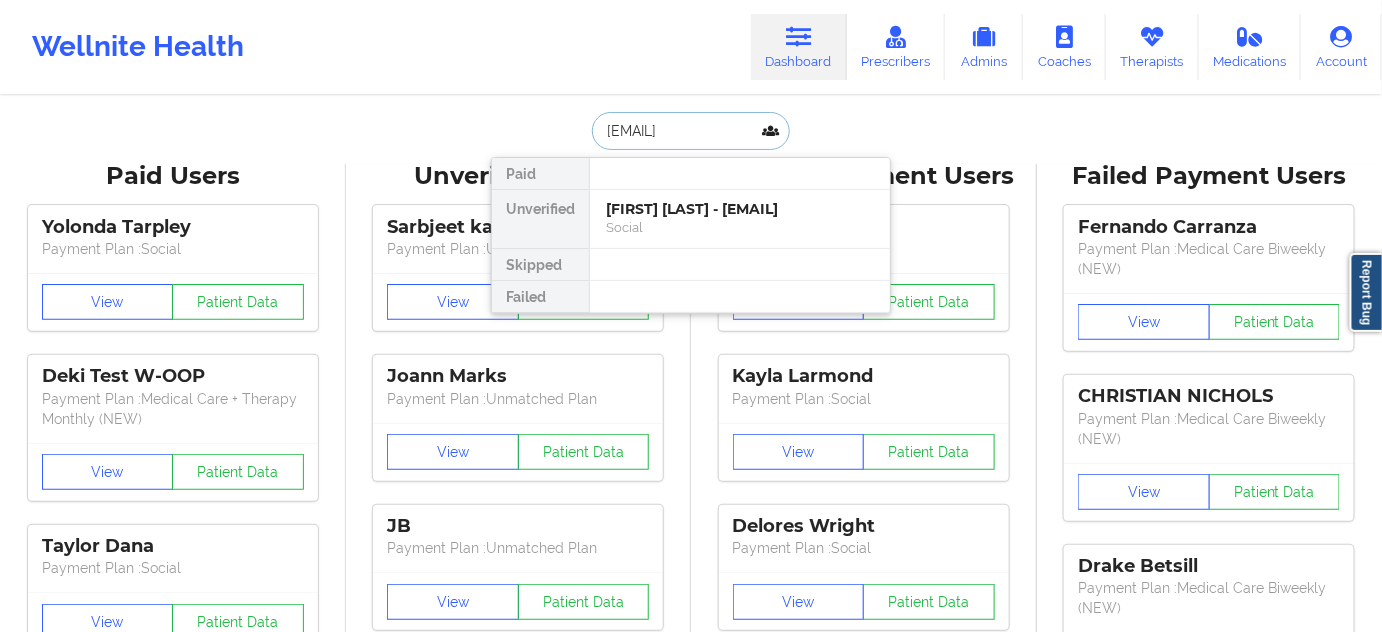 click on "[FIRST] [LAST] - [EMAIL]" at bounding box center [740, 209] 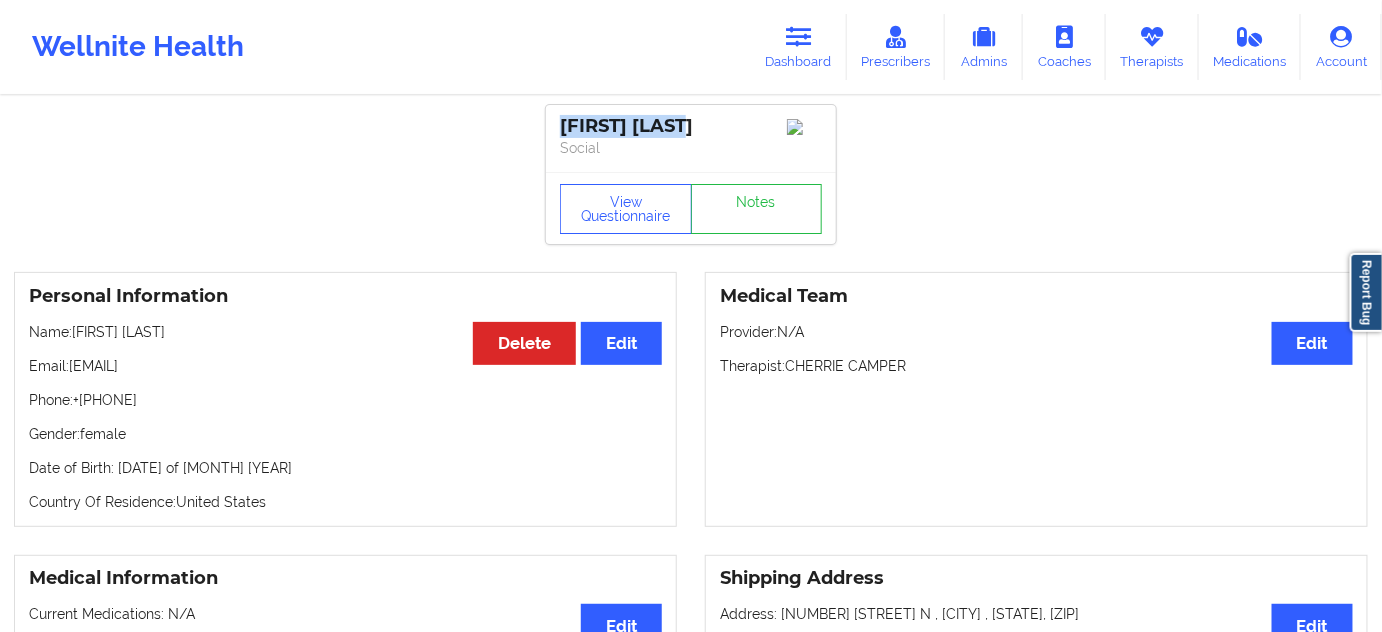 drag, startPoint x: 705, startPoint y: 114, endPoint x: 550, endPoint y: 123, distance: 155.26108 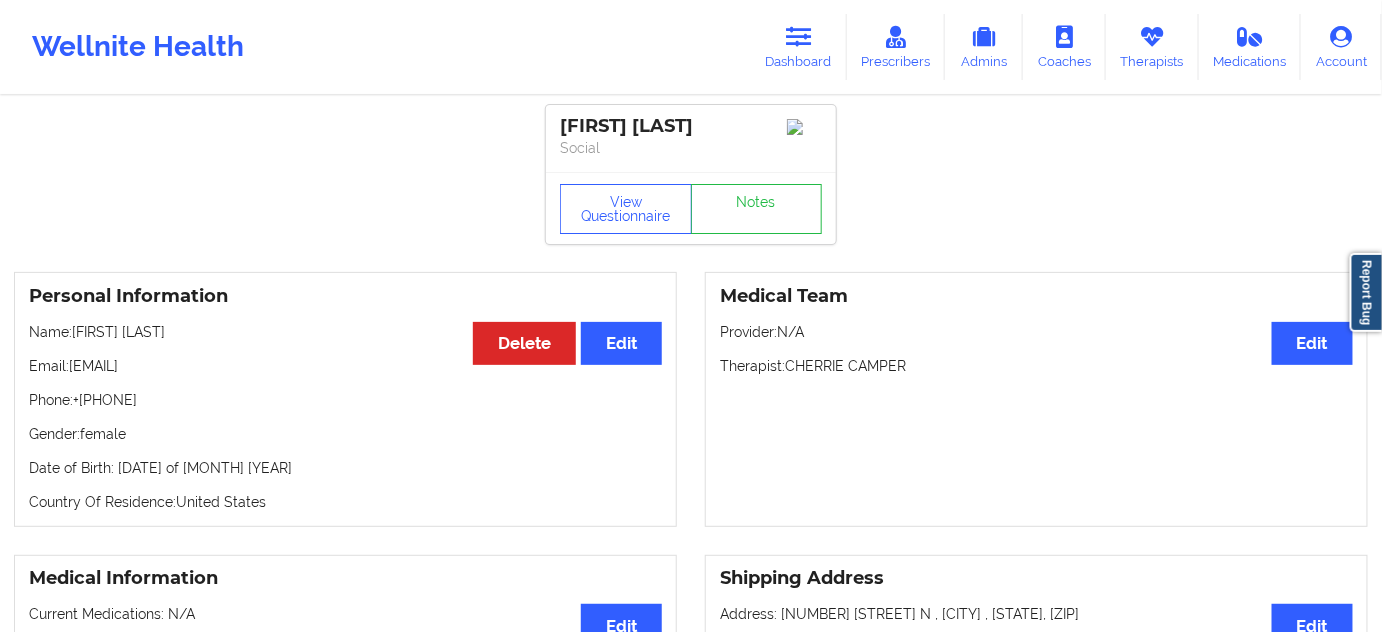click on "Therapist:  [FIRST] [LAST]" at bounding box center (1036, 366) 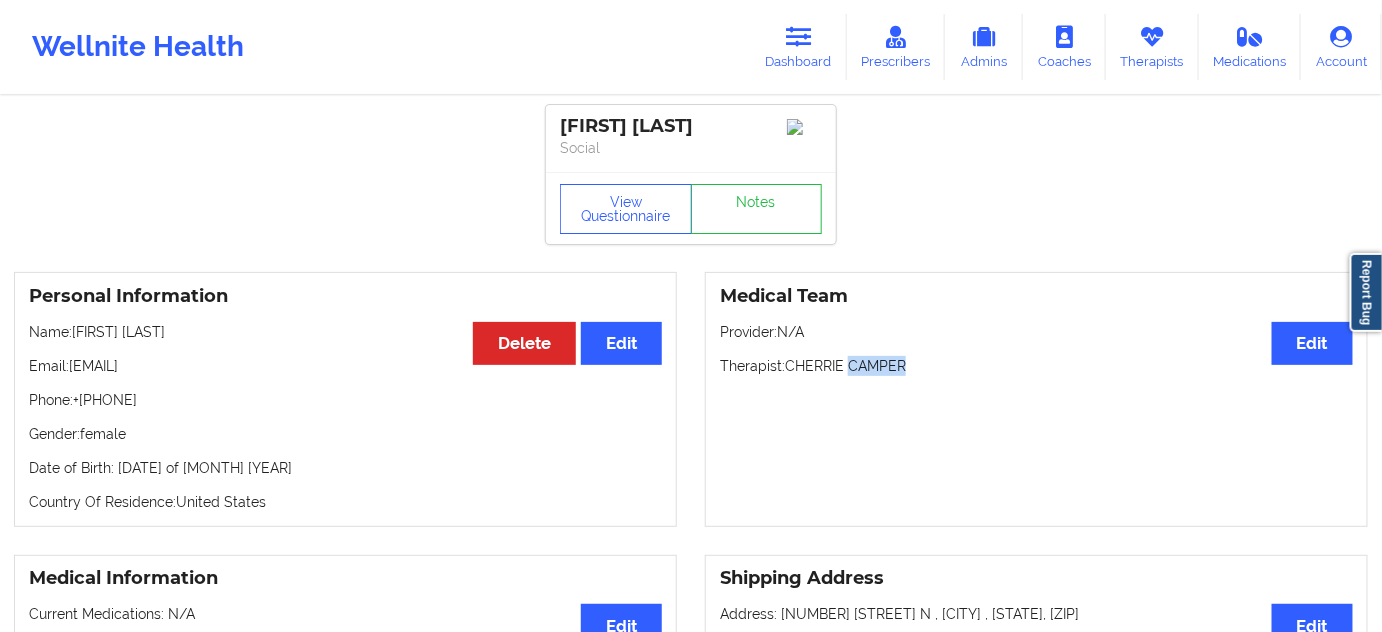 click on "Therapist:  [FIRST] [LAST]" at bounding box center [1036, 366] 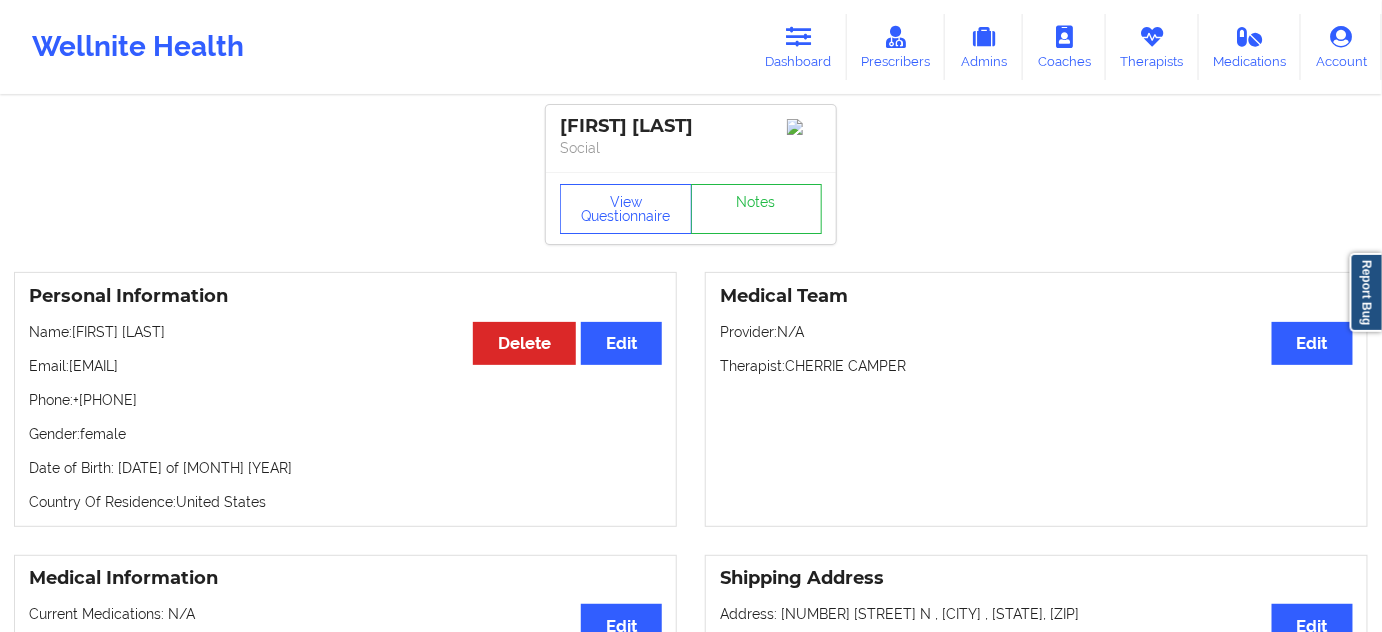 click on "View Questionnaire Notes" at bounding box center (691, 208) 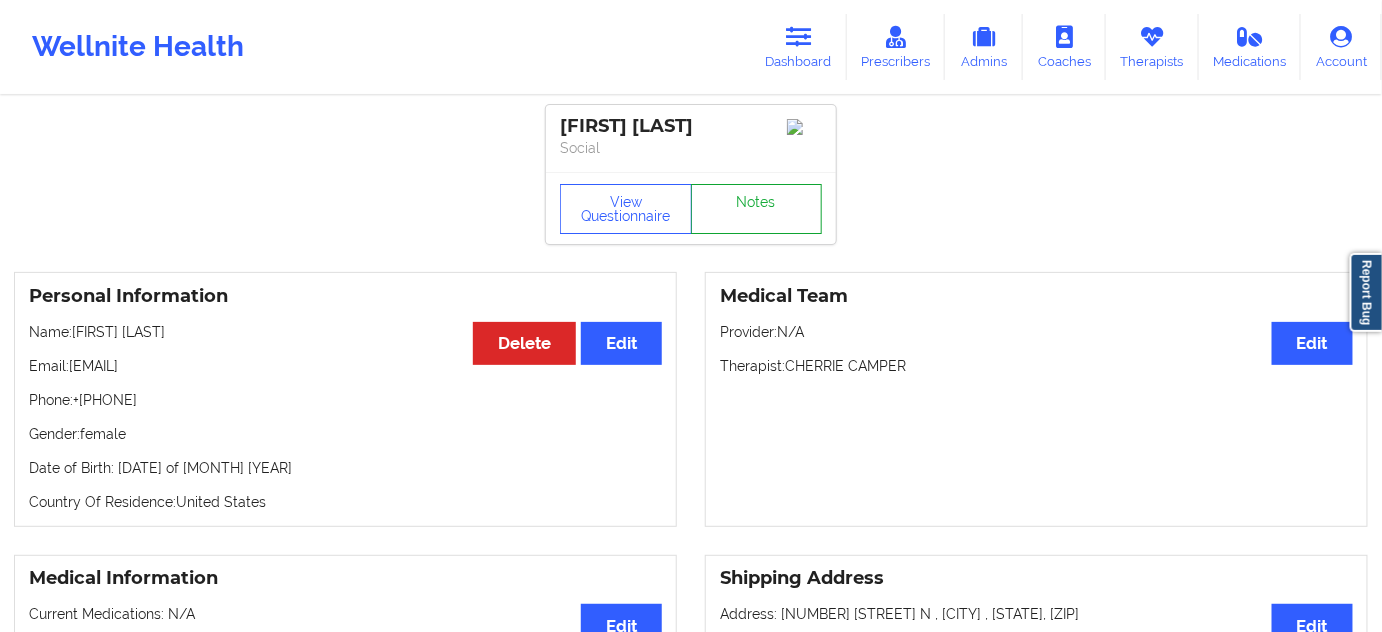 click on "Notes" at bounding box center (757, 209) 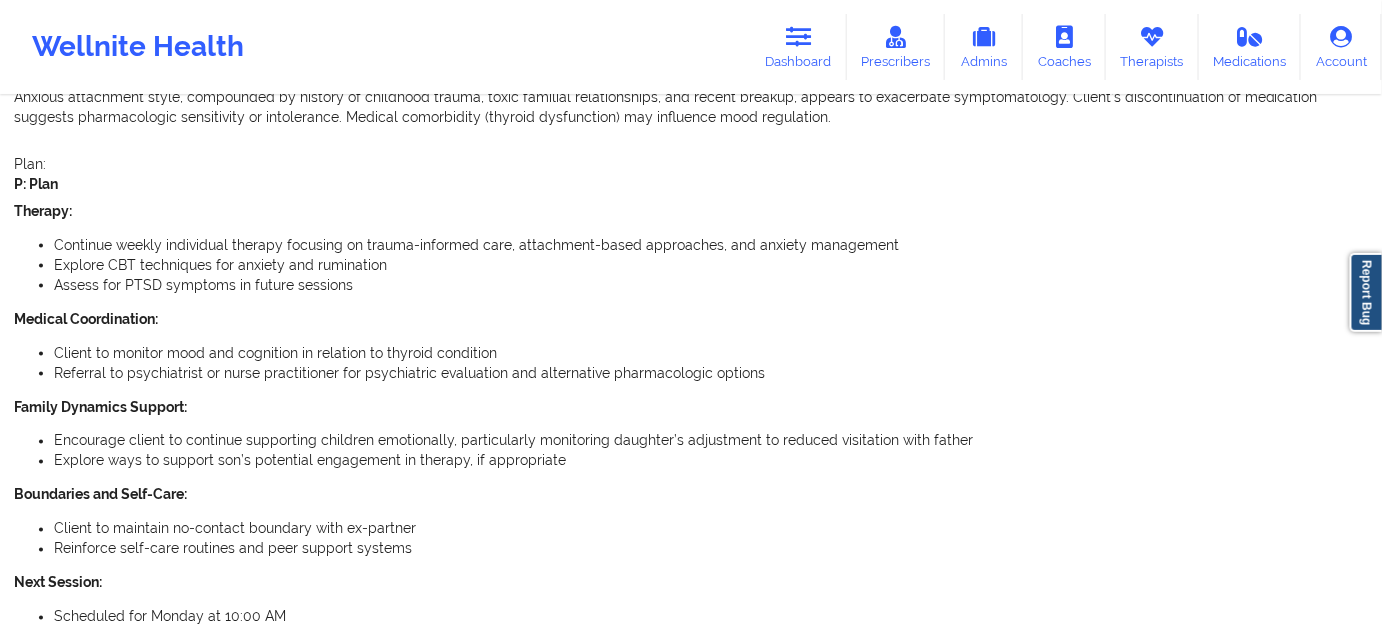 scroll, scrollTop: 1144, scrollLeft: 0, axis: vertical 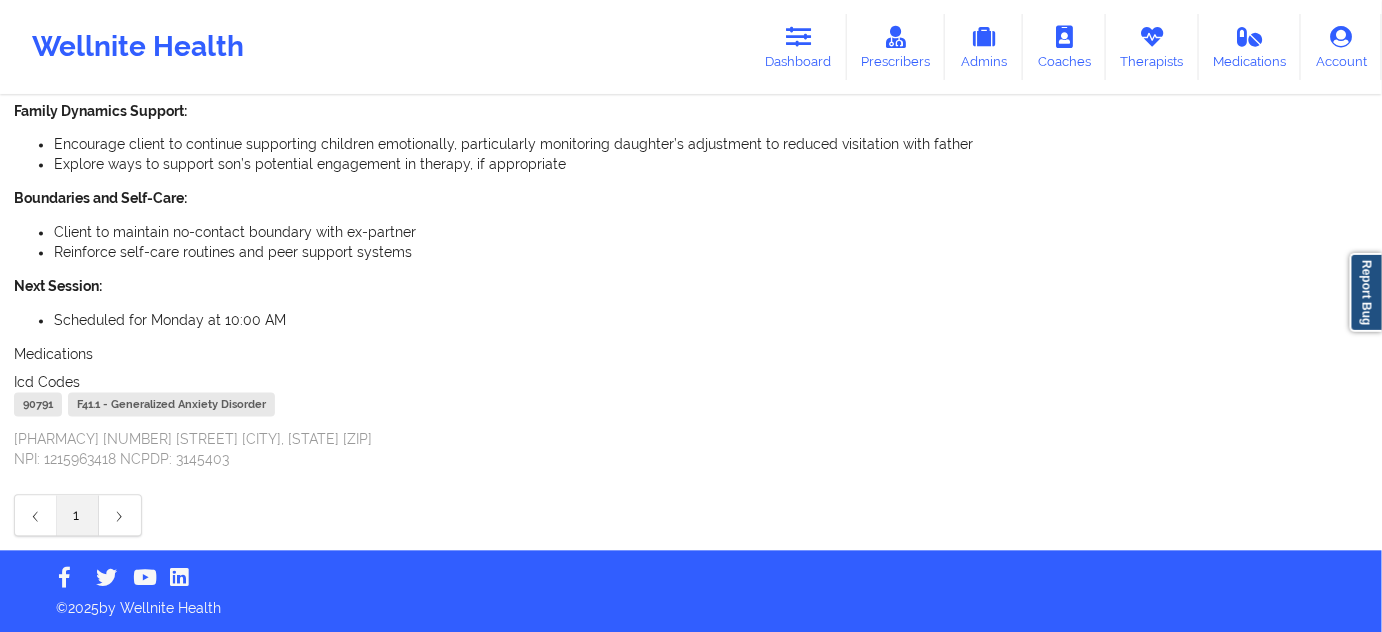 click on "F41.1 - Generalized Anxiety Disorder" at bounding box center [171, 405] 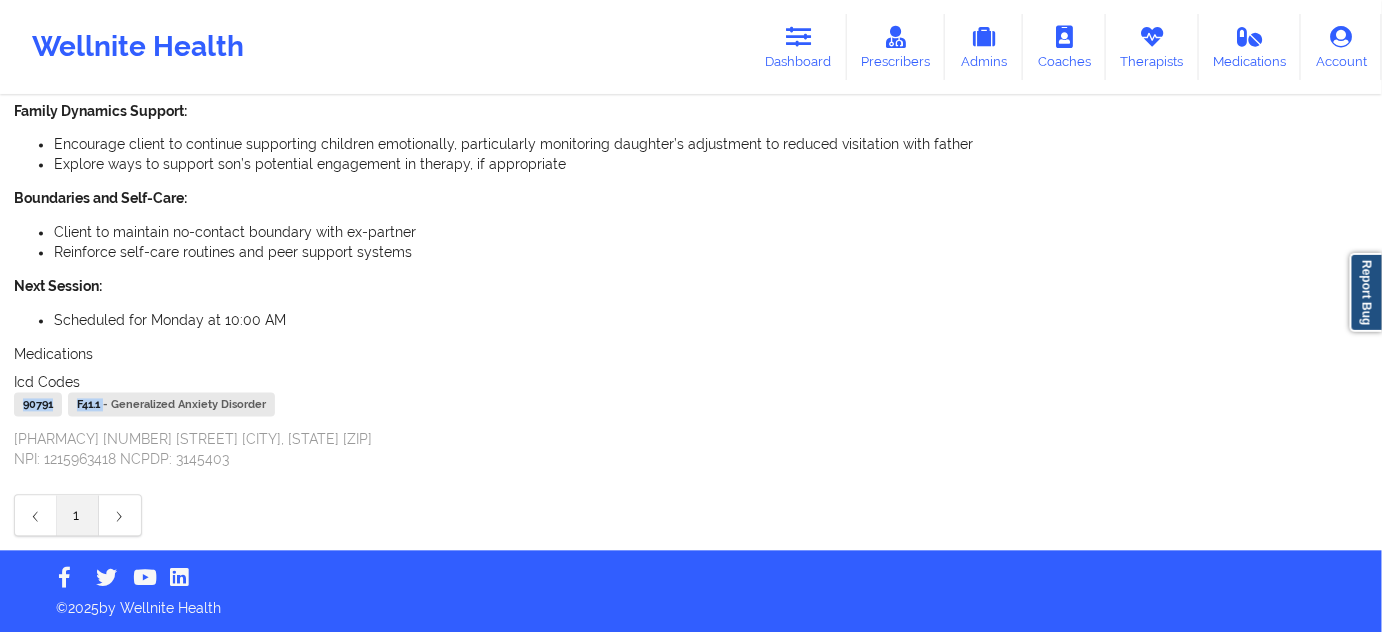 click on "F41.1 - Generalized Anxiety Disorder" at bounding box center [171, 405] 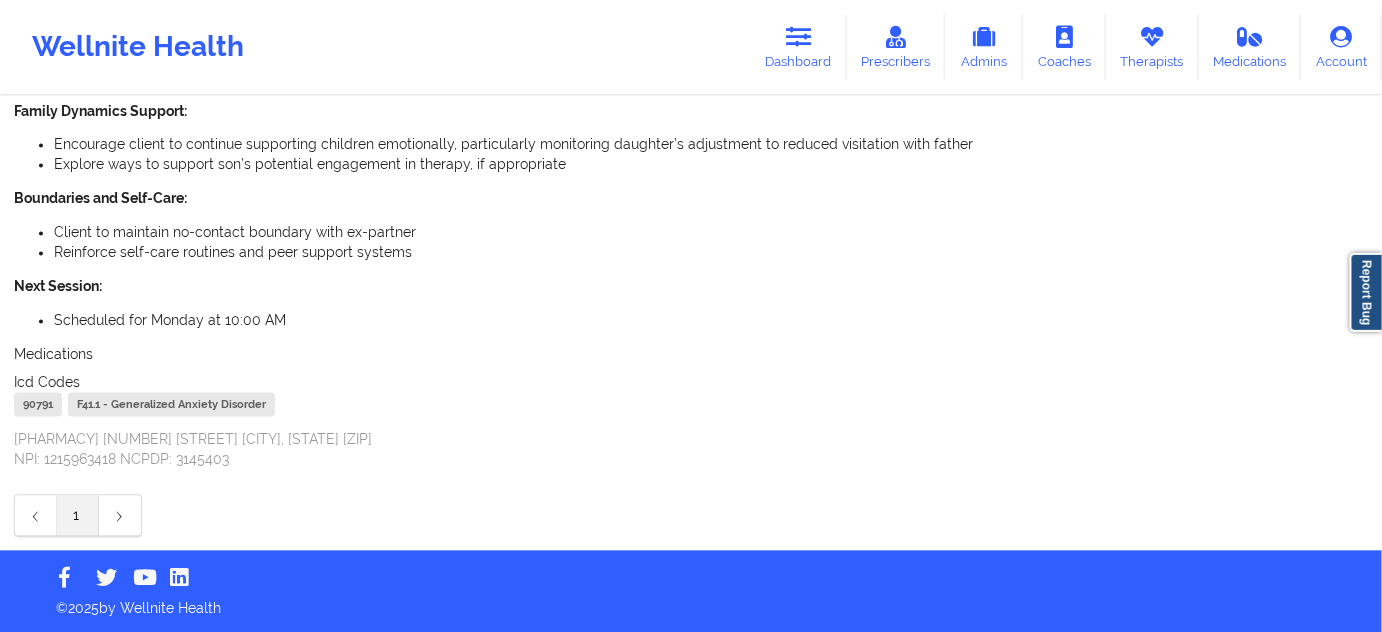 click on "Medications" at bounding box center (691, 355) 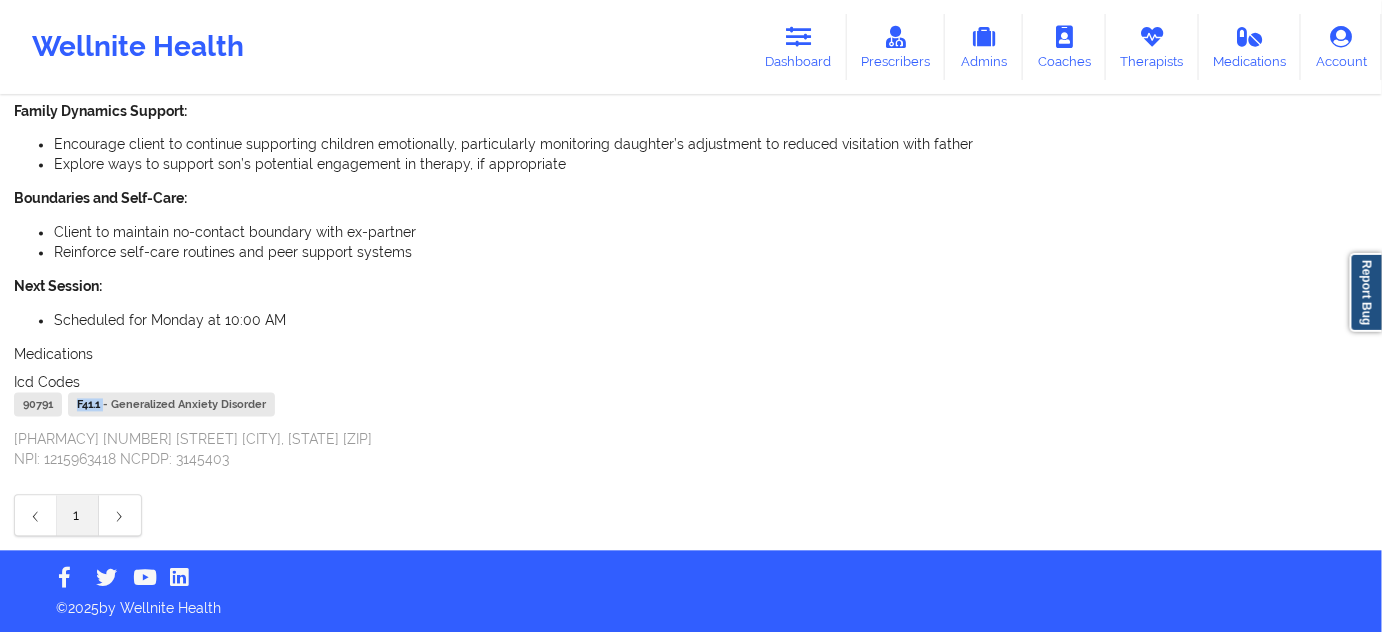 drag, startPoint x: 106, startPoint y: 407, endPoint x: 69, endPoint y: 417, distance: 38.327538 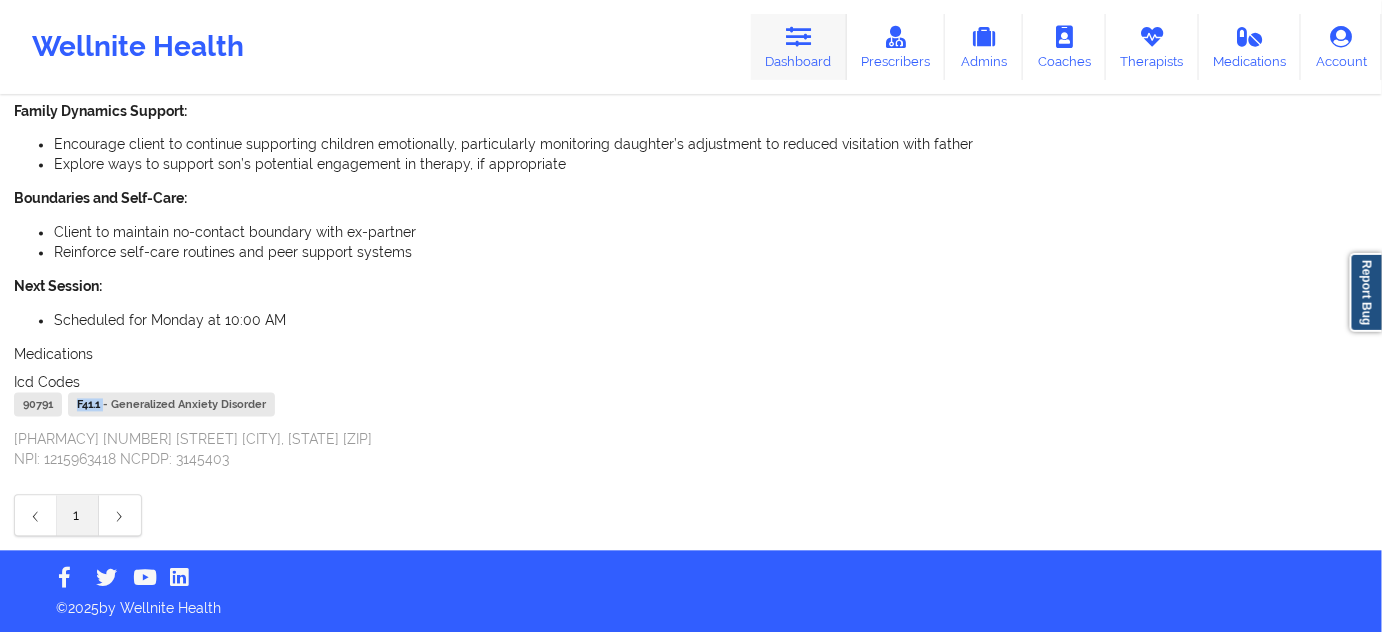 click on "Dashboard" at bounding box center [799, 47] 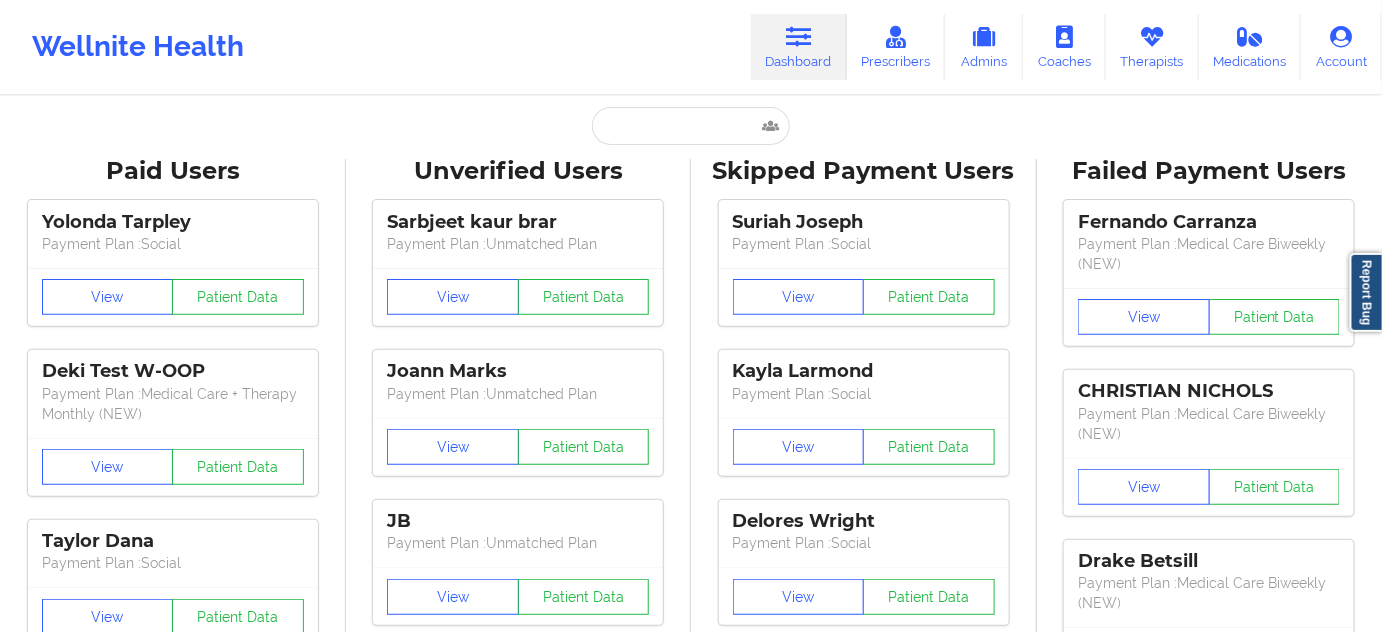 scroll, scrollTop: 0, scrollLeft: 0, axis: both 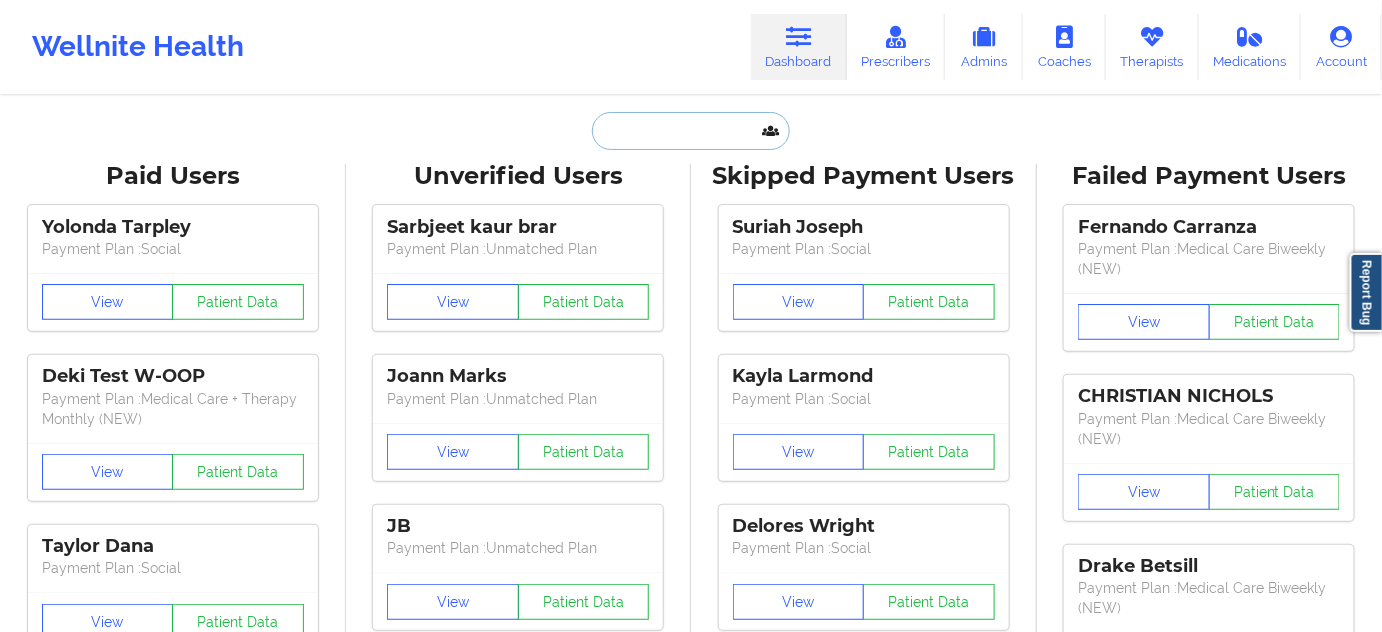 click at bounding box center (691, 131) 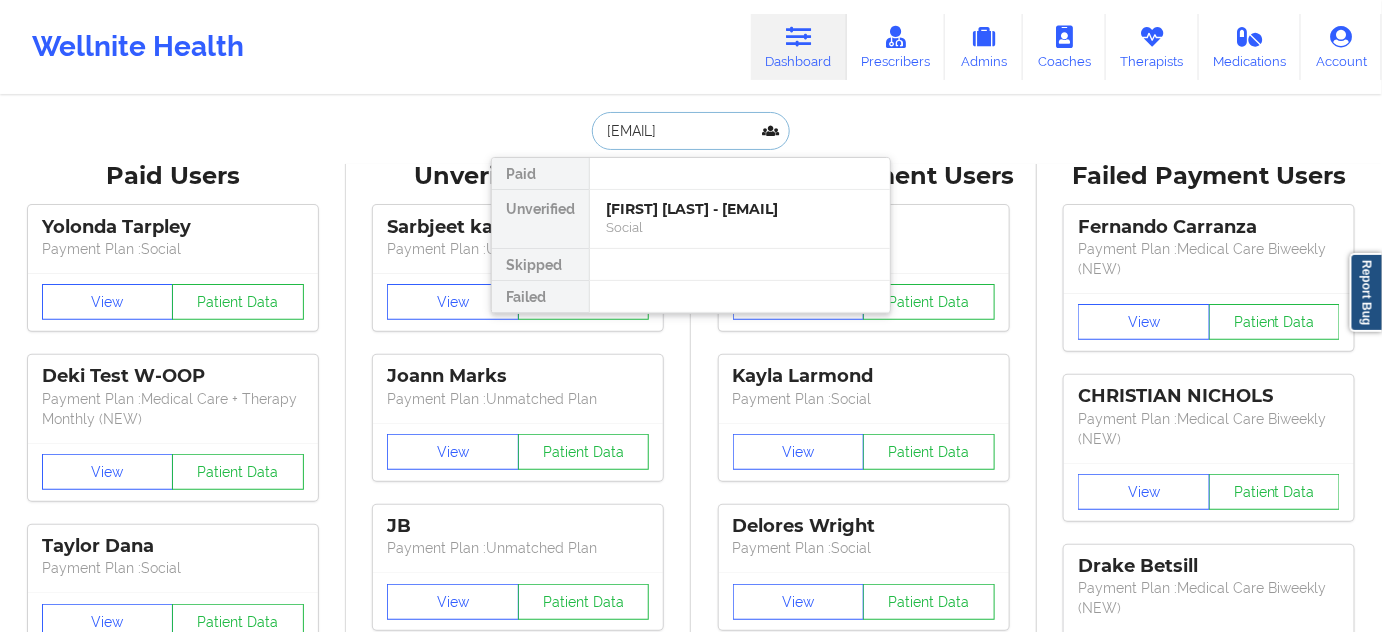 click on "[FIRST] [LAST] - [EMAIL]" at bounding box center (740, 209) 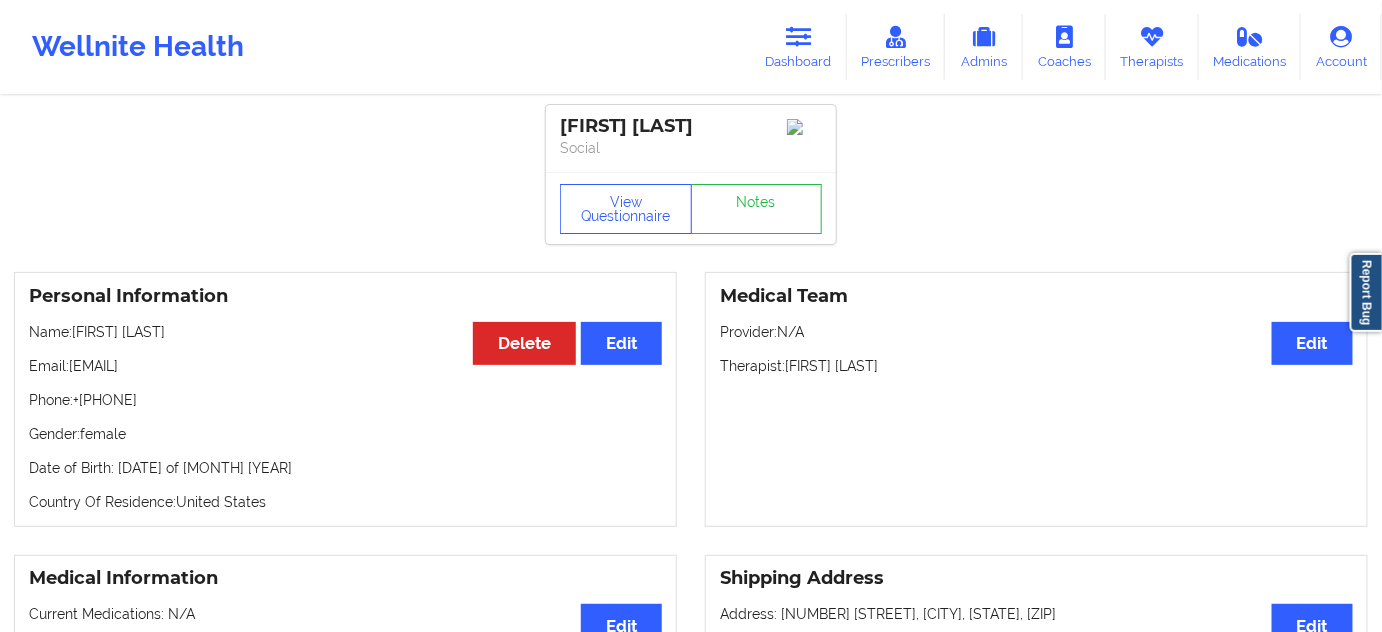 drag, startPoint x: 747, startPoint y: 120, endPoint x: 556, endPoint y: 114, distance: 191.09422 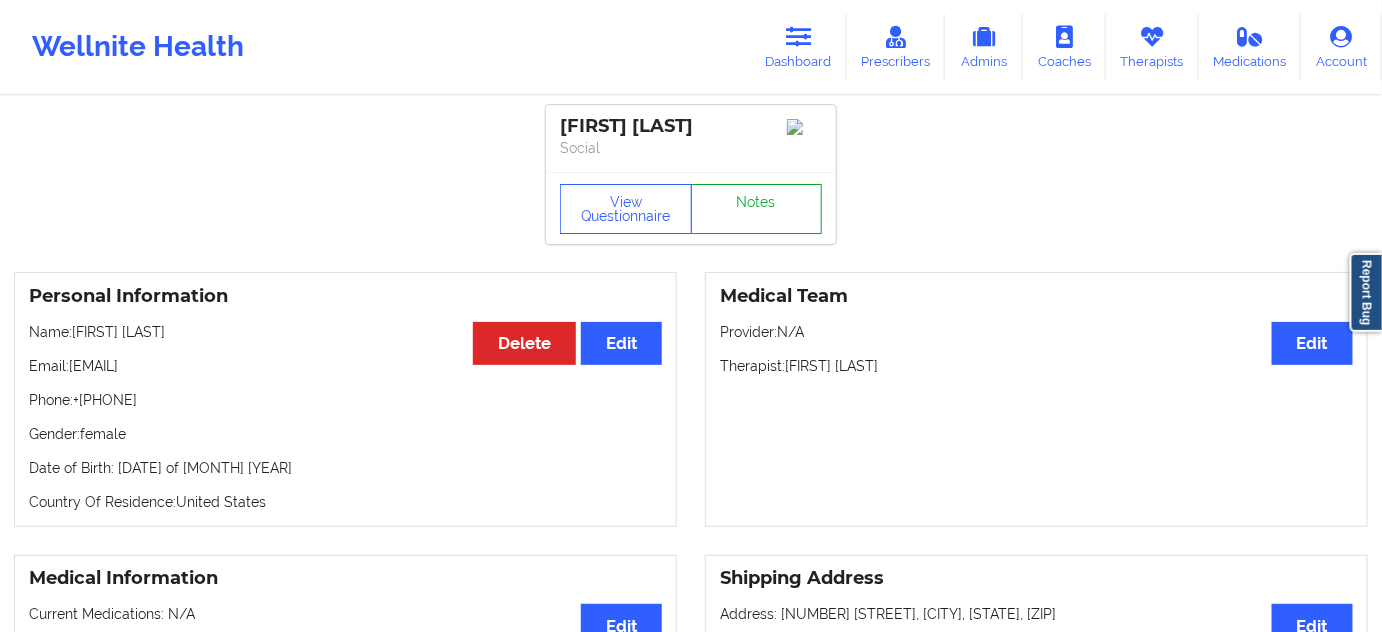 click on "Notes" at bounding box center [757, 209] 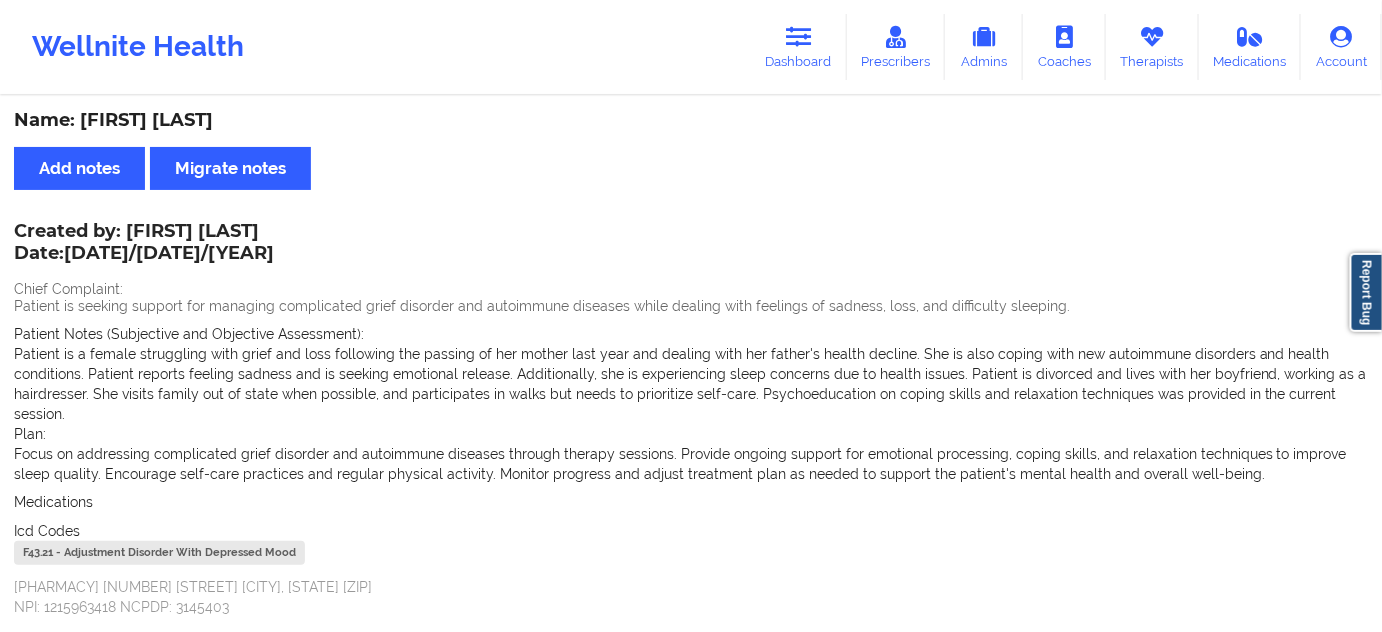 click on "F43.21 - Adjustment Disorder With Depressed Mood" at bounding box center (159, 553) 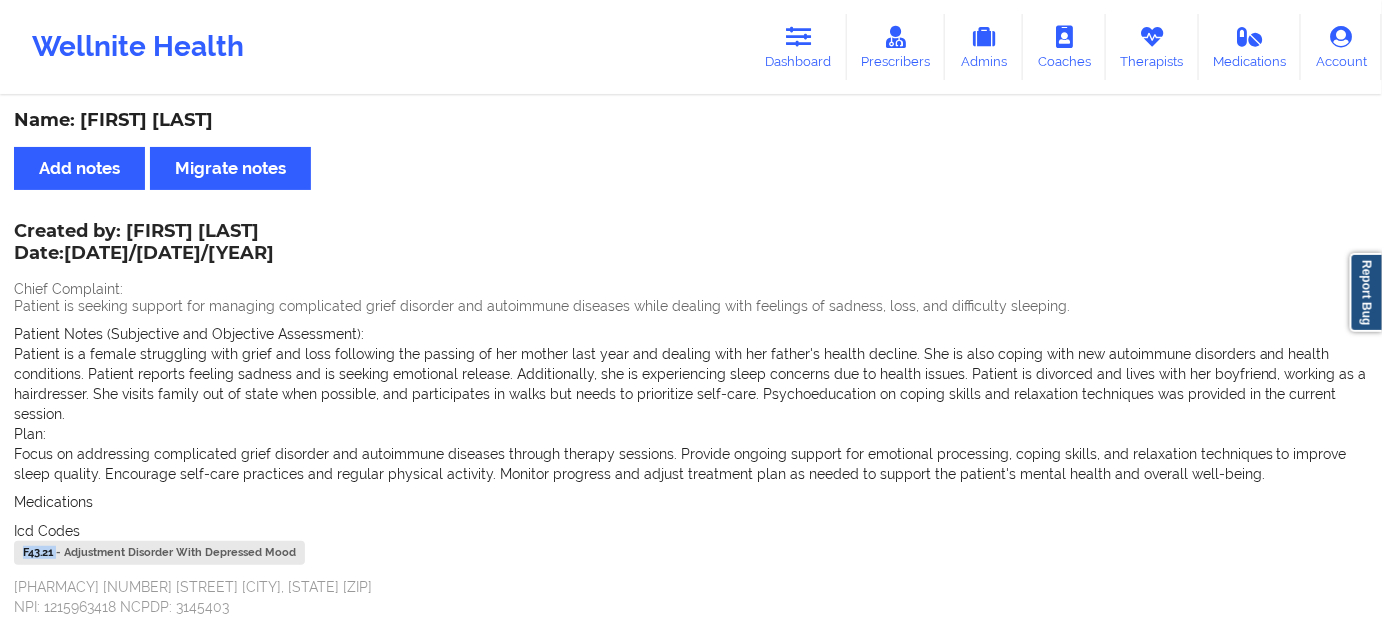 click on "F43.21 - Adjustment Disorder With Depressed Mood" at bounding box center (159, 553) 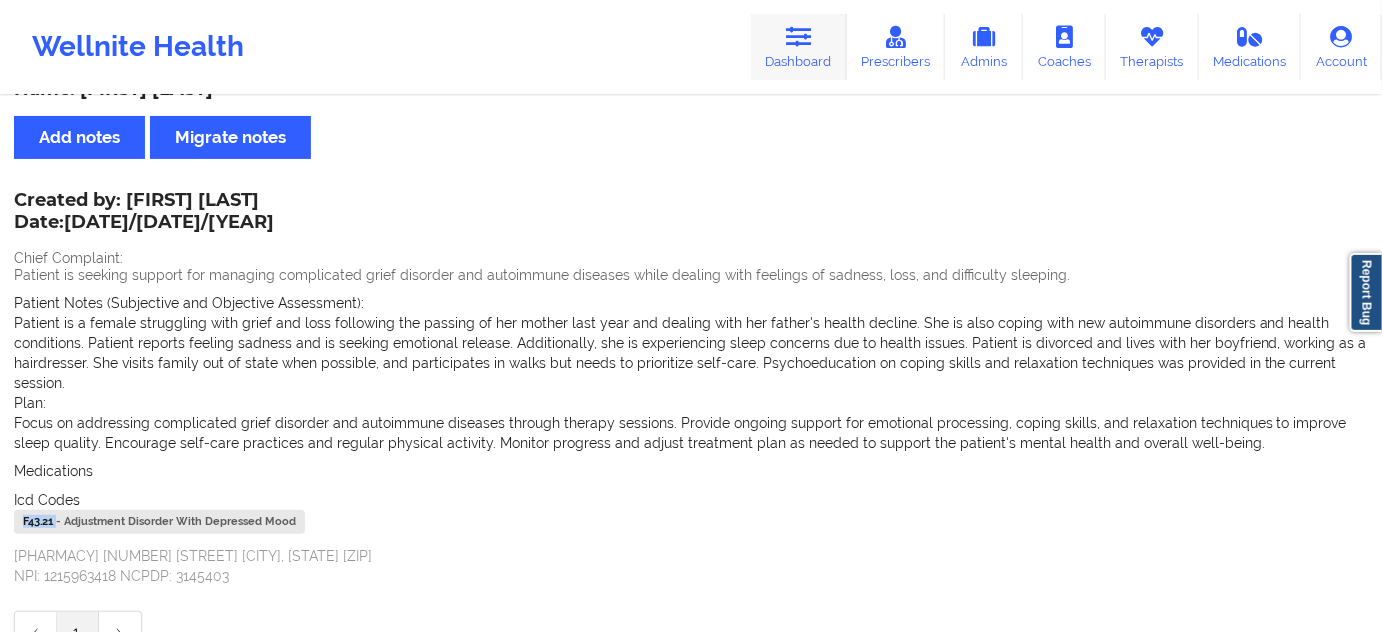 click on "Dashboard" at bounding box center [799, 47] 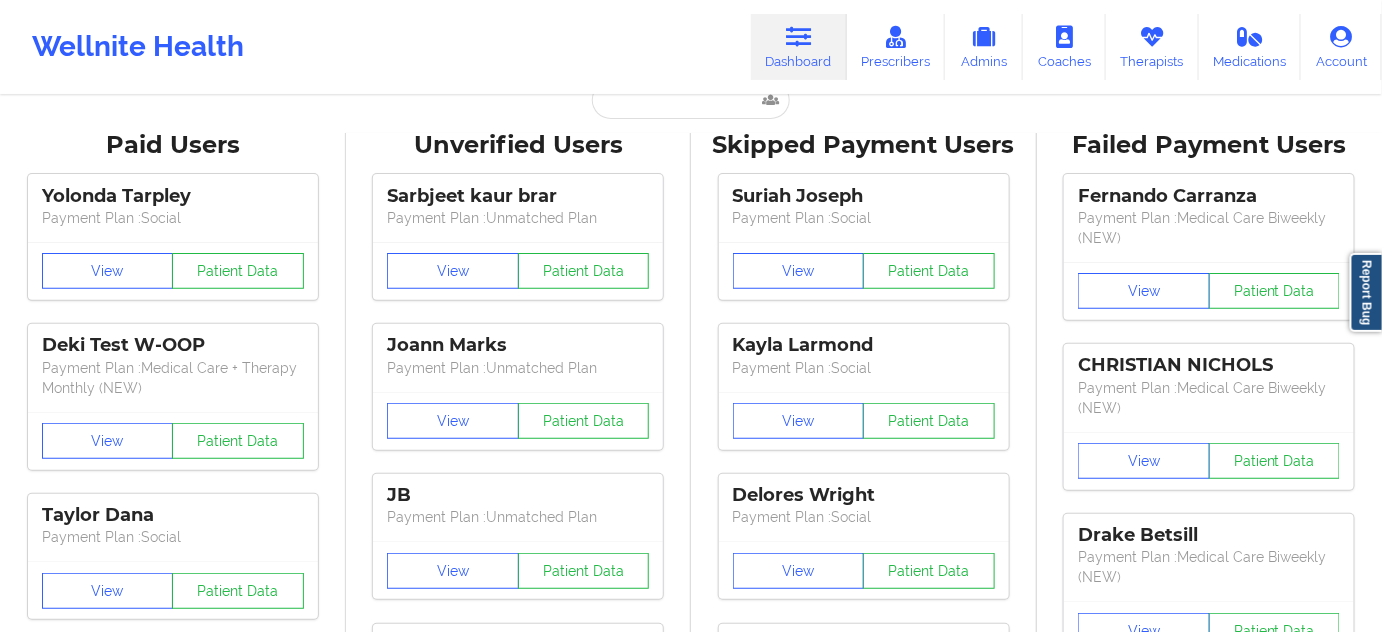 click on "Paid Users Yolonda Tarpley  Payment Plan :  Social View Patient Data Deki Test W-OOP Payment Plan :  Medical Care + Therapy Monthly (NEW) View Patient Data Taylor Dana Payment Plan :  Social View Patient Data Jordan Lawrence Digital Practice Member  View Patient Data SHARON R JACKSON Payment Plan :  Social View Patient Data Hailey Asseus Digital Practice Member  View Patient Data ⟨ 1 2 3 ⟩ Unverified Users Sarbjeet kaur brar Payment Plan :  Unmatched Plan View Patient Data Joann Marks Payment Plan :  Unmatched Plan View Patient Data JB Payment Plan :  Unmatched Plan View Patient Data Oyelade Efe Payment Plan :  Unmatched Plan View Patient Data Gideon Okanlawon Payment Plan :  Unmatched Plan View Patient Data Rudy Gaspar Payment Plan :  Unmatched Plan View Patient Data Faith Fanama Digital Practice Member  (In-Network) View Patient Data Carina Smith Digital Practice Member  (In-Network) View Patient Data Marithe Molina Digital Practice Member  (In-Network) View Patient Data View View 1" at bounding box center [691, 2534] 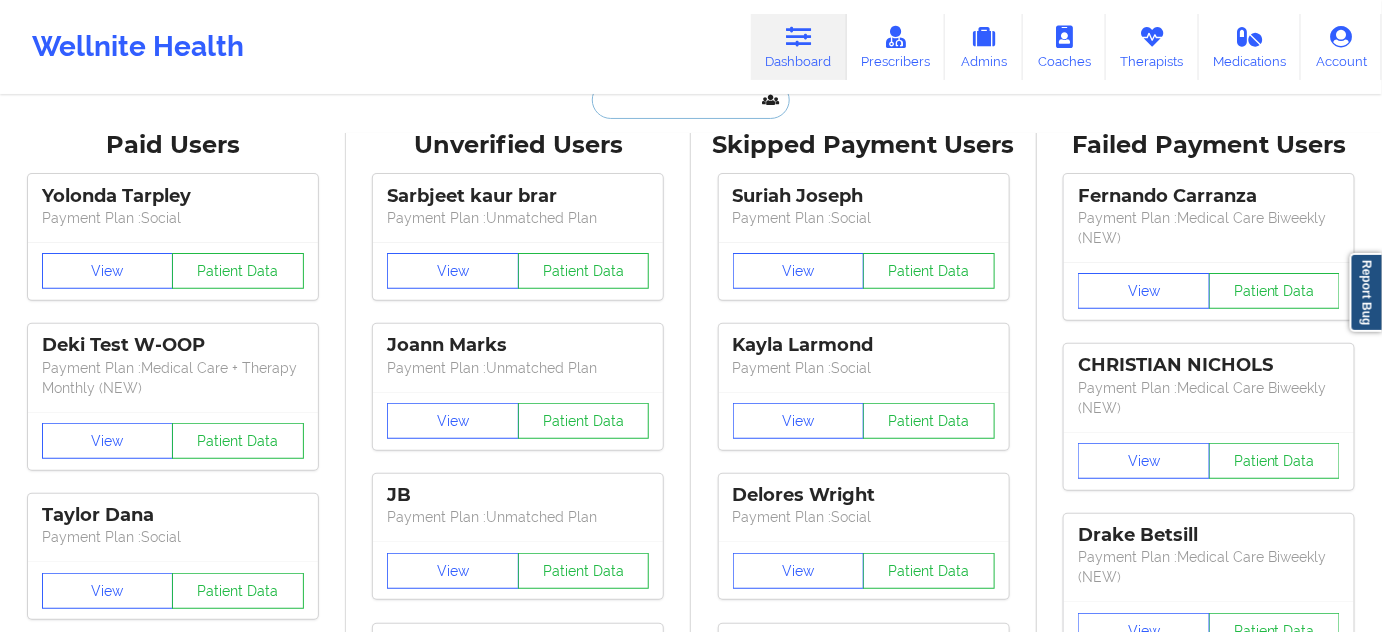 click at bounding box center [691, 100] 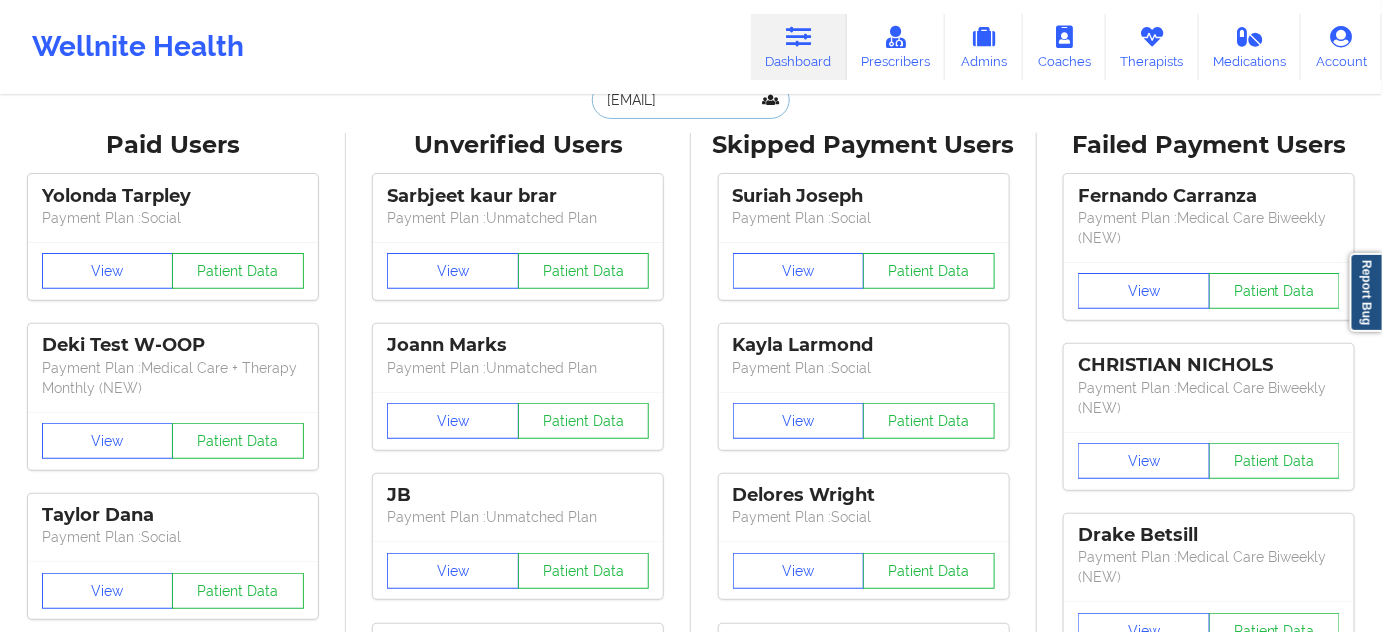 scroll, scrollTop: 0, scrollLeft: 8, axis: horizontal 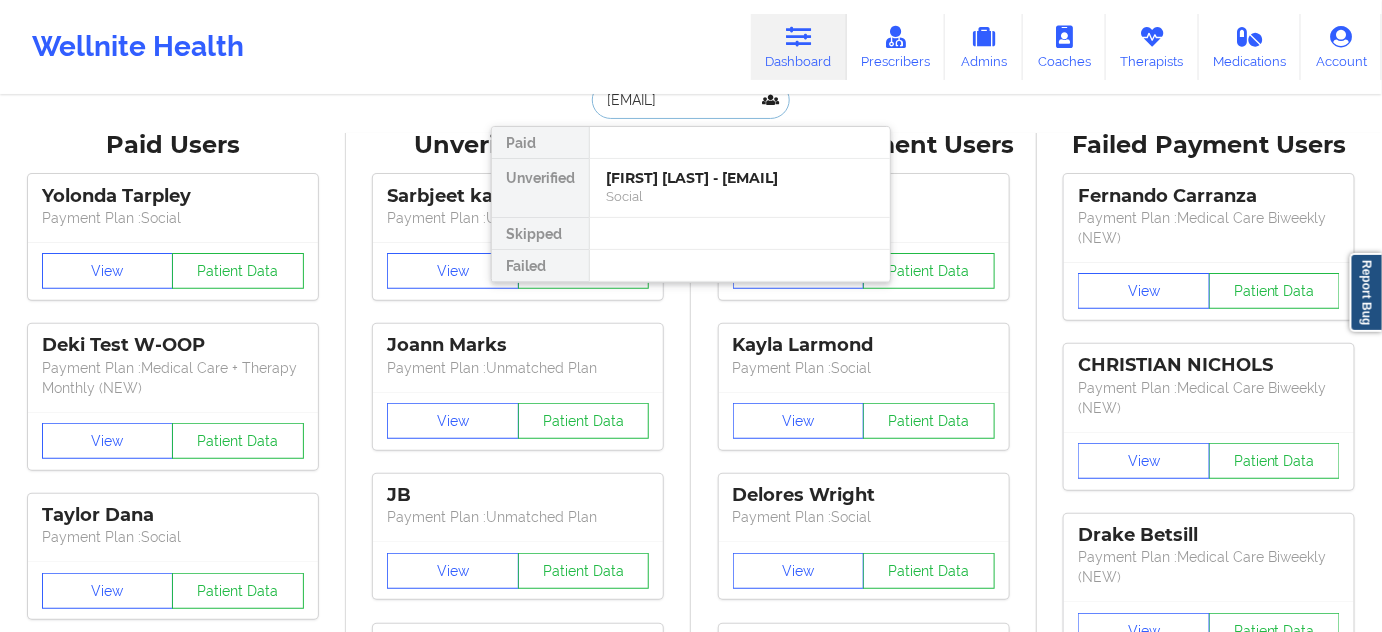 click on "[FIRST] [LAST] - [EMAIL]" at bounding box center (740, 178) 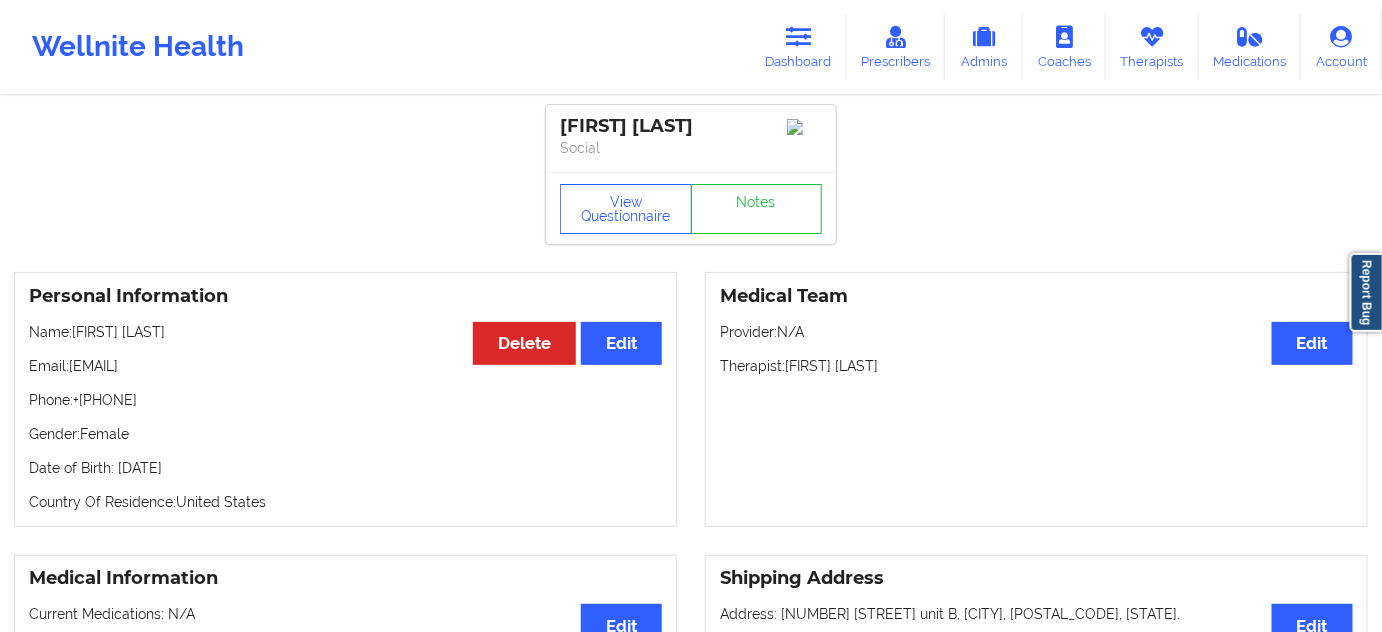scroll, scrollTop: 0, scrollLeft: 0, axis: both 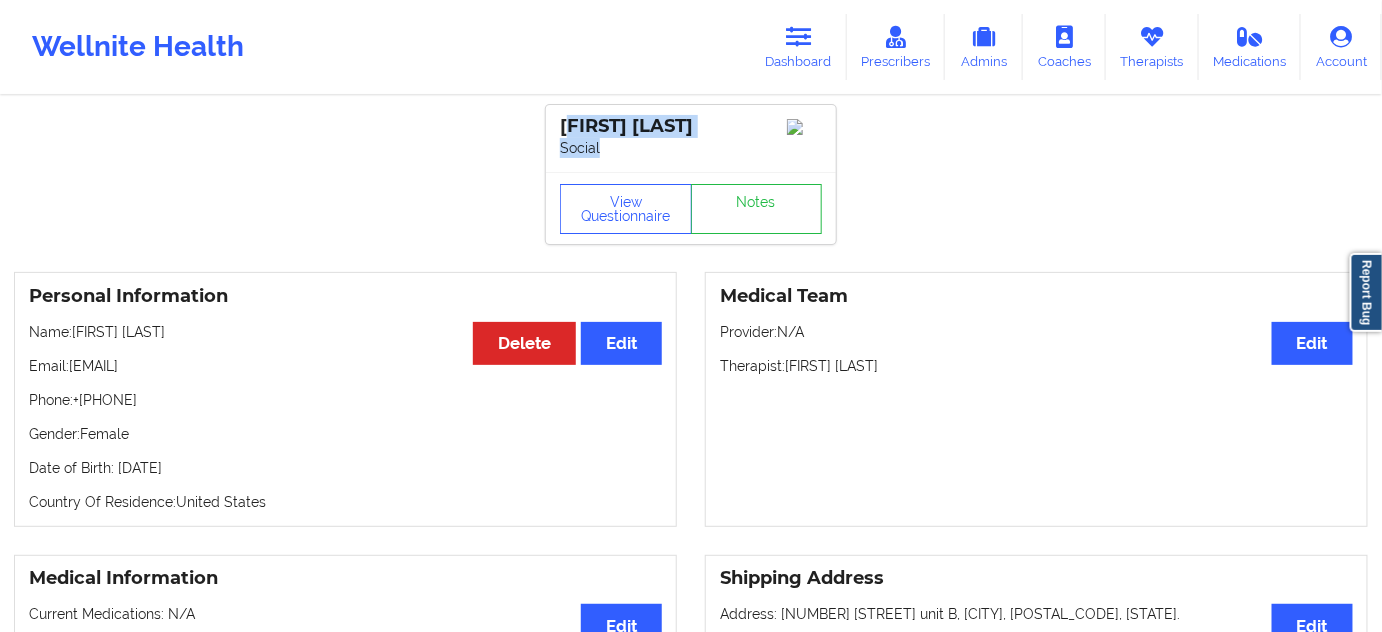 drag, startPoint x: 749, startPoint y: 146, endPoint x: 568, endPoint y: 129, distance: 181.79659 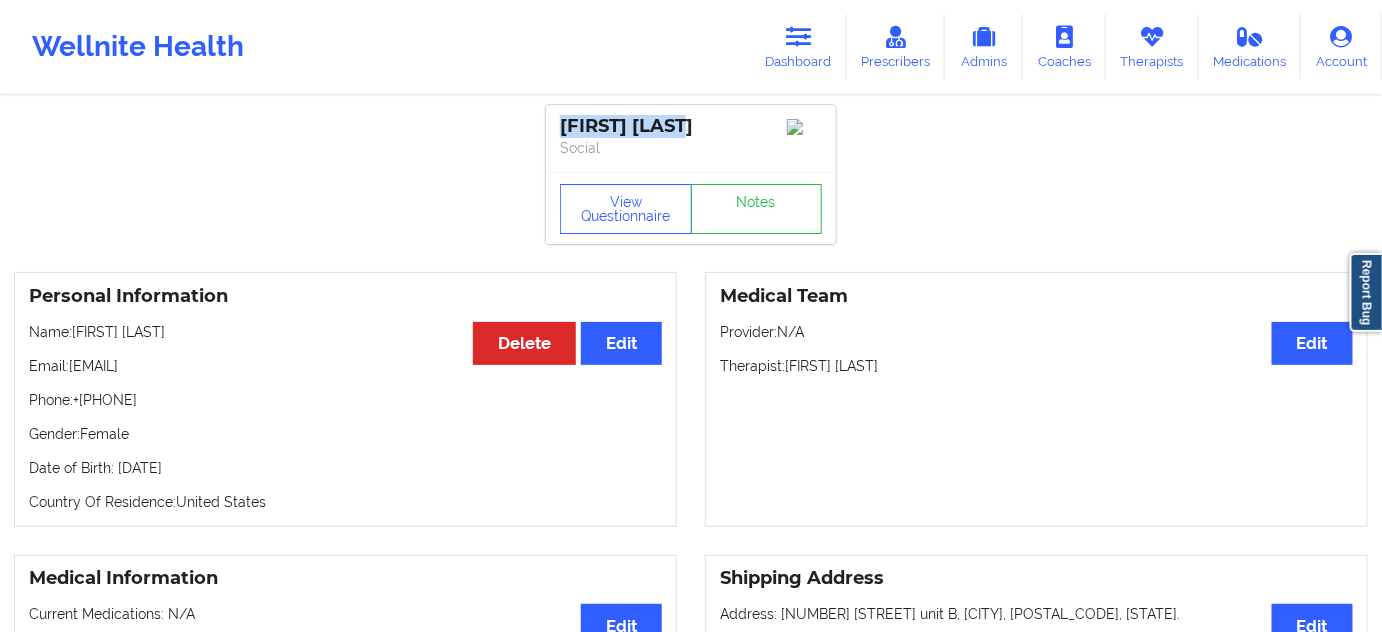 drag, startPoint x: 631, startPoint y: 104, endPoint x: 522, endPoint y: 102, distance: 109.01835 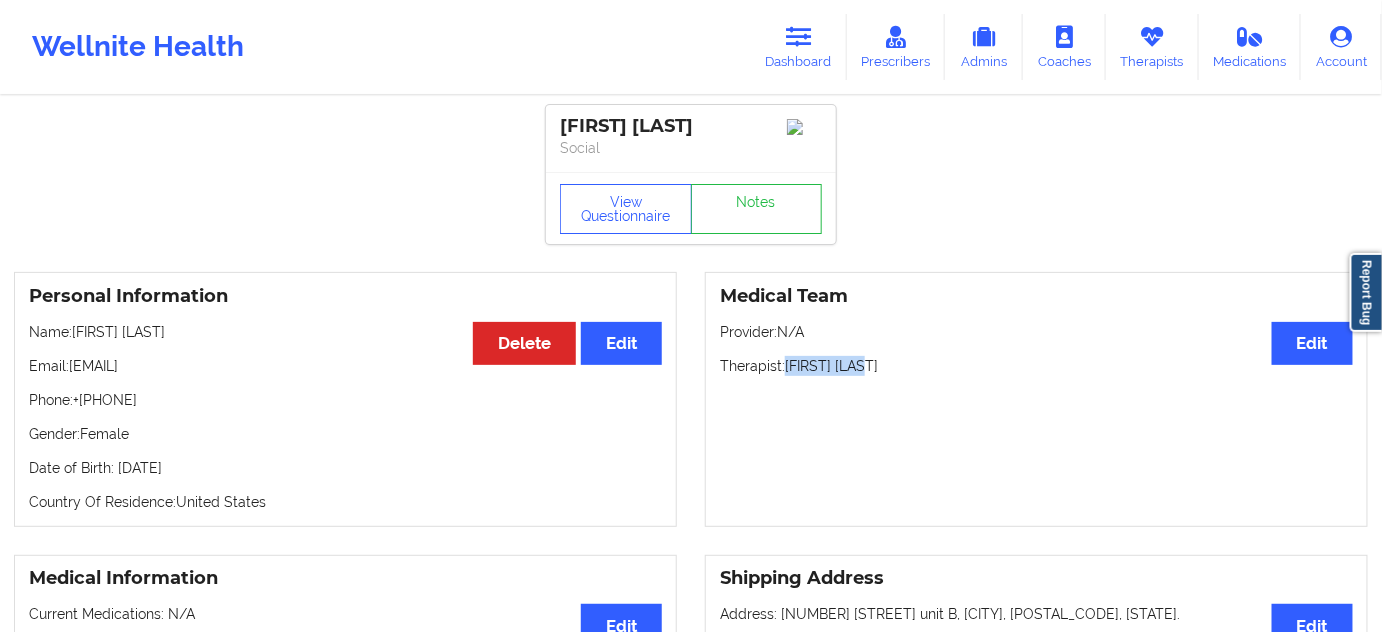 drag, startPoint x: 786, startPoint y: 369, endPoint x: 887, endPoint y: 365, distance: 101.07918 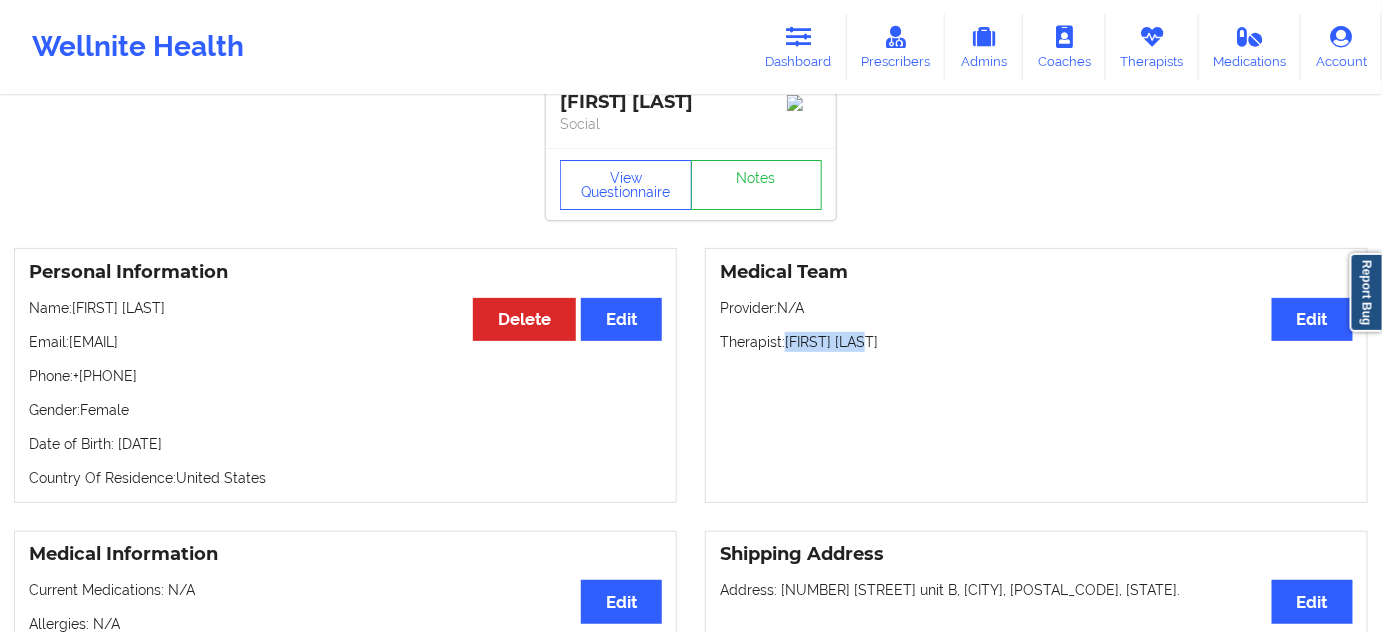 scroll, scrollTop: 0, scrollLeft: 0, axis: both 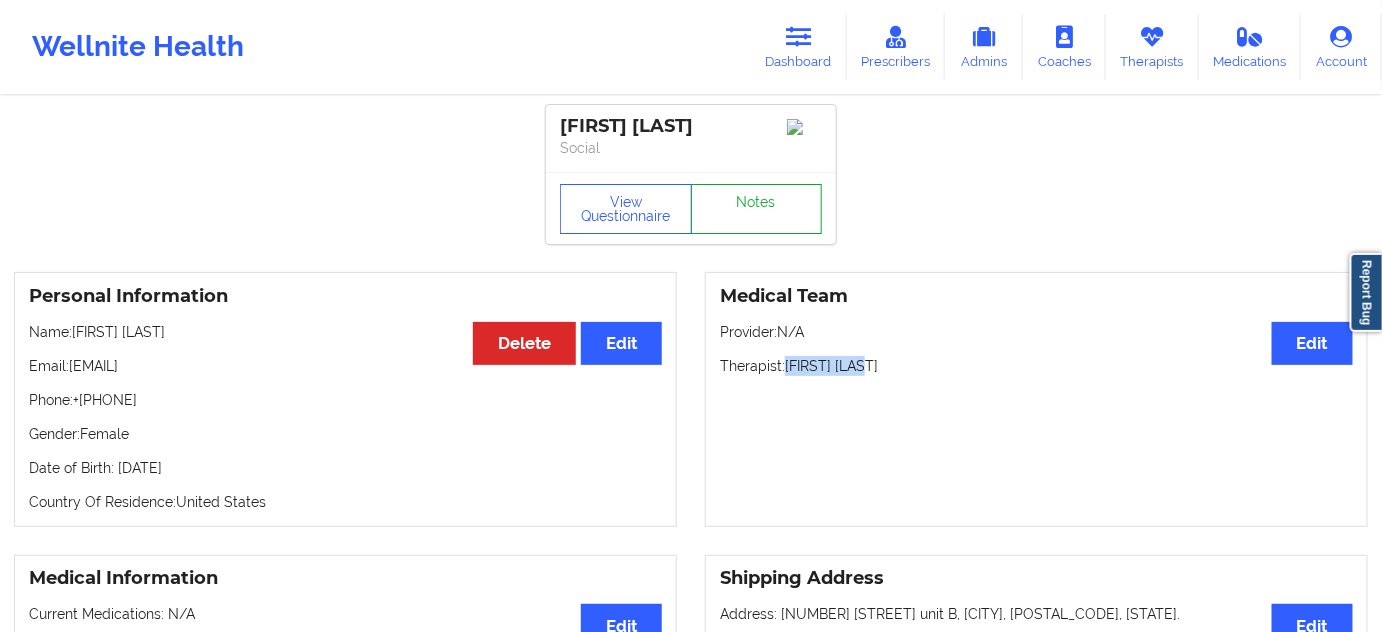 click on "Notes" at bounding box center (757, 209) 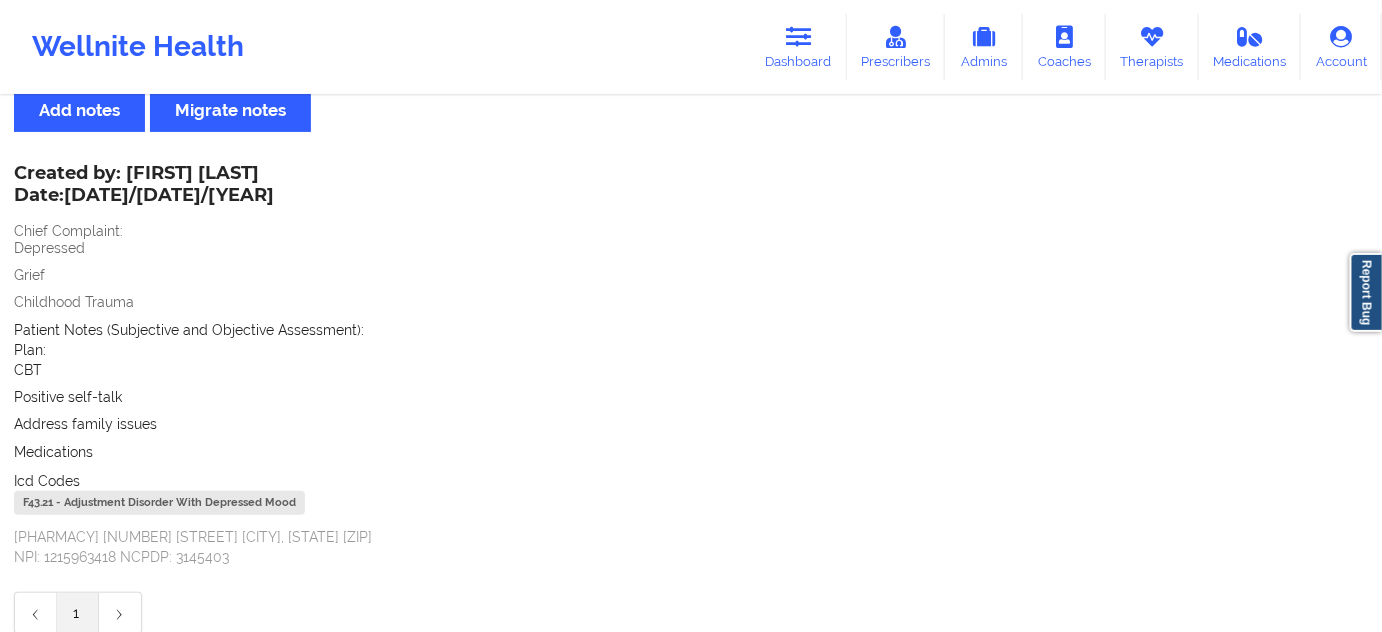 scroll, scrollTop: 60, scrollLeft: 0, axis: vertical 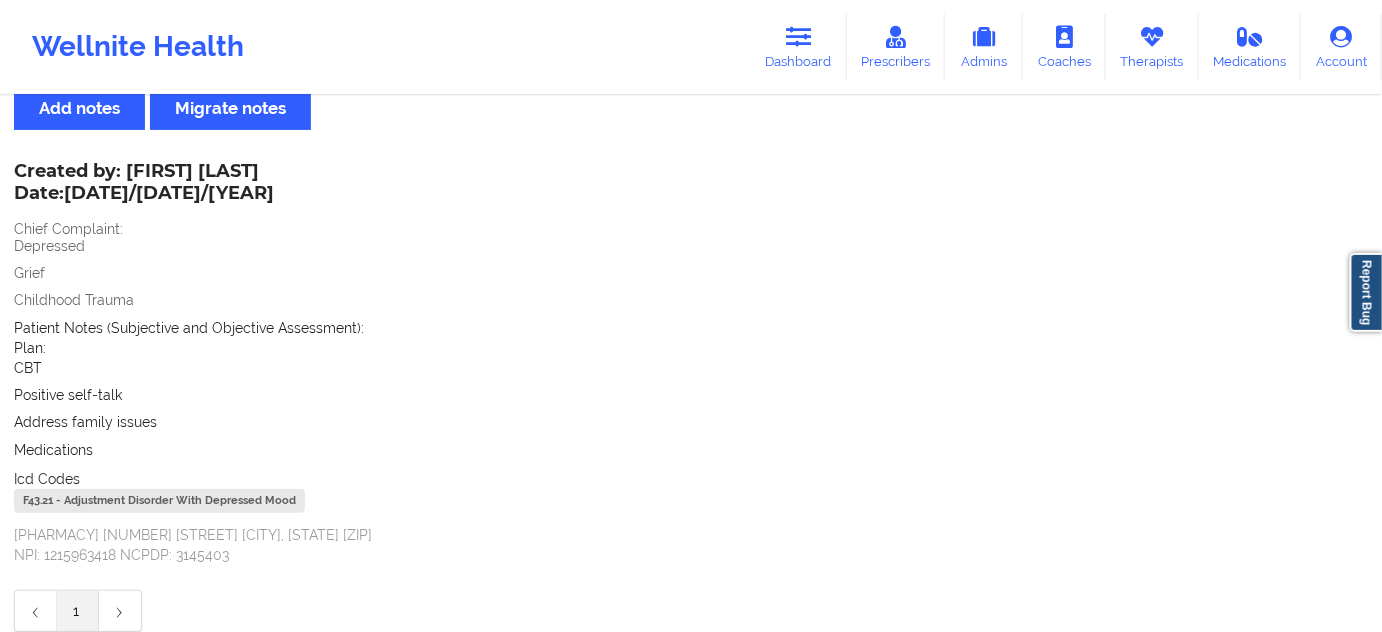 click on "F43.21 - Adjustment Disorder With Depressed Mood" at bounding box center [159, 501] 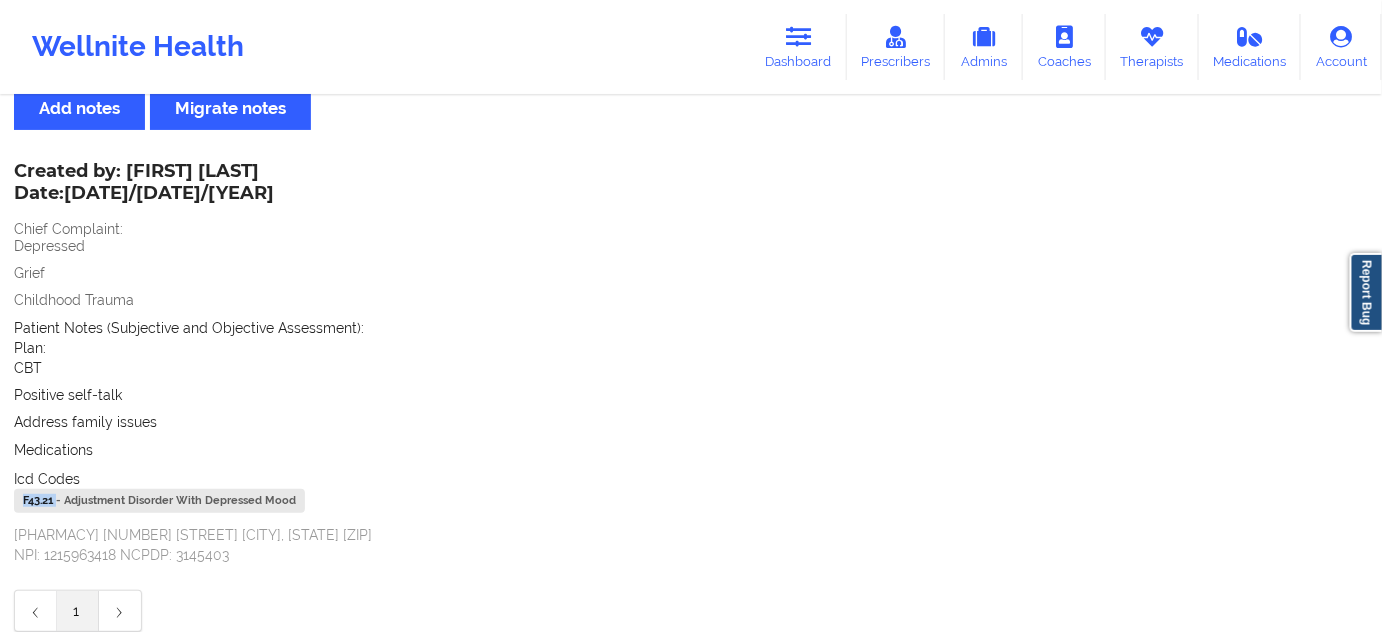 click on "F43.21 - Adjustment Disorder With Depressed Mood" at bounding box center [159, 501] 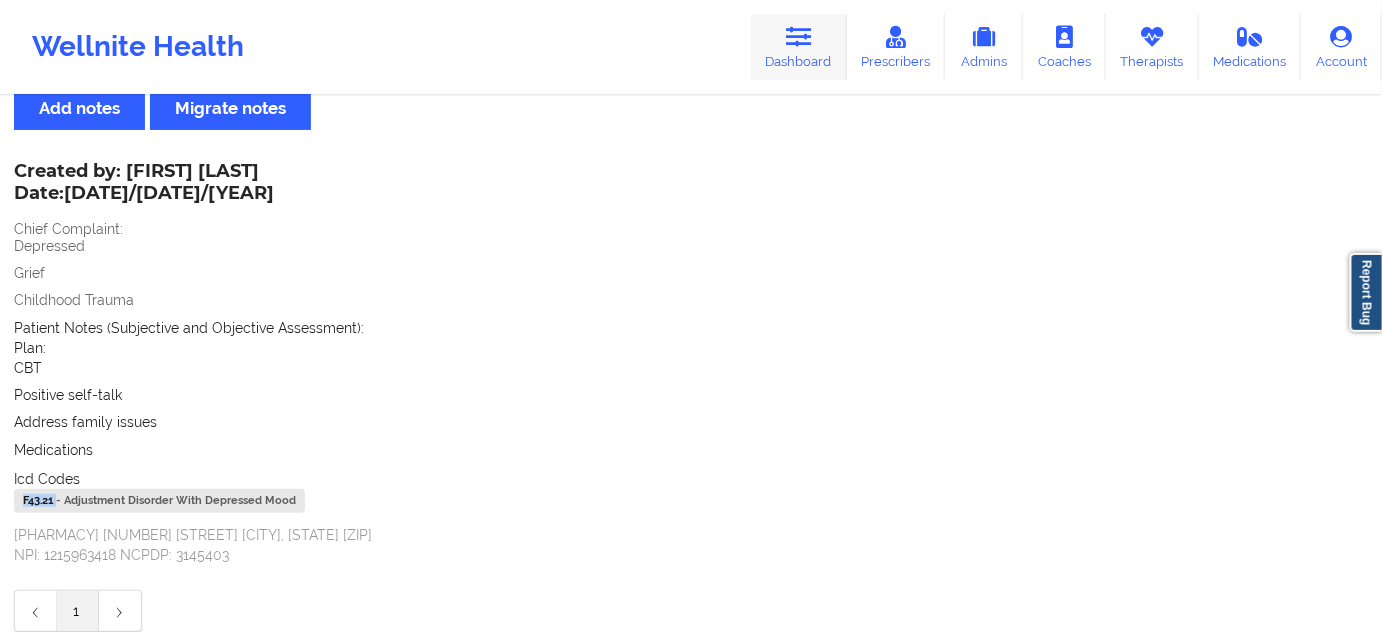 click on "Dashboard" at bounding box center [799, 47] 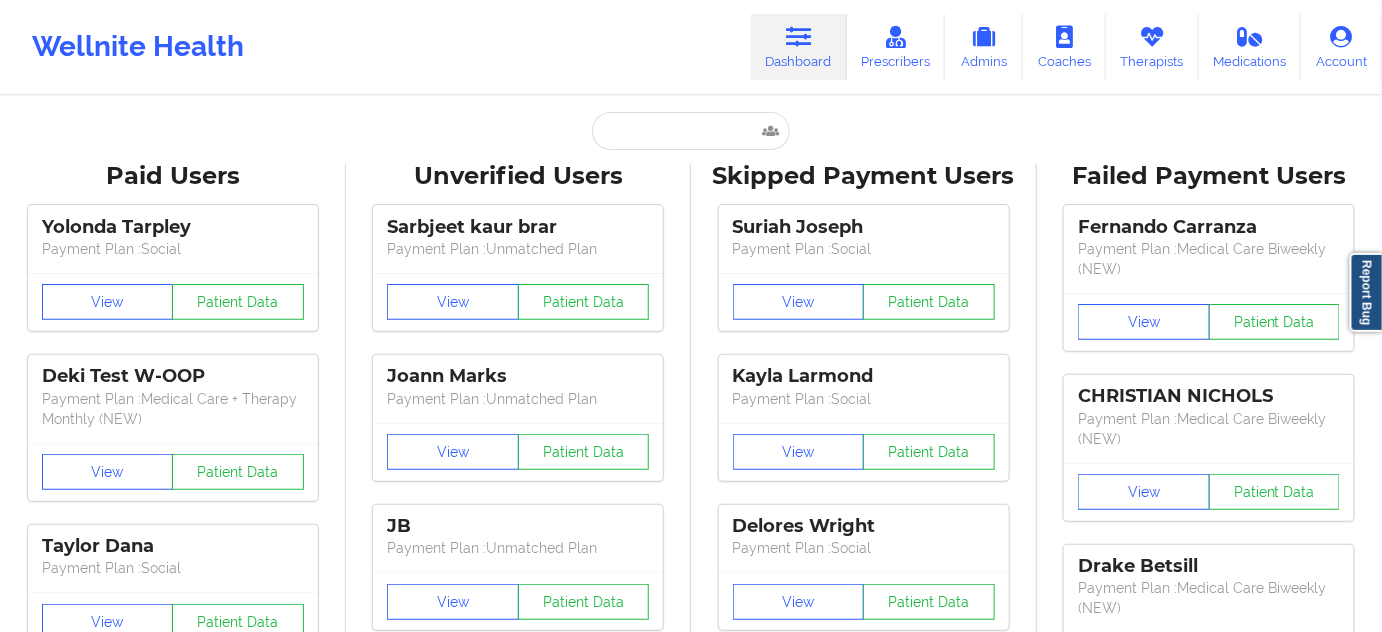 scroll, scrollTop: 0, scrollLeft: 0, axis: both 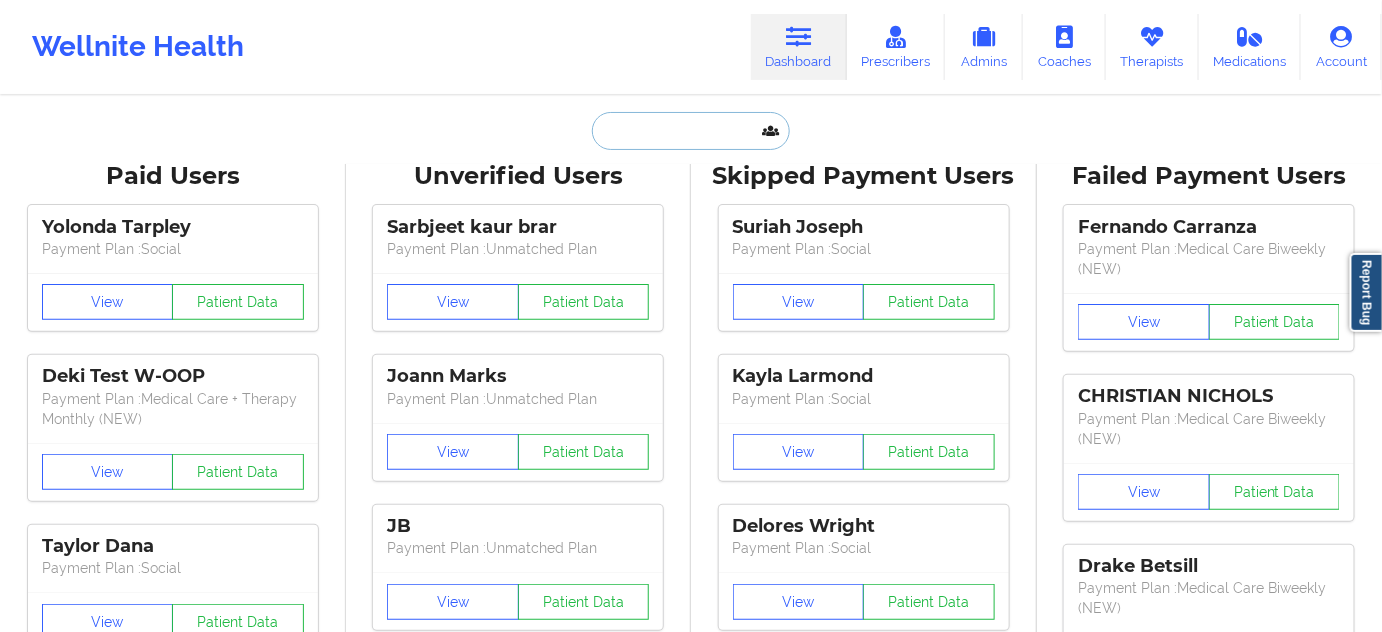 click at bounding box center (691, 131) 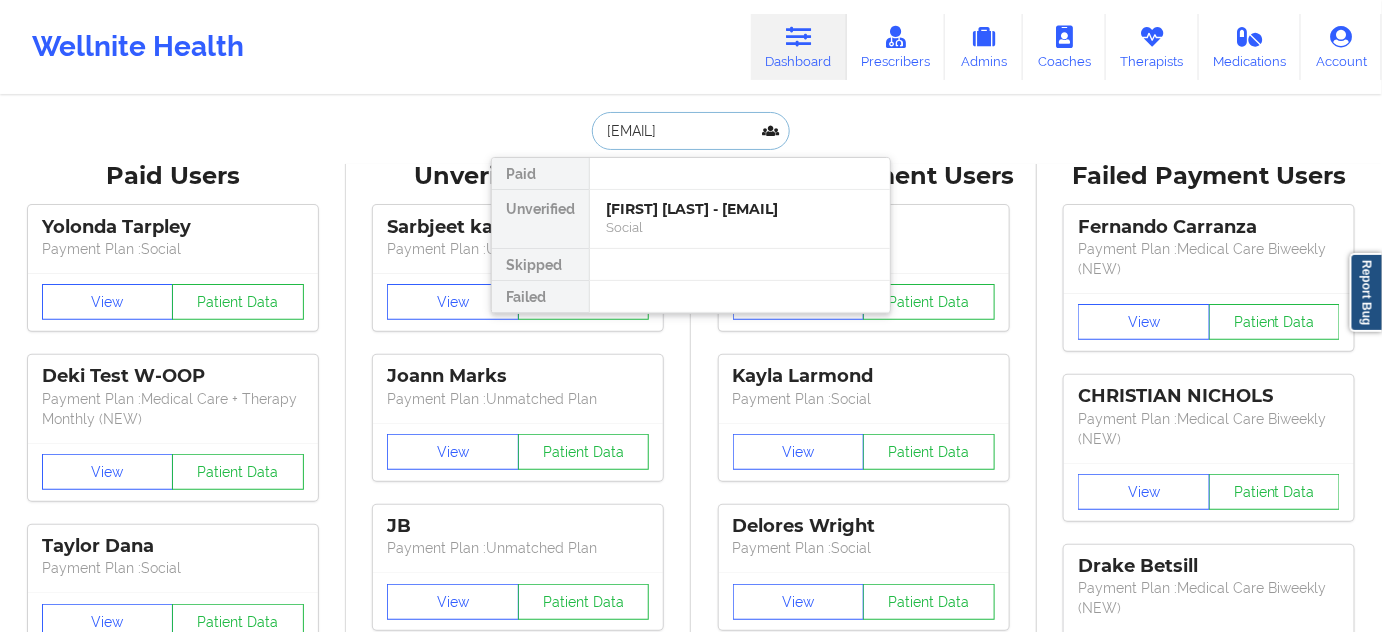 click on "[FIRST] [LAST] - [EMAIL]" at bounding box center [740, 209] 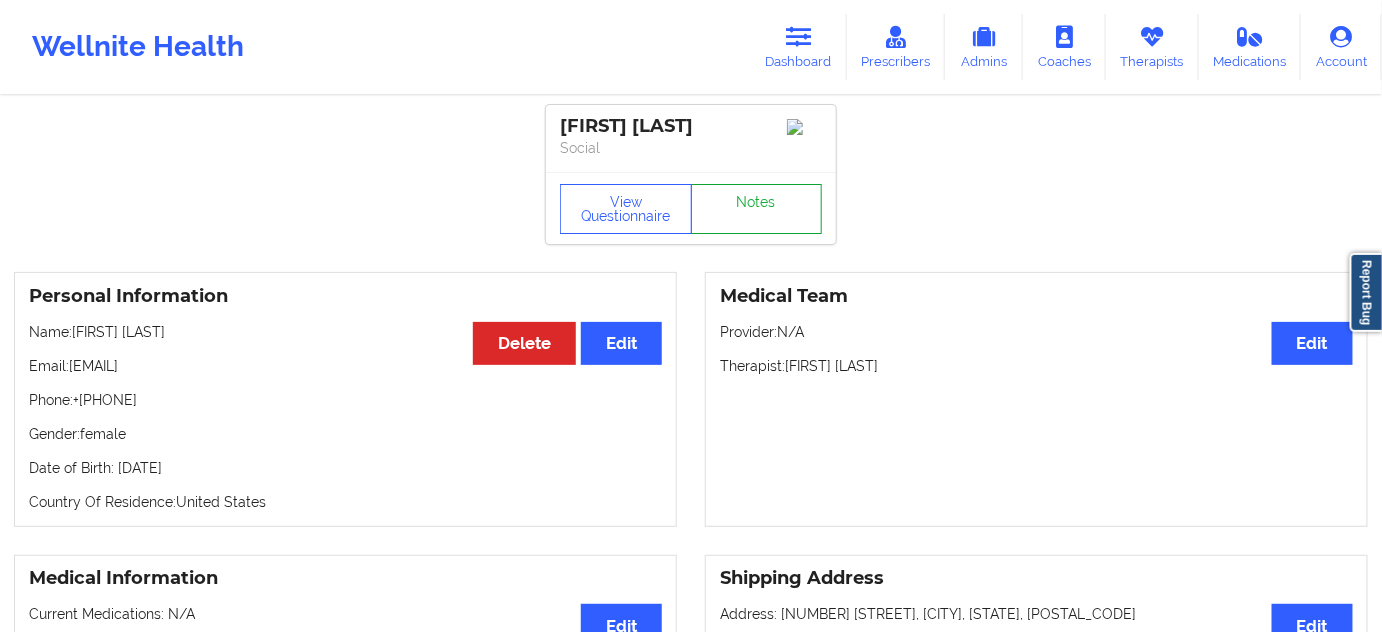 click on "Notes" at bounding box center [757, 209] 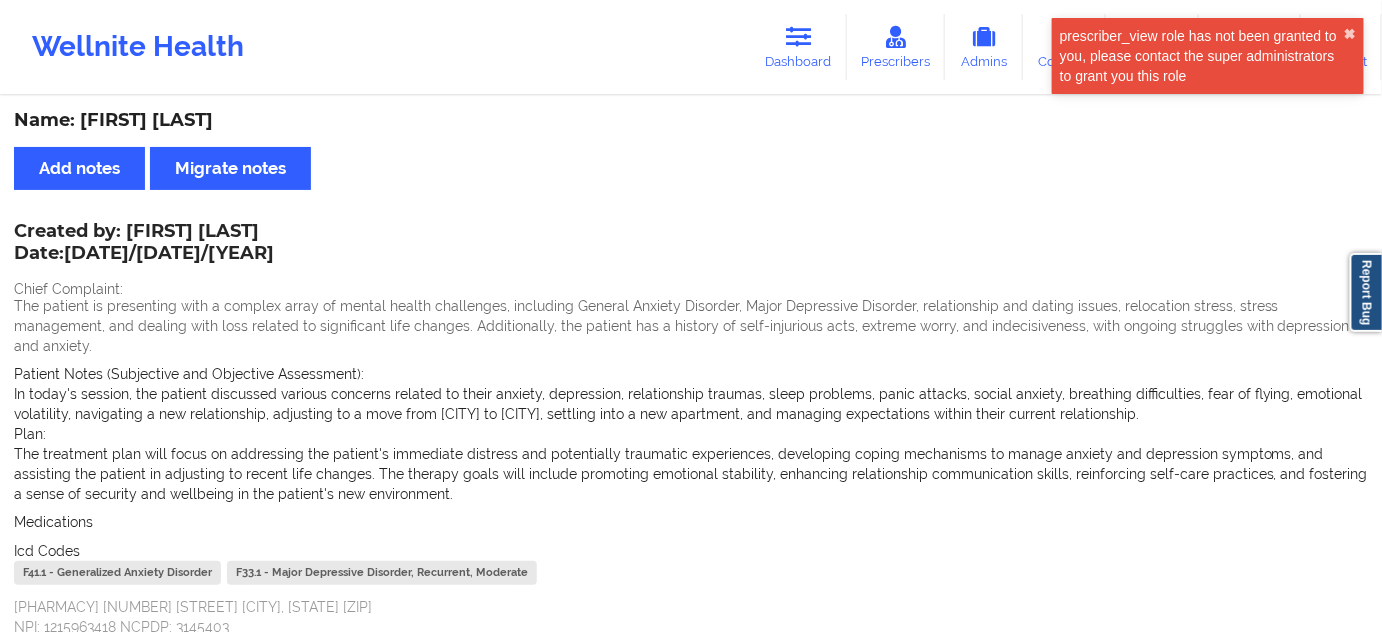 click on "F41.1 - Generalized Anxiety Disorder" at bounding box center [117, 573] 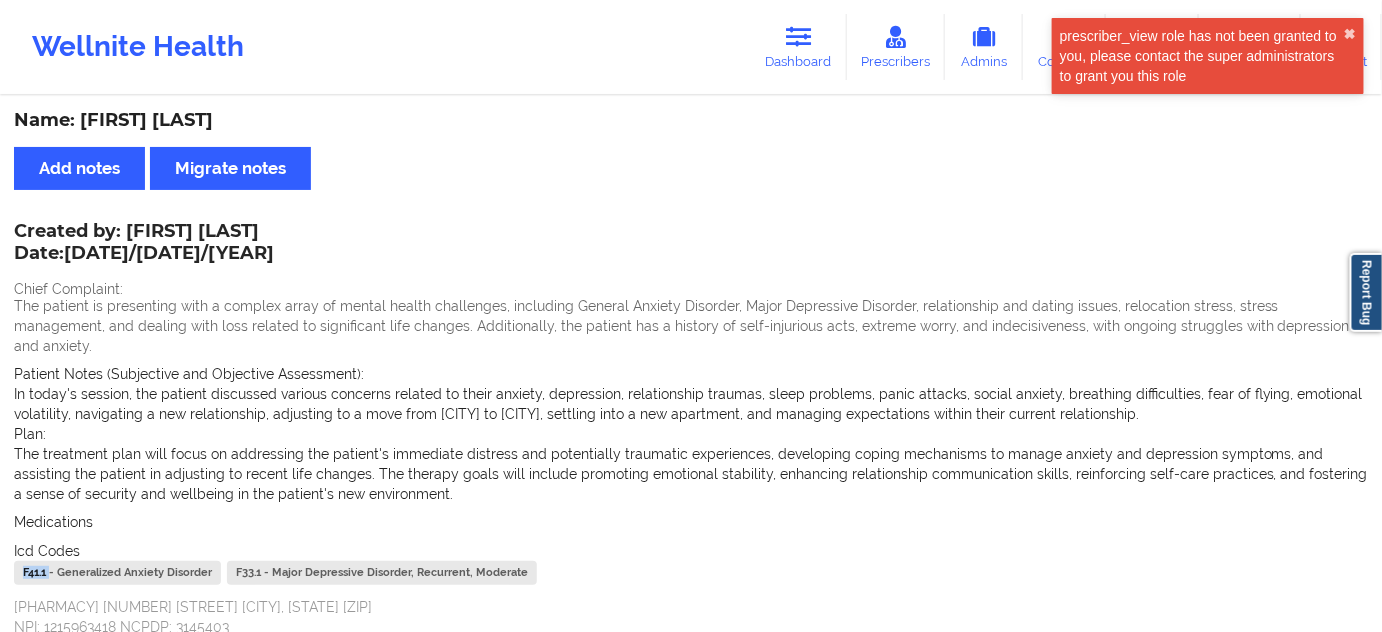 click on "F41.1 - Generalized Anxiety Disorder" at bounding box center [117, 573] 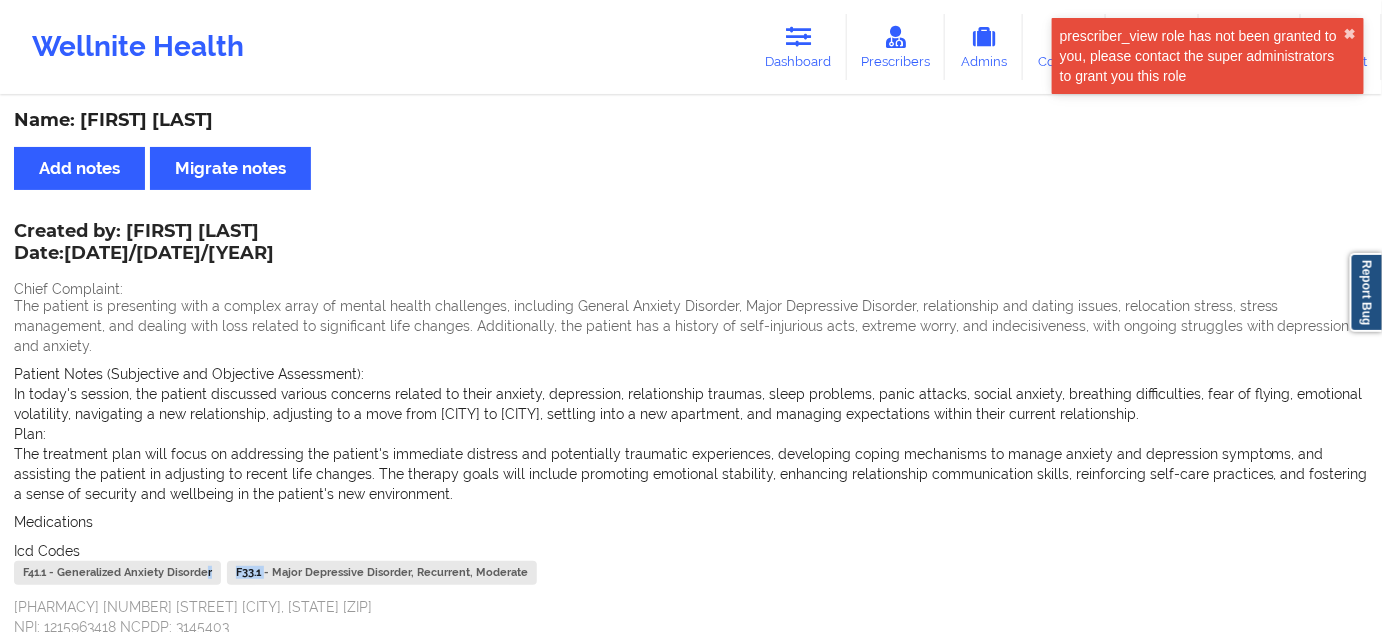 drag, startPoint x: 254, startPoint y: 554, endPoint x: 198, endPoint y: 546, distance: 56.568542 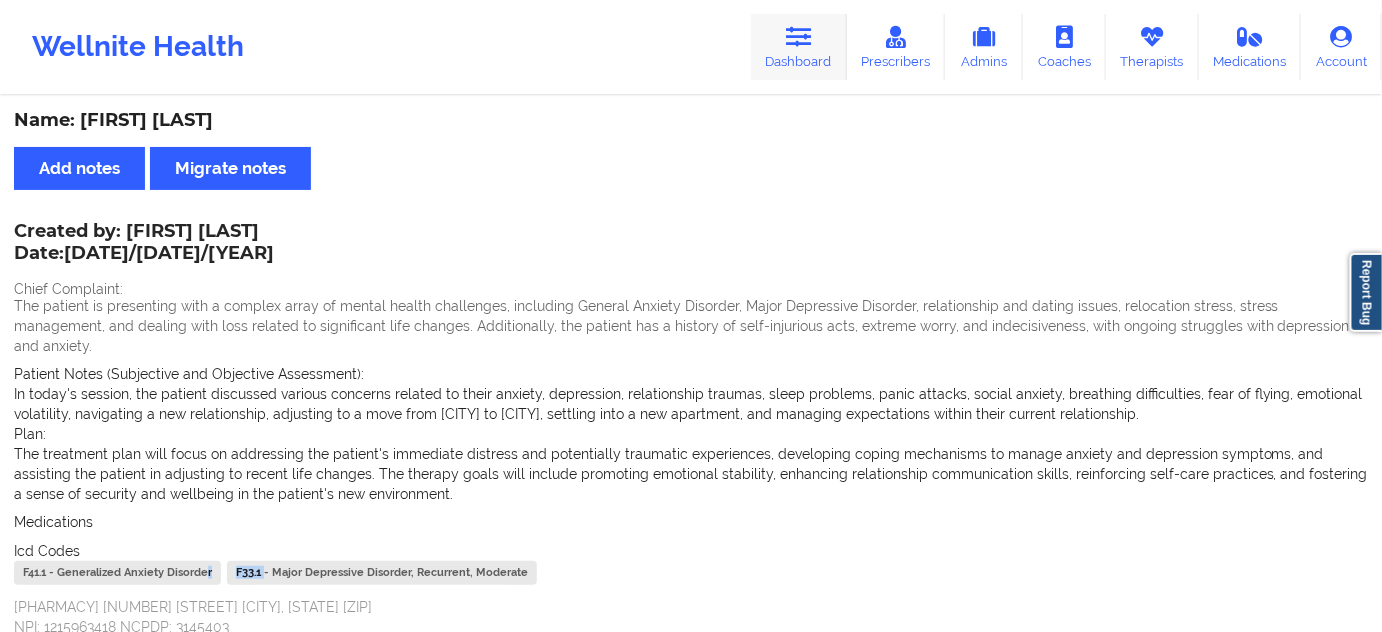click on "Dashboard" at bounding box center (799, 47) 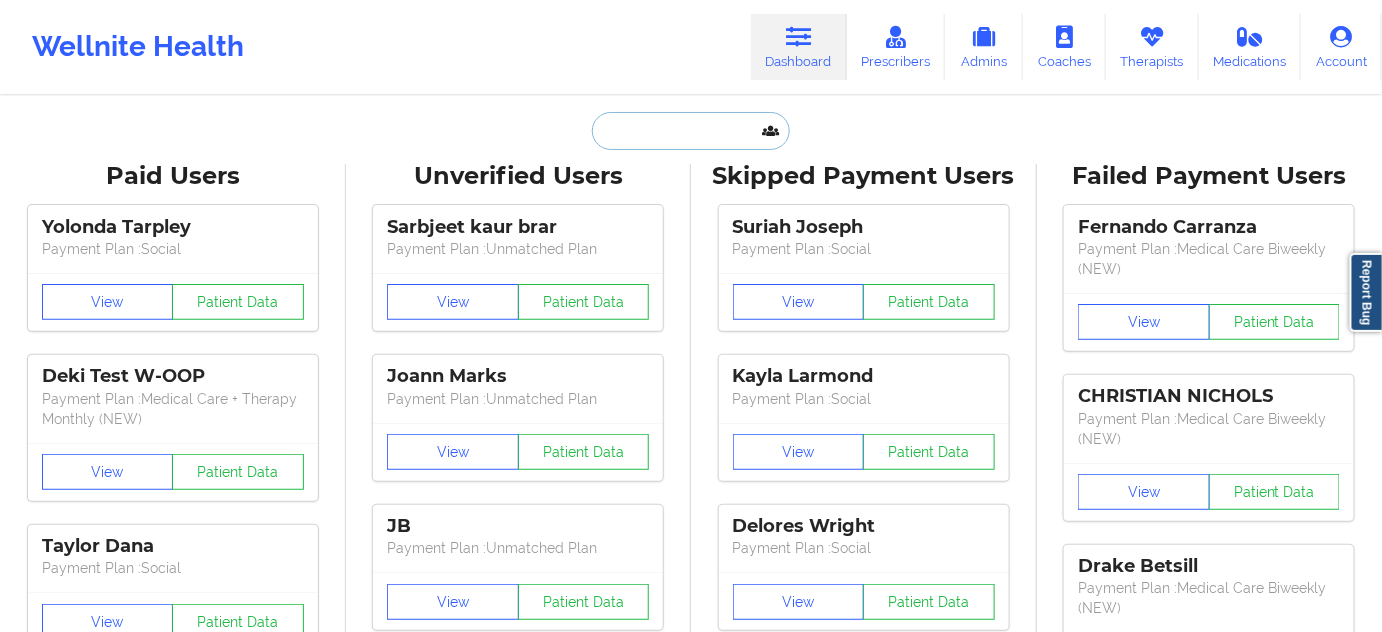 click at bounding box center (691, 131) 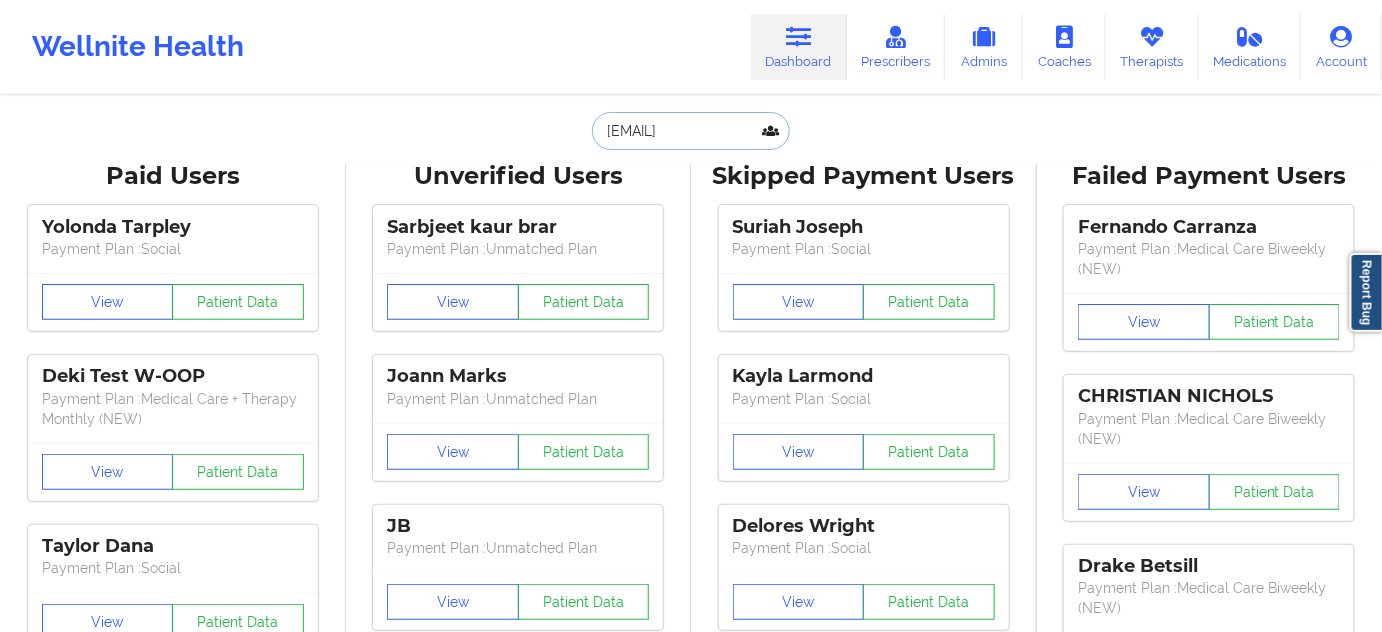 scroll, scrollTop: 0, scrollLeft: 5, axis: horizontal 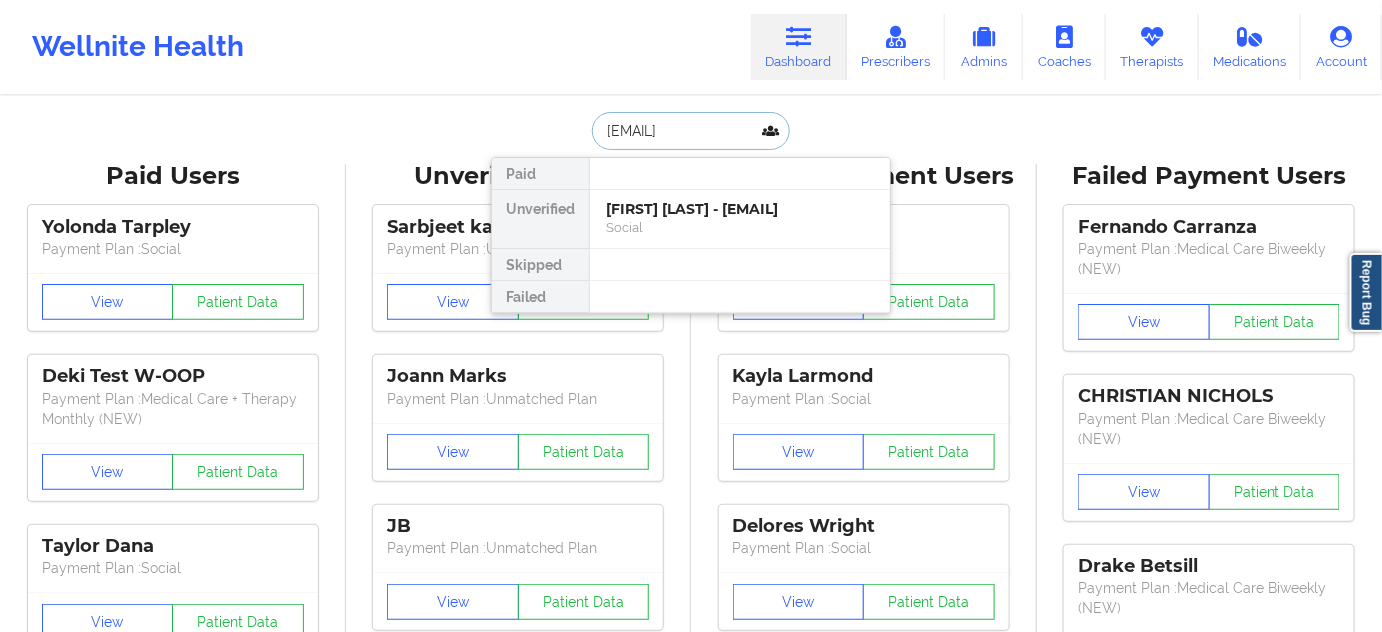 click on "[FIRST] [LAST] - [EMAIL]" at bounding box center (740, 209) 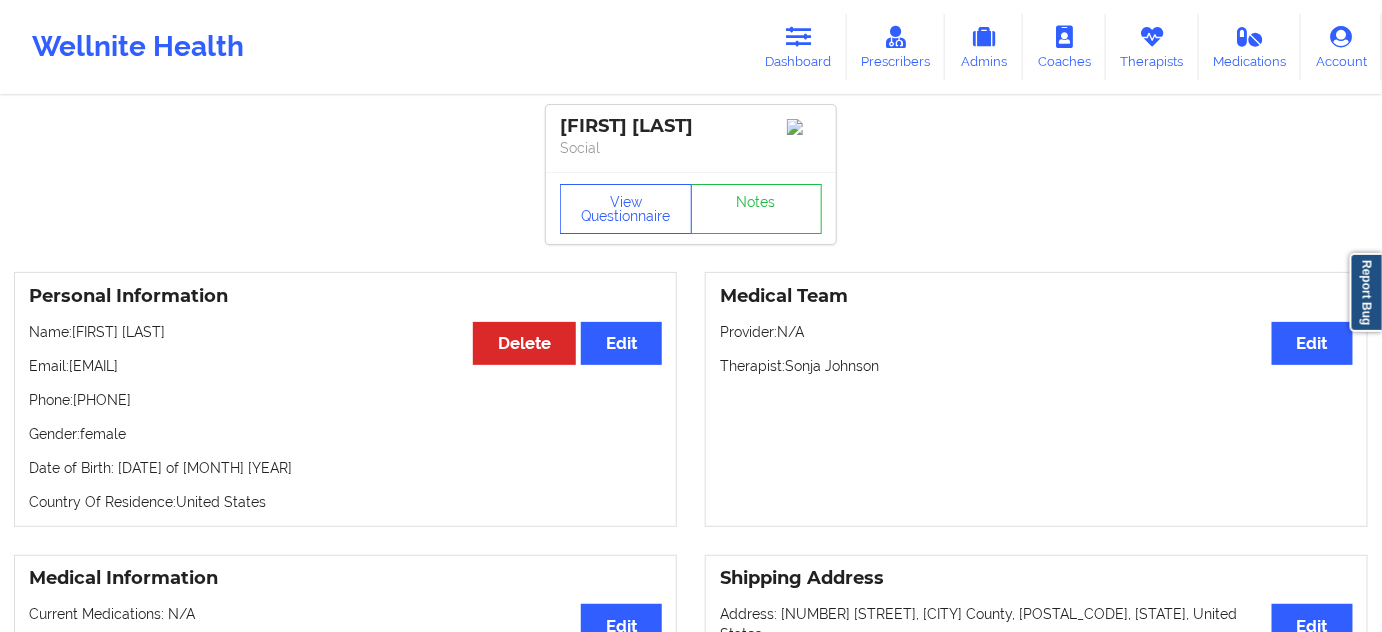drag, startPoint x: 720, startPoint y: 131, endPoint x: 554, endPoint y: 132, distance: 166.003 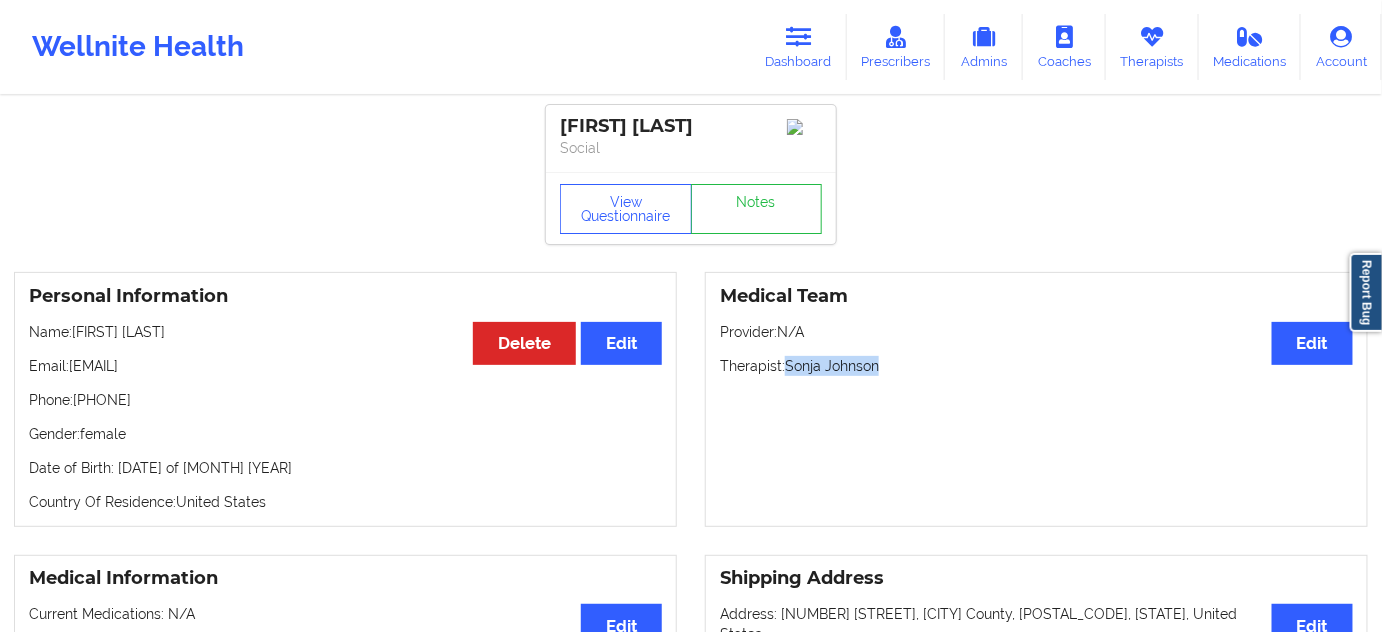 drag, startPoint x: 789, startPoint y: 366, endPoint x: 889, endPoint y: 369, distance: 100.04499 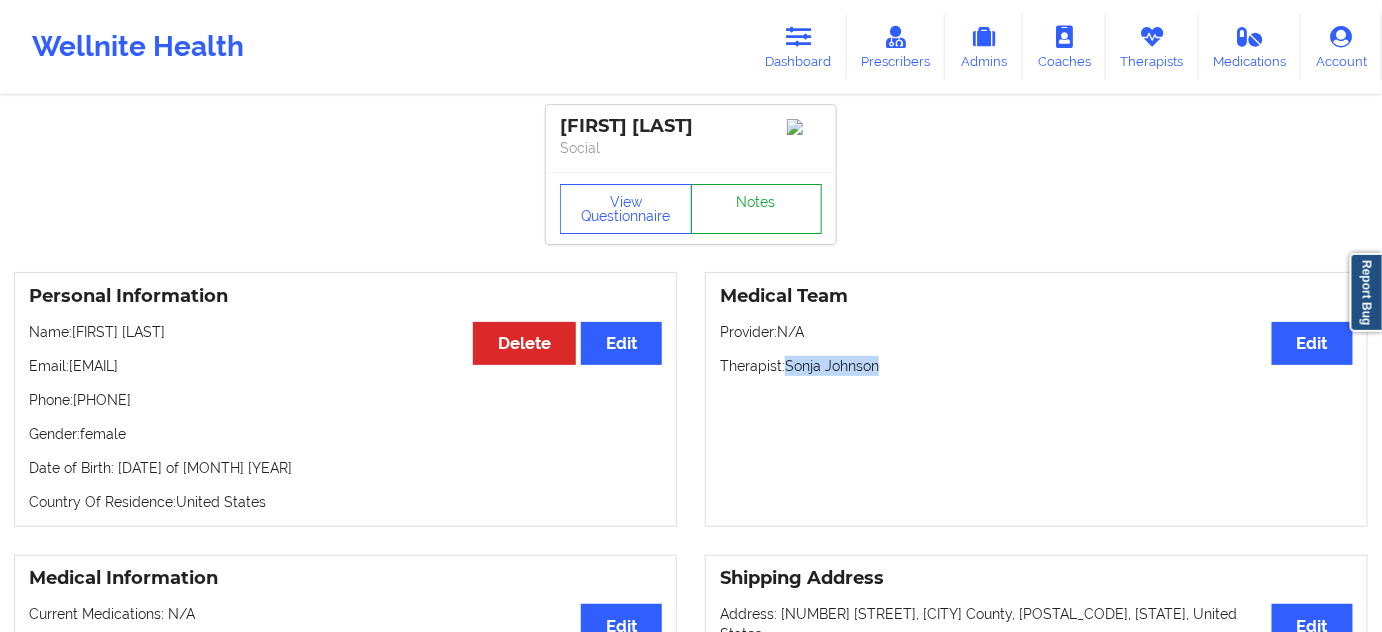 click on "Notes" at bounding box center (757, 209) 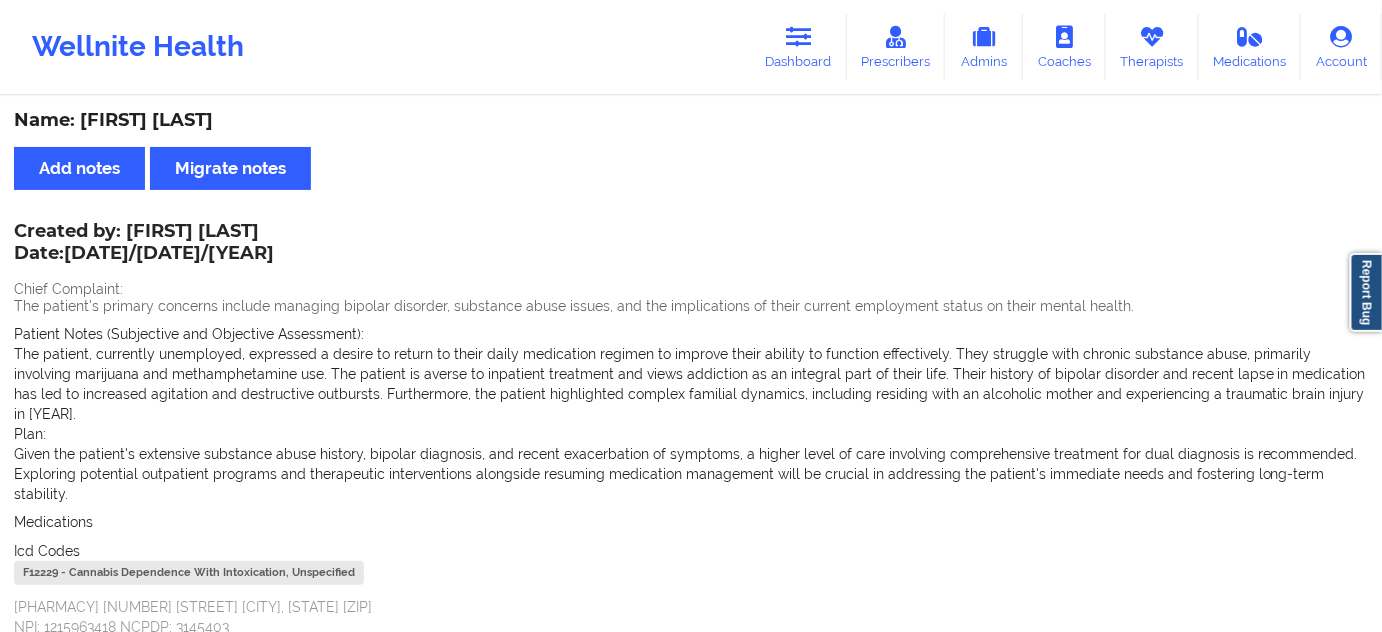 click on "F12229 - Cannabis Dependence With Intoxication, Unspecified" at bounding box center [189, 573] 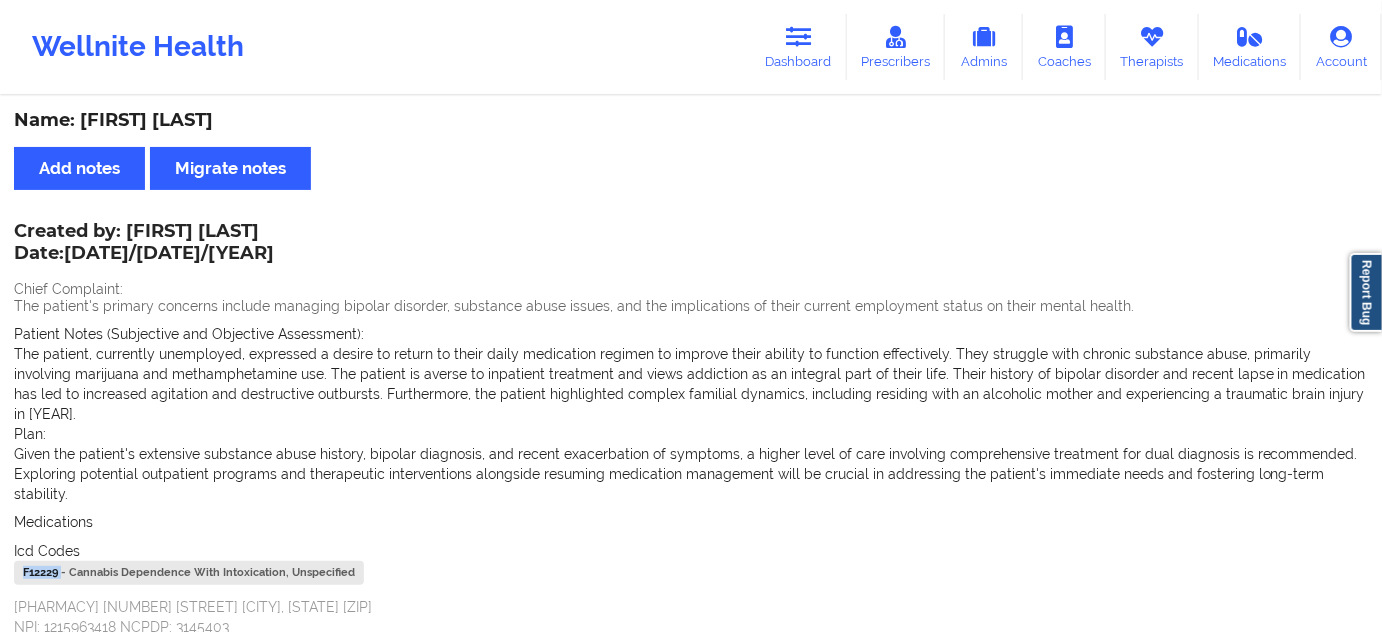 click on "F12229 - Cannabis Dependence With Intoxication, Unspecified" at bounding box center [189, 573] 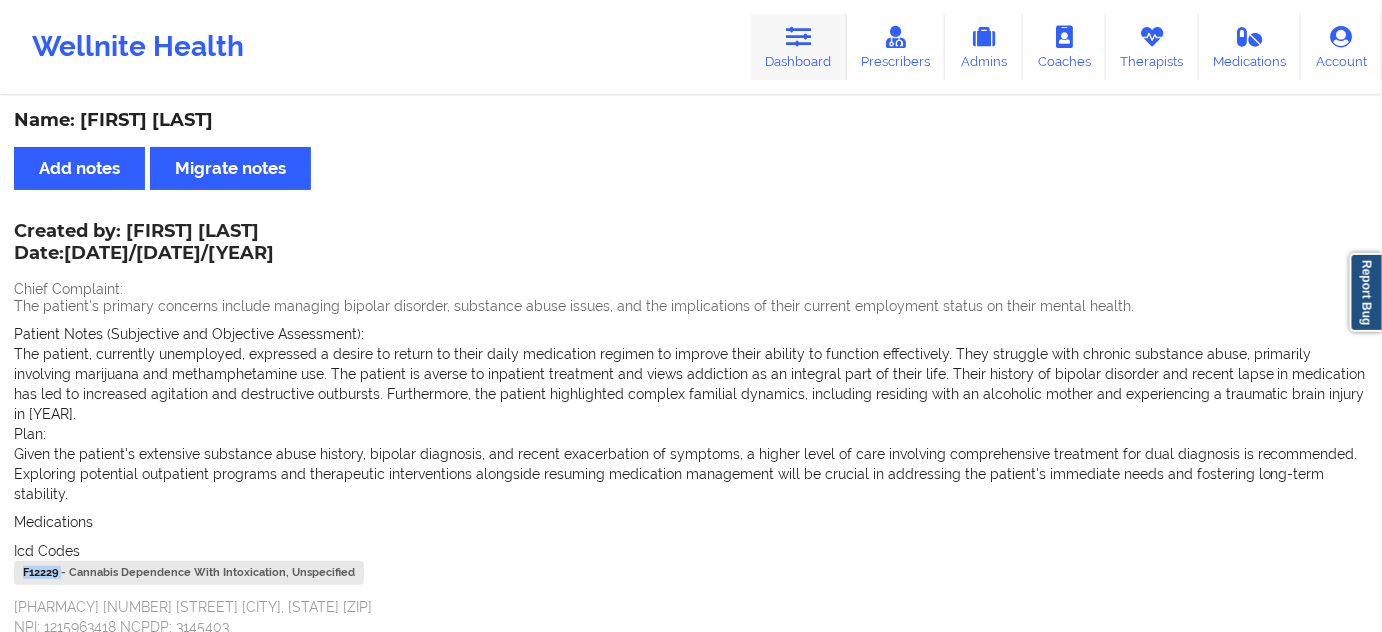 click on "Dashboard" at bounding box center [799, 47] 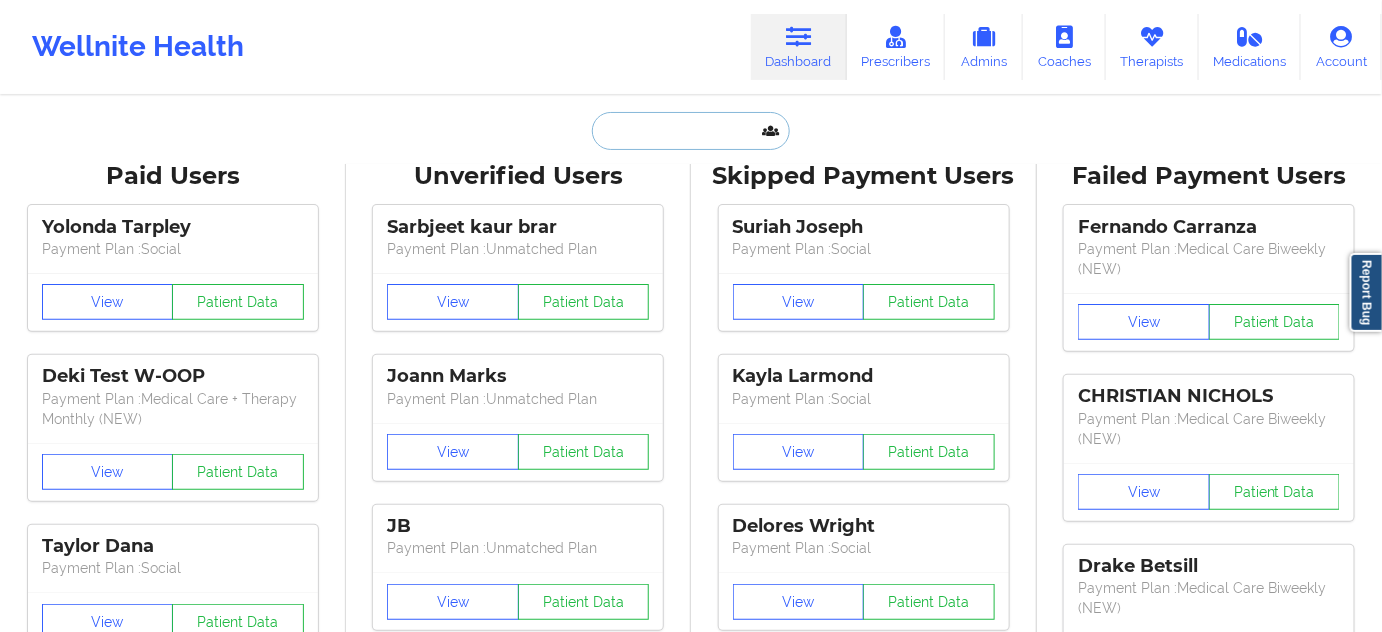 click at bounding box center [691, 131] 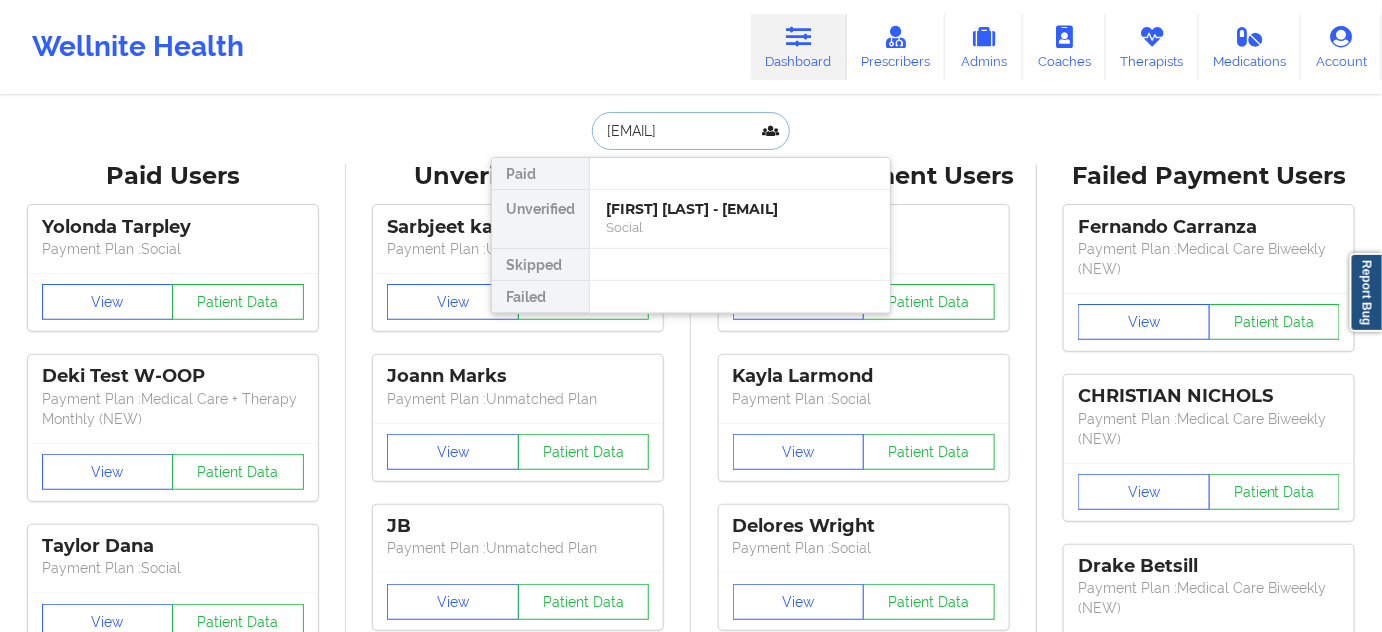 click on "[FIRST] [LAST] - [EMAIL]" at bounding box center [740, 209] 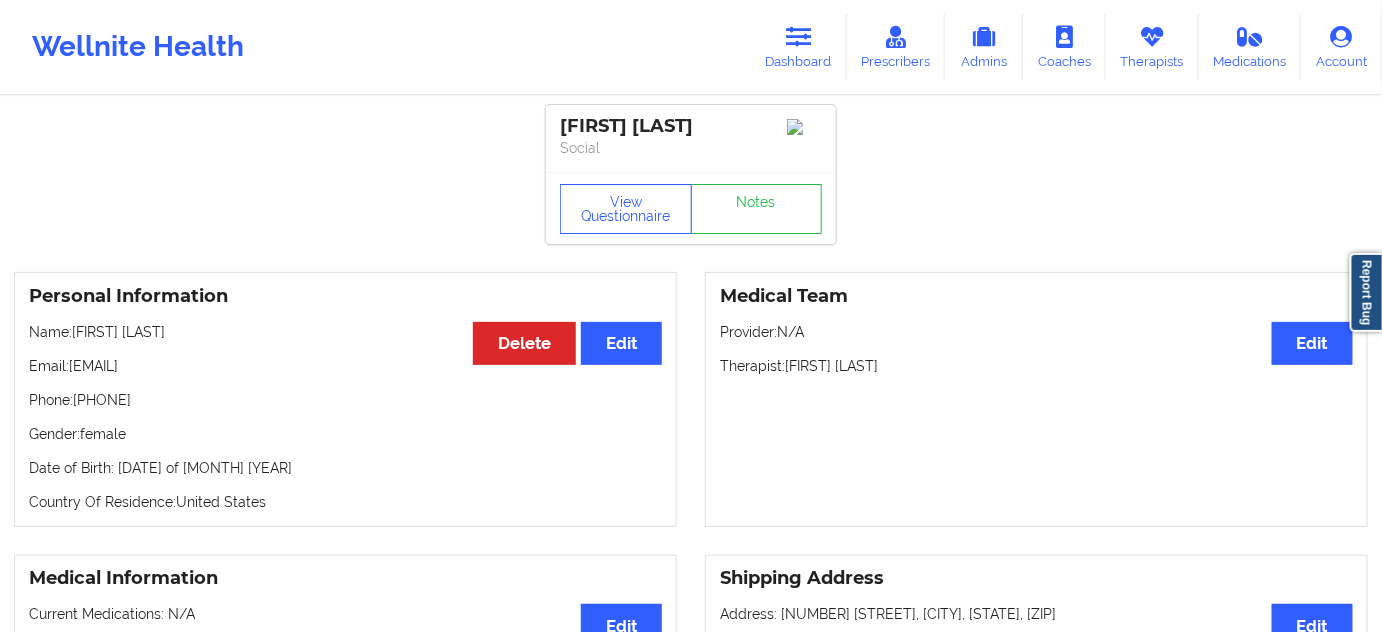 drag, startPoint x: 738, startPoint y: 119, endPoint x: 551, endPoint y: 116, distance: 187.02406 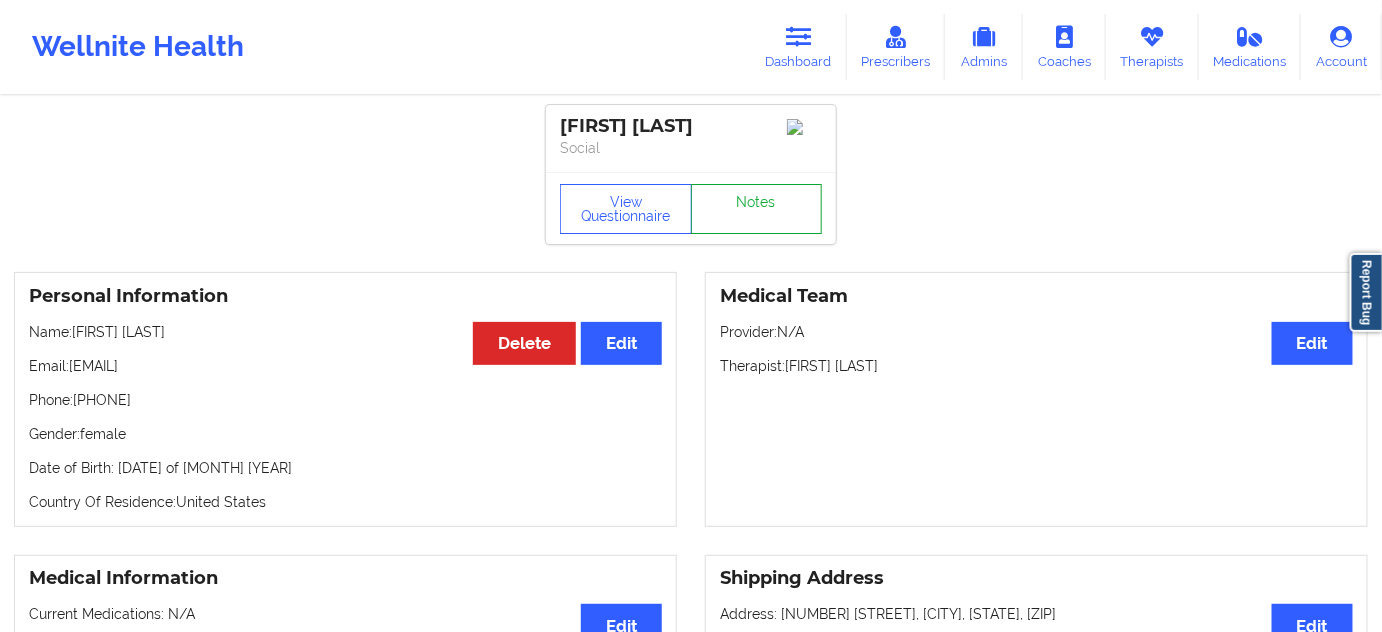 click on "Notes" at bounding box center [757, 209] 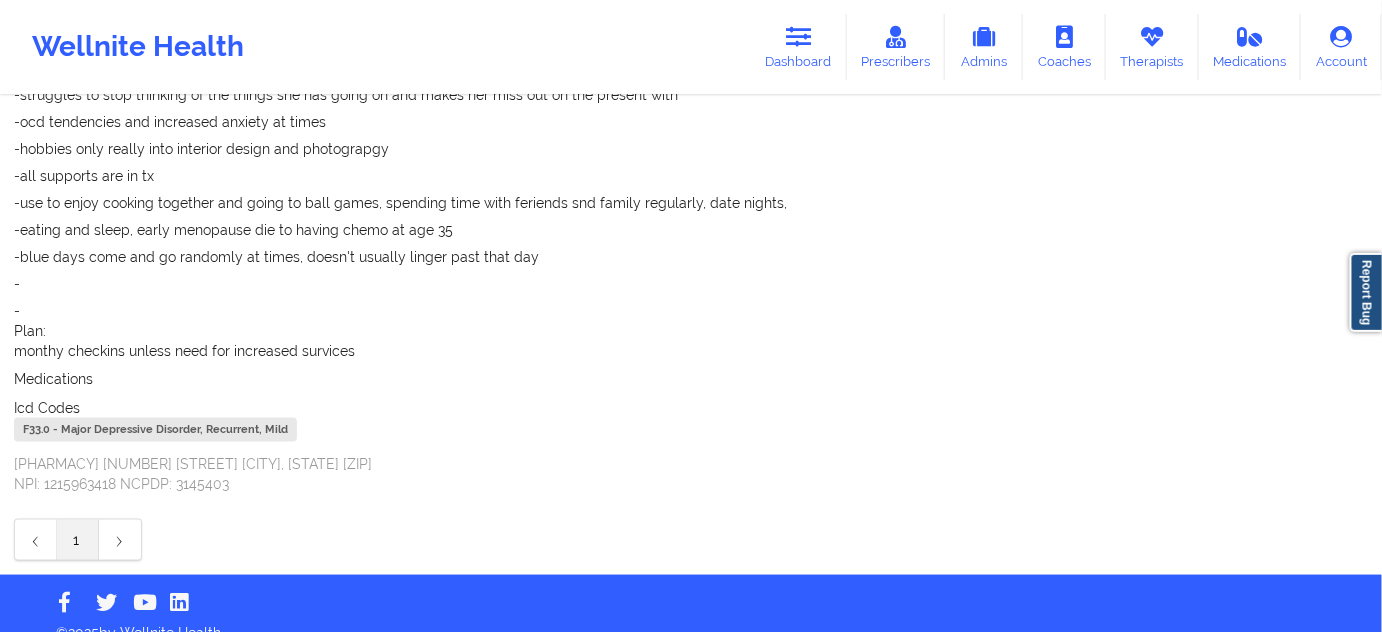 scroll, scrollTop: 573, scrollLeft: 0, axis: vertical 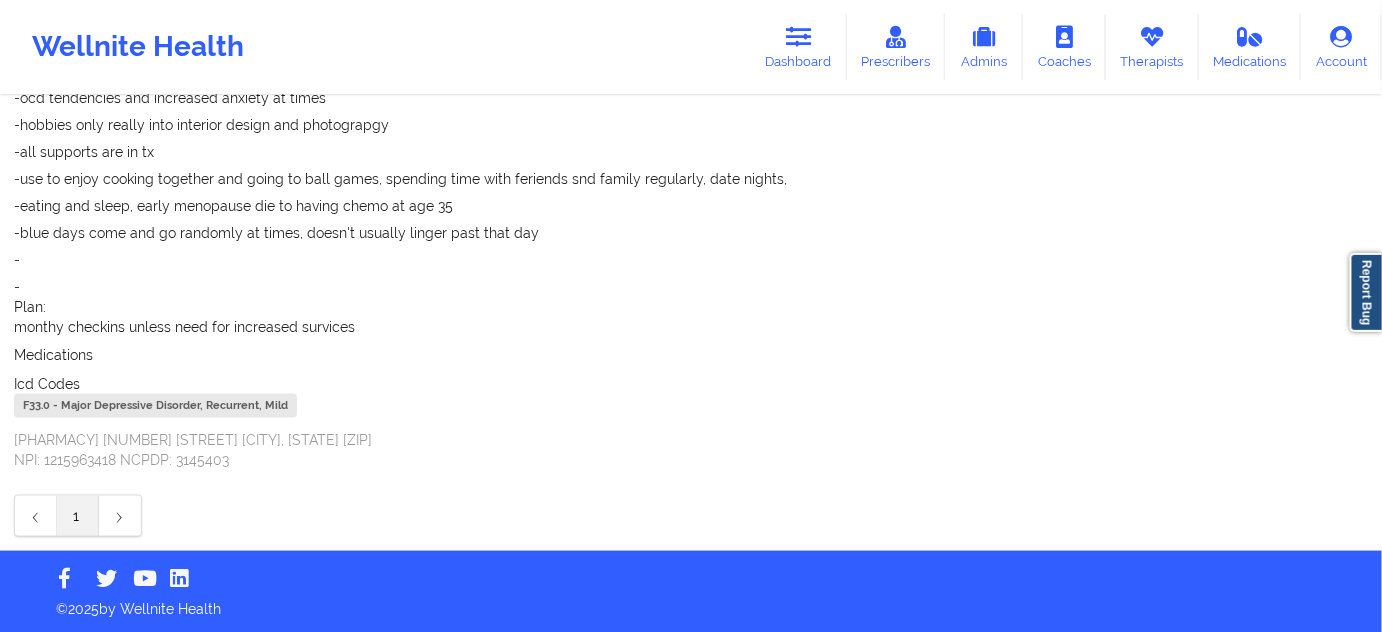 click on "F33.0 - Major Depressive Disorder, Recurrent, Mild" at bounding box center (155, 406) 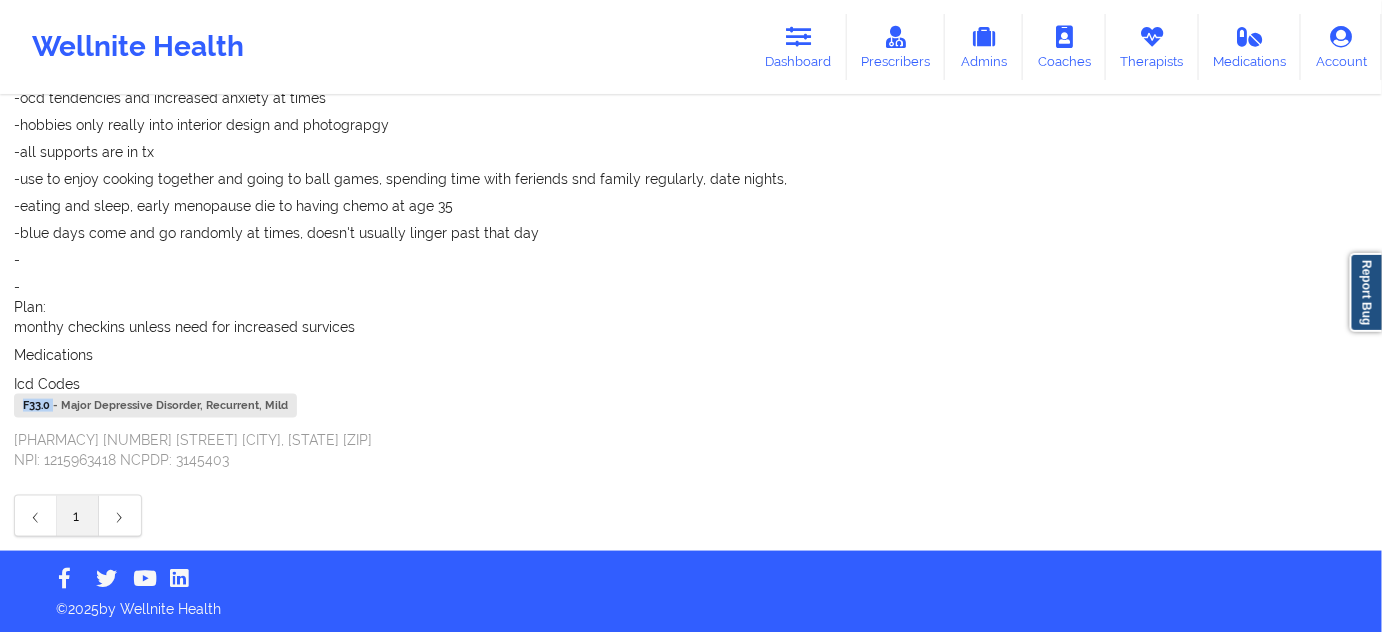 click on "F33.0 - Major Depressive Disorder, Recurrent, Mild" at bounding box center [155, 406] 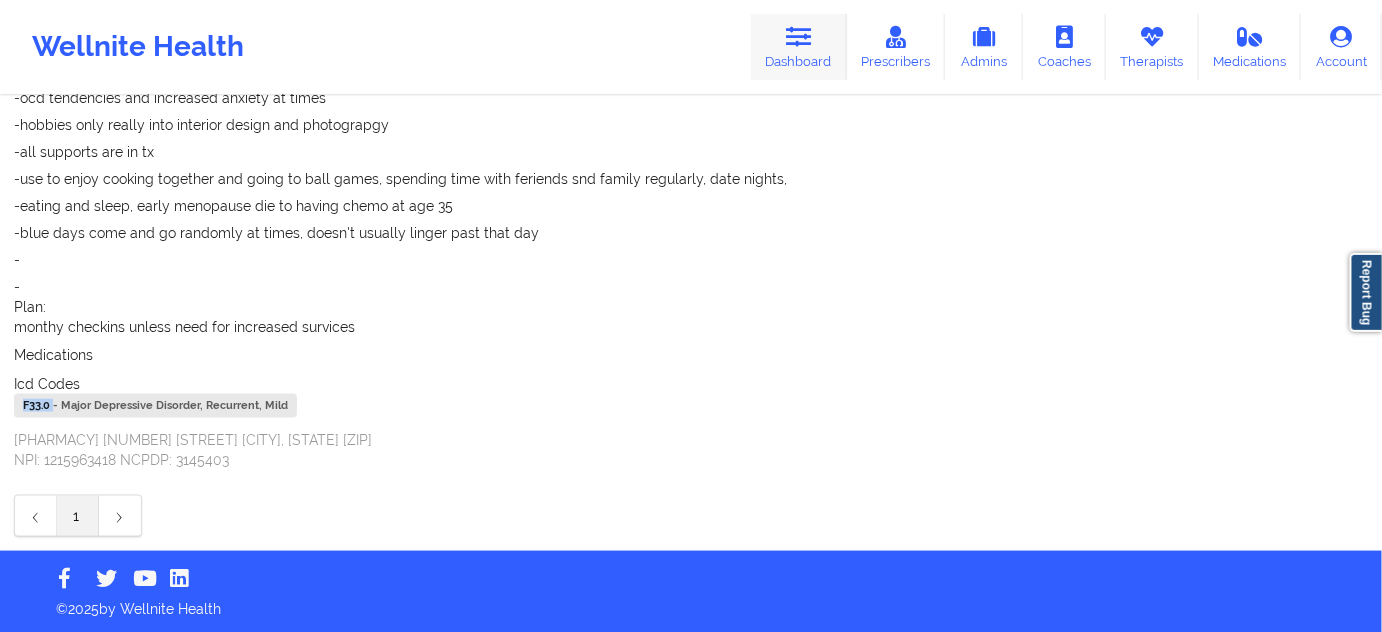 click on "Dashboard" at bounding box center [799, 47] 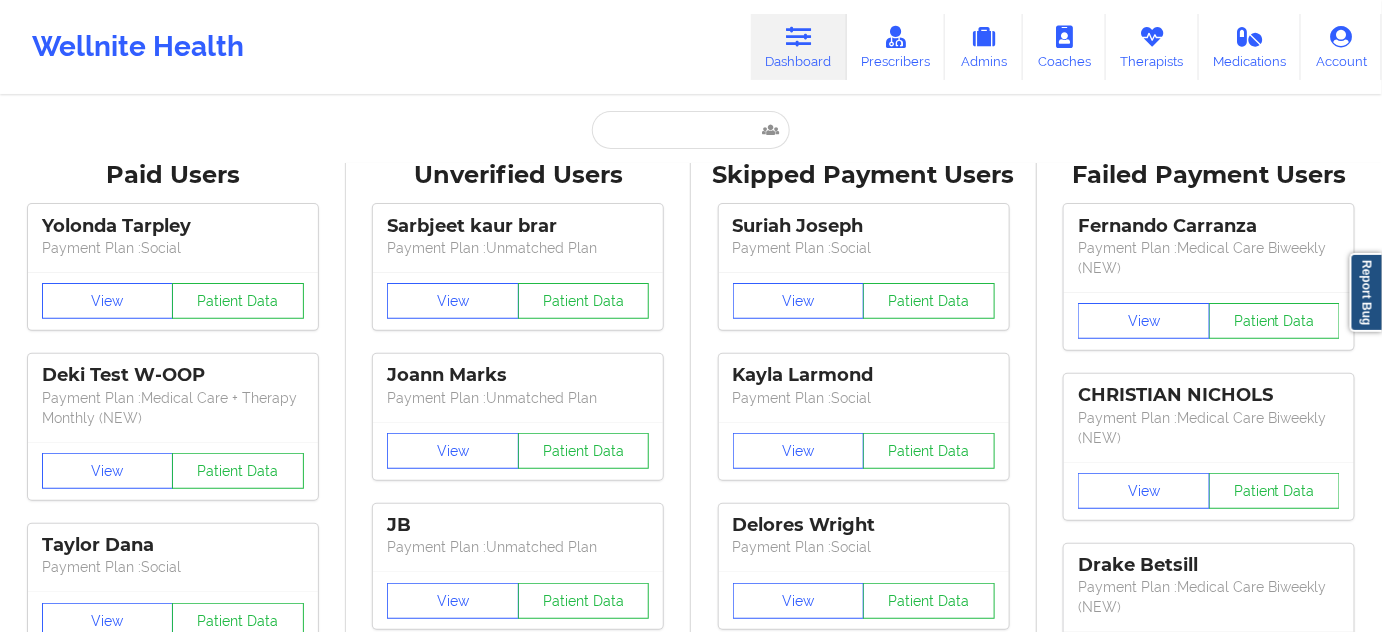 scroll, scrollTop: 0, scrollLeft: 0, axis: both 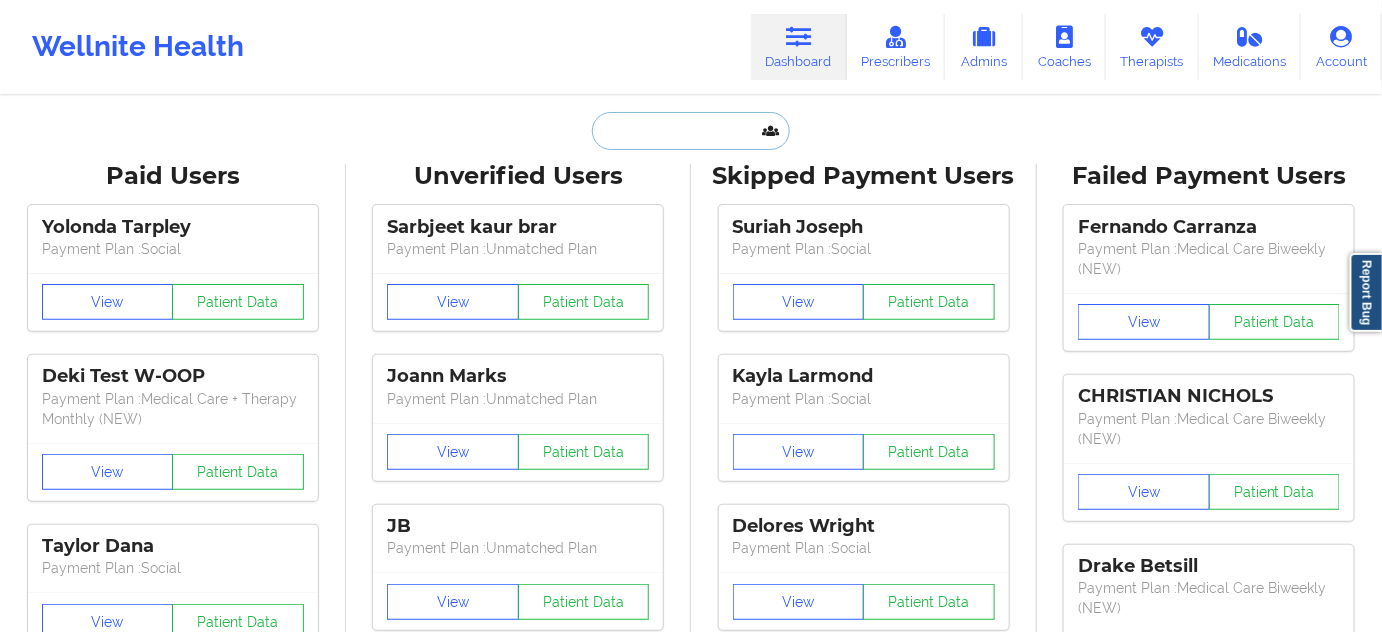 click at bounding box center [691, 131] 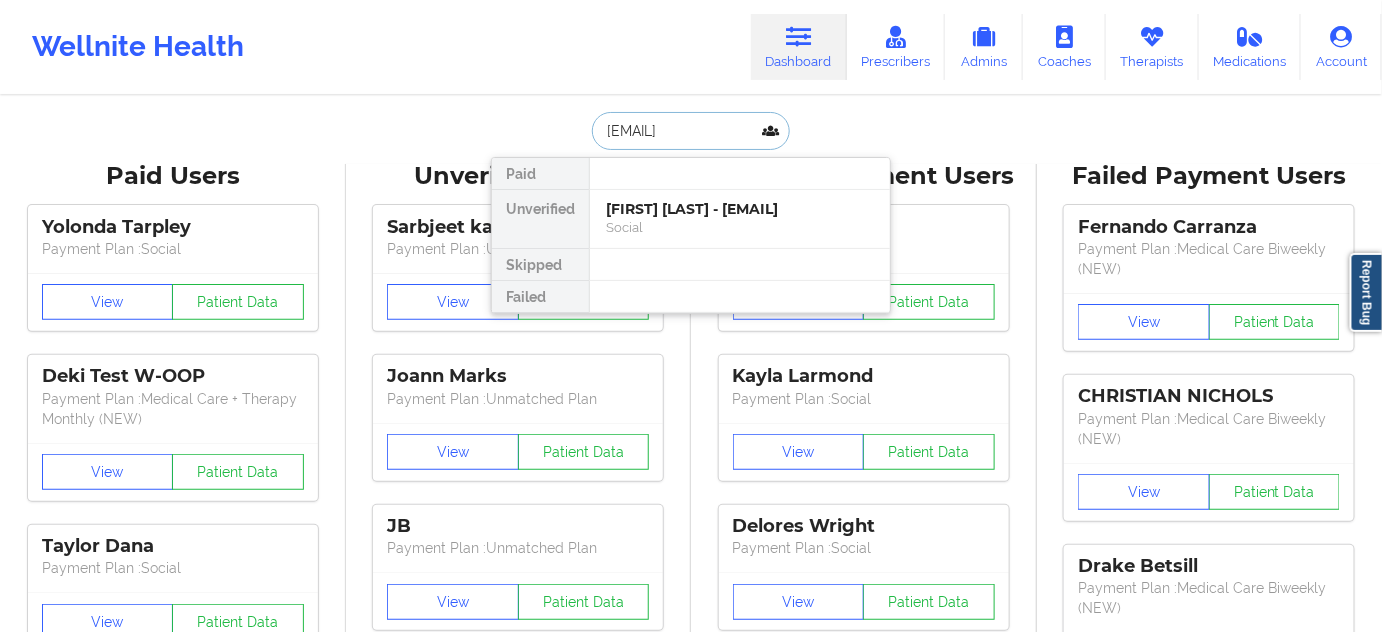 click on "[FIRST] [LAST] - [EMAIL]" at bounding box center (740, 209) 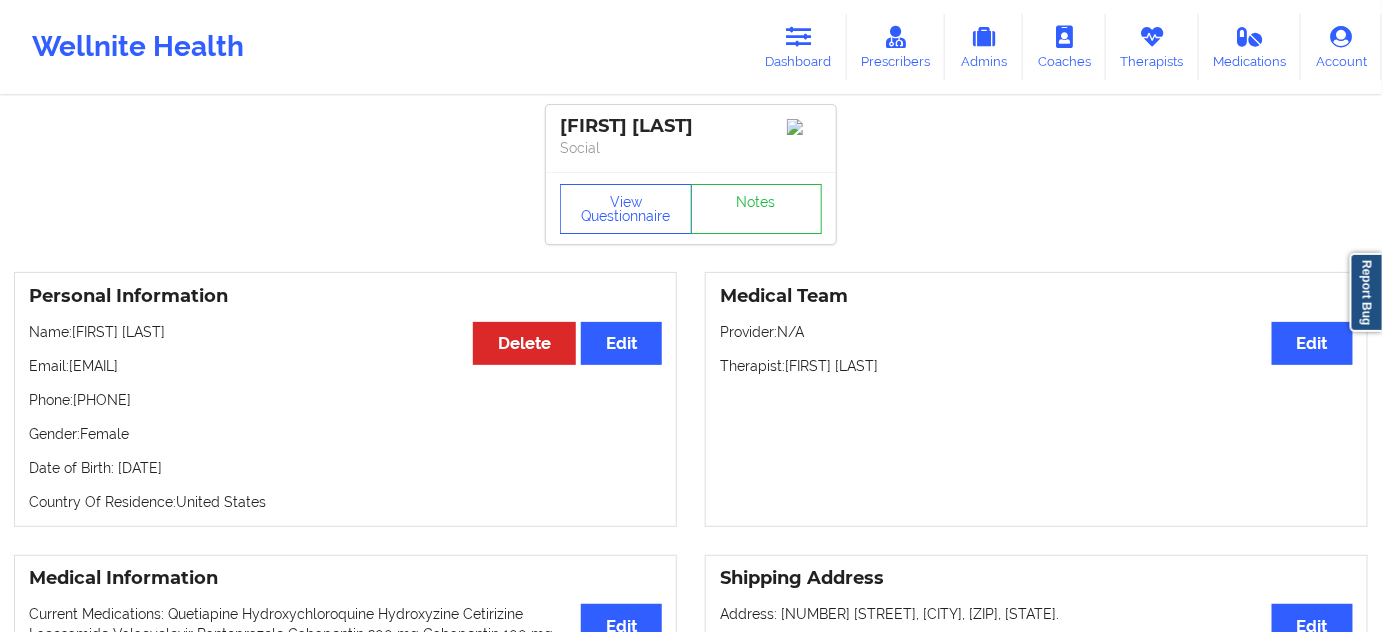 drag, startPoint x: 744, startPoint y: 116, endPoint x: 557, endPoint y: 121, distance: 187.06683 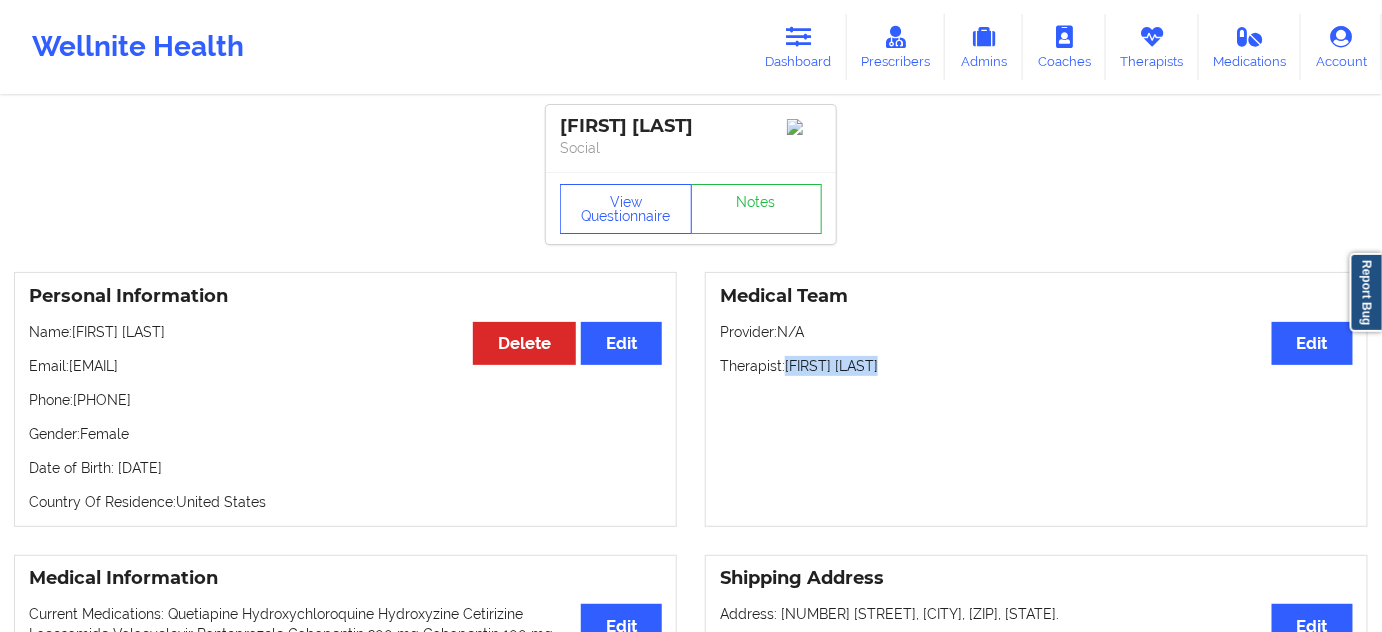 drag, startPoint x: 785, startPoint y: 367, endPoint x: 893, endPoint y: 366, distance: 108.00463 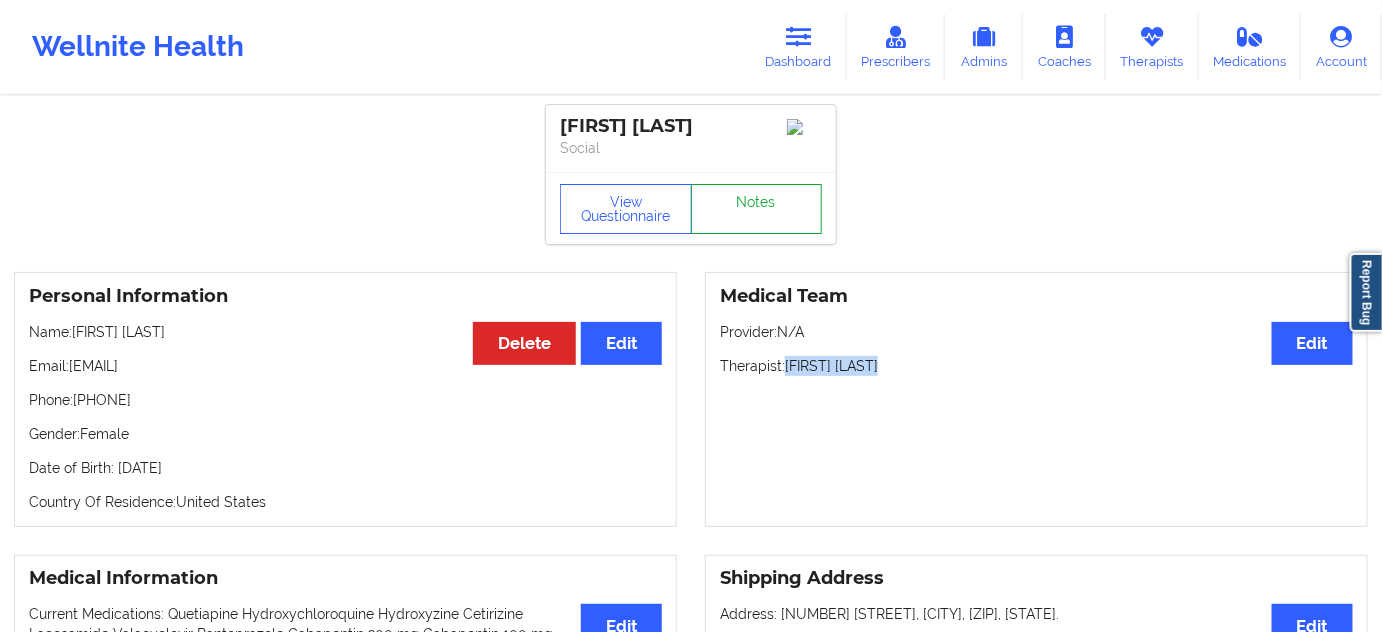 click on "Notes" at bounding box center (757, 209) 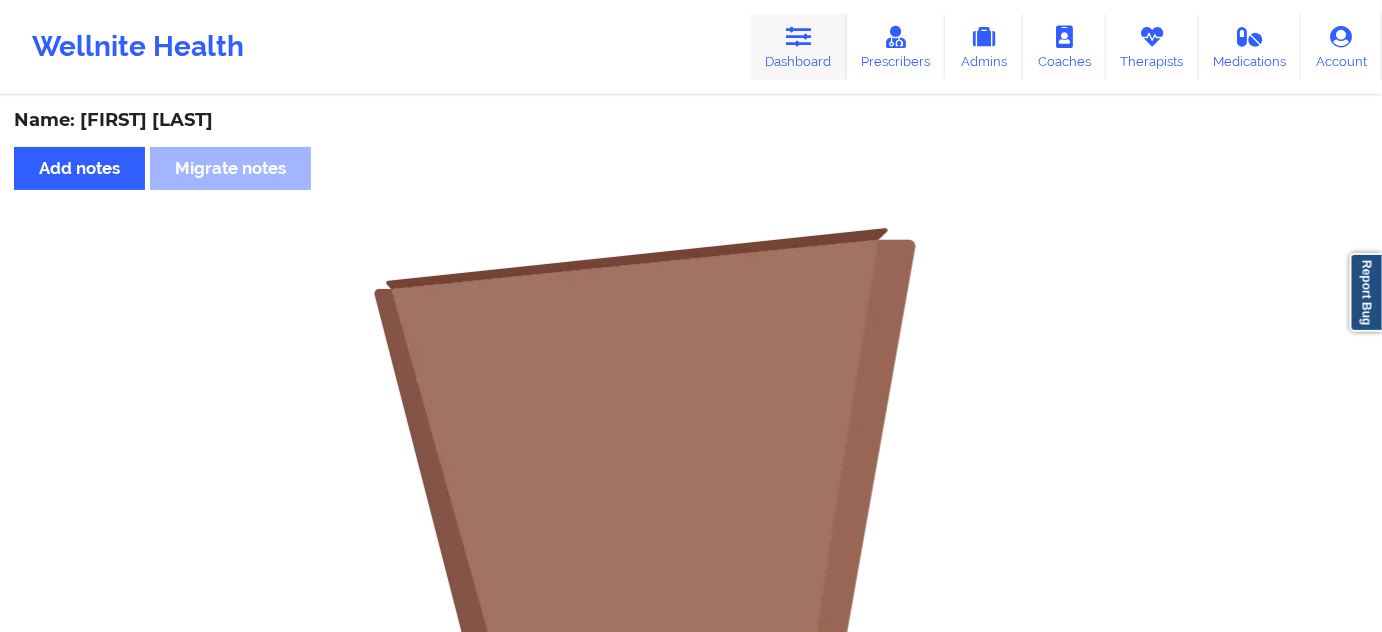 click on "Dashboard" at bounding box center (799, 47) 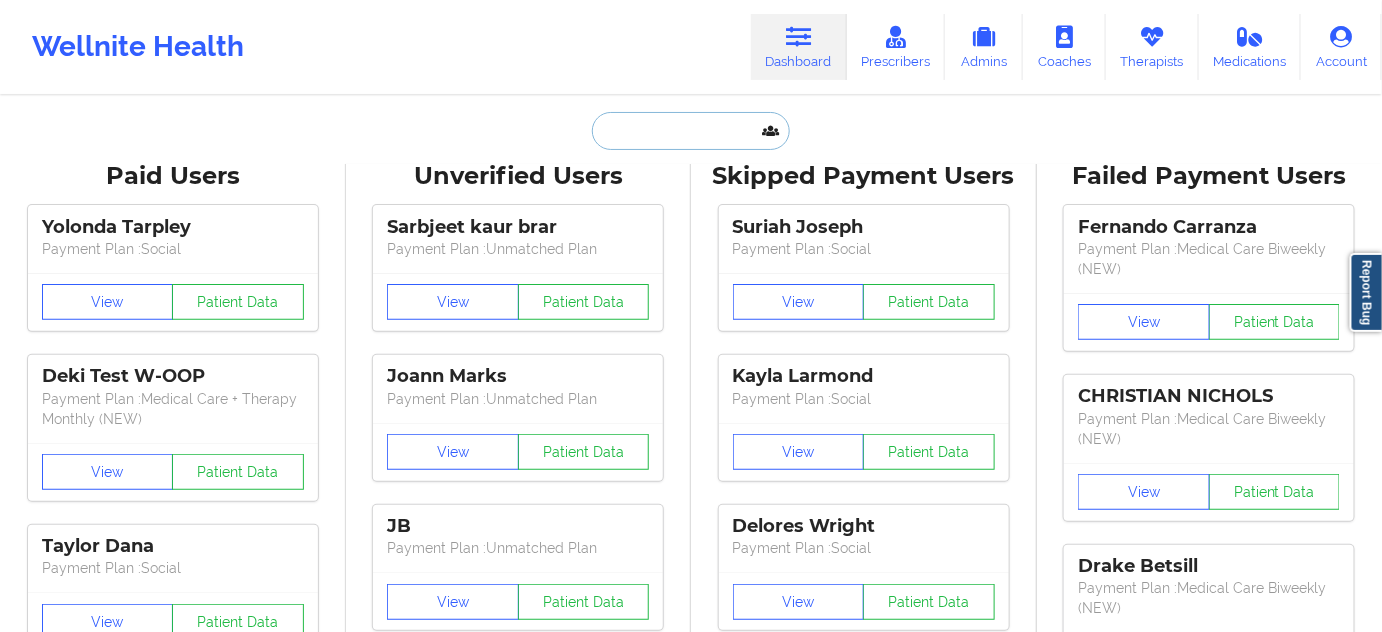 click at bounding box center (691, 131) 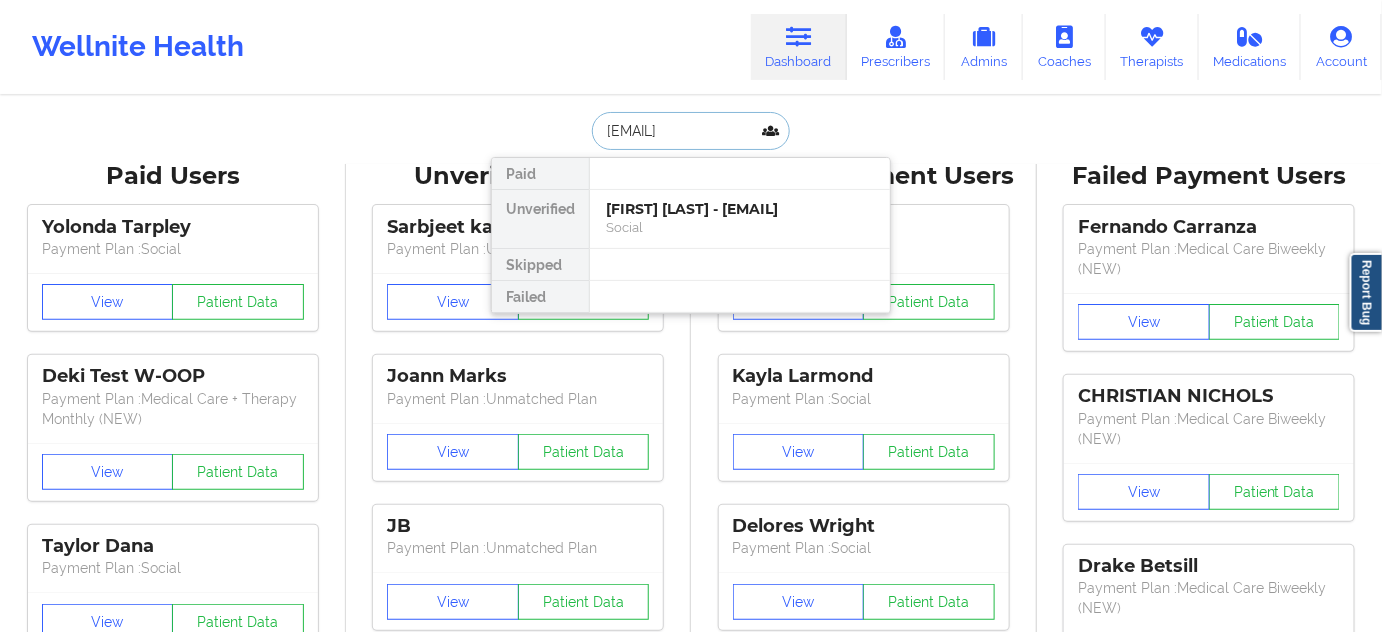 scroll, scrollTop: 0, scrollLeft: 23, axis: horizontal 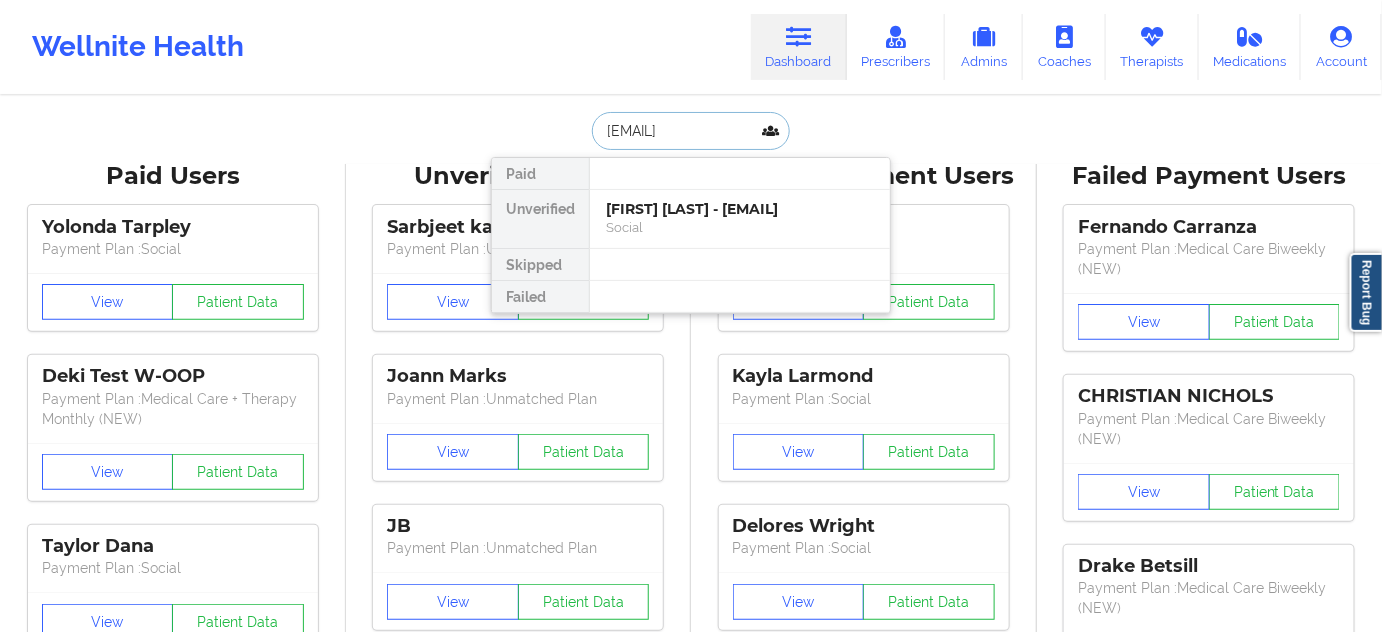 click on "[FIRST] [LAST] - [EMAIL]" at bounding box center (740, 209) 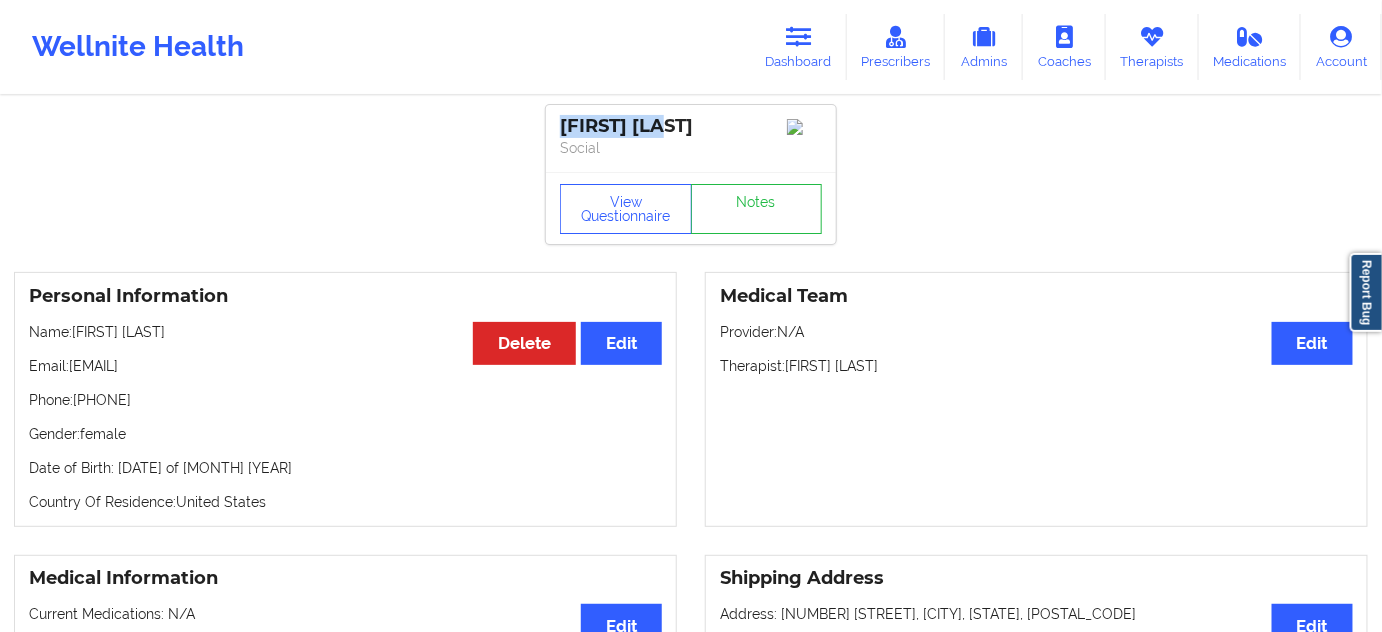 drag, startPoint x: 690, startPoint y: 133, endPoint x: 551, endPoint y: 124, distance: 139.29106 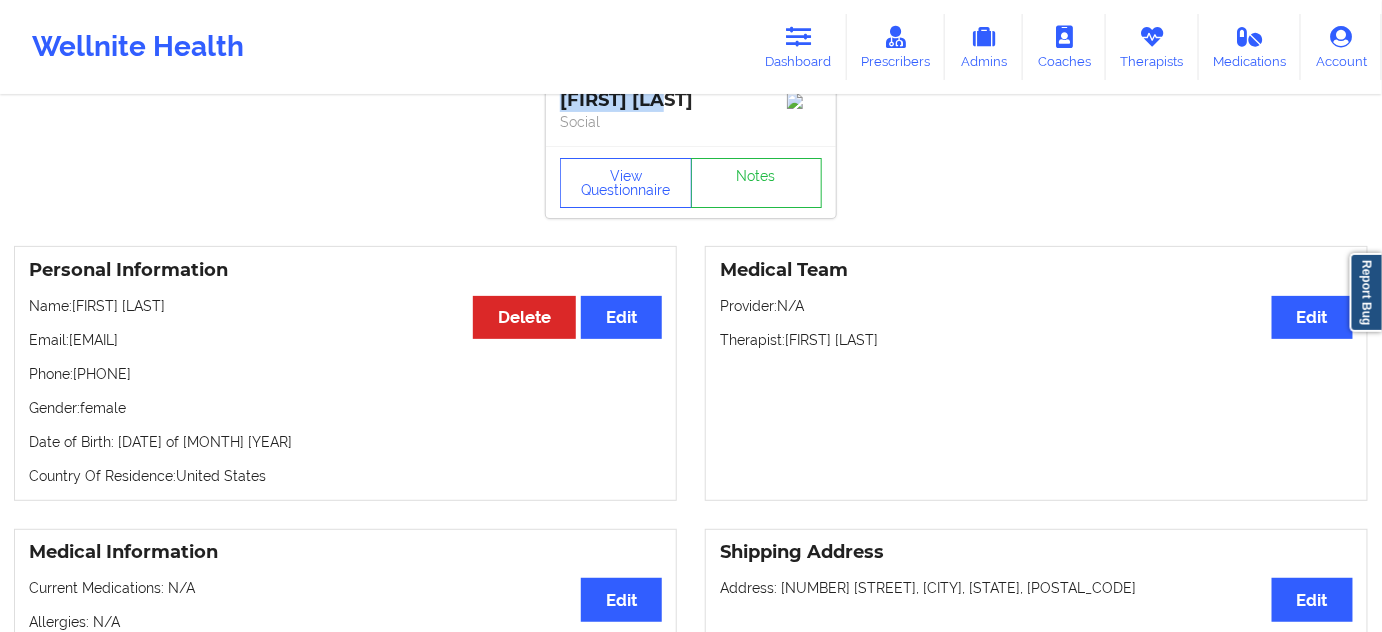 scroll, scrollTop: 0, scrollLeft: 0, axis: both 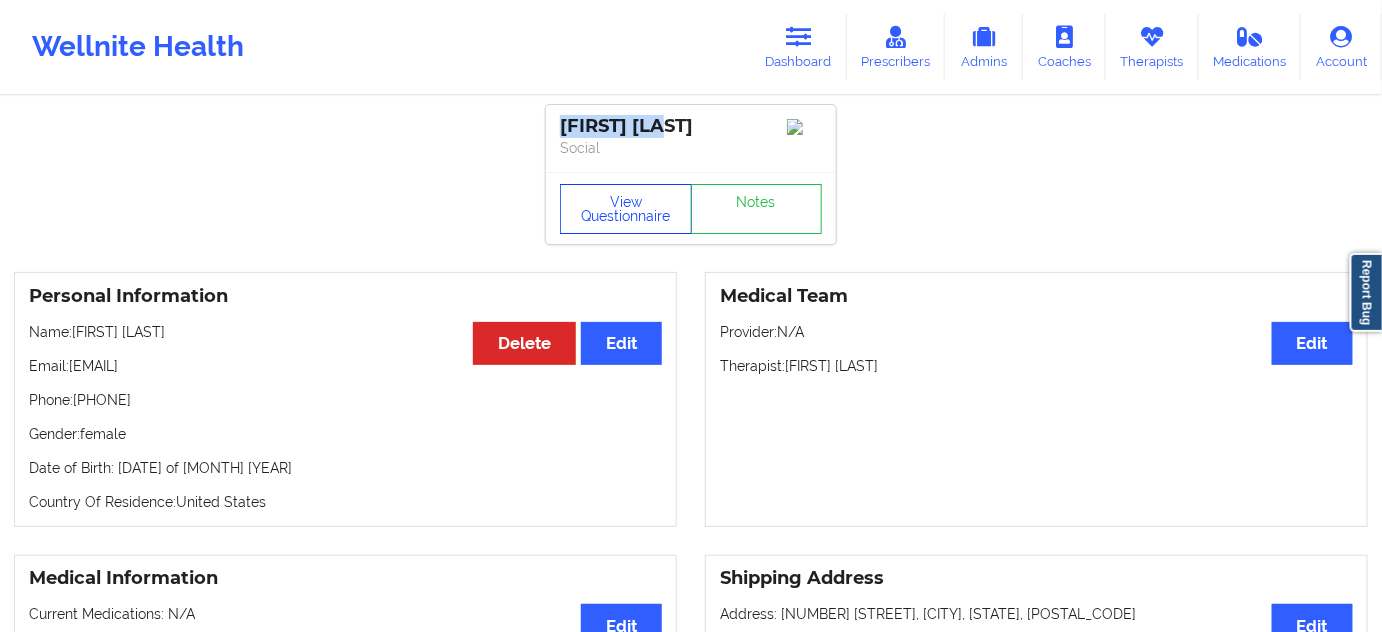 click on "View Questionnaire" at bounding box center [626, 209] 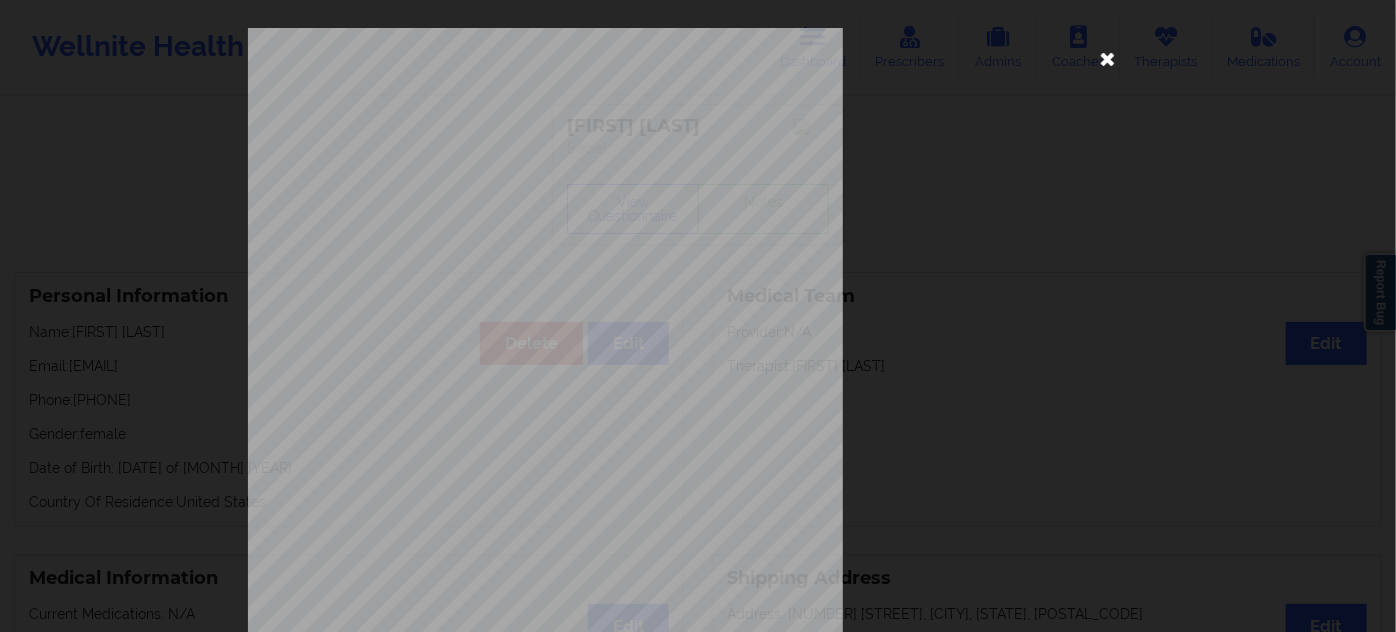 click at bounding box center [1108, 58] 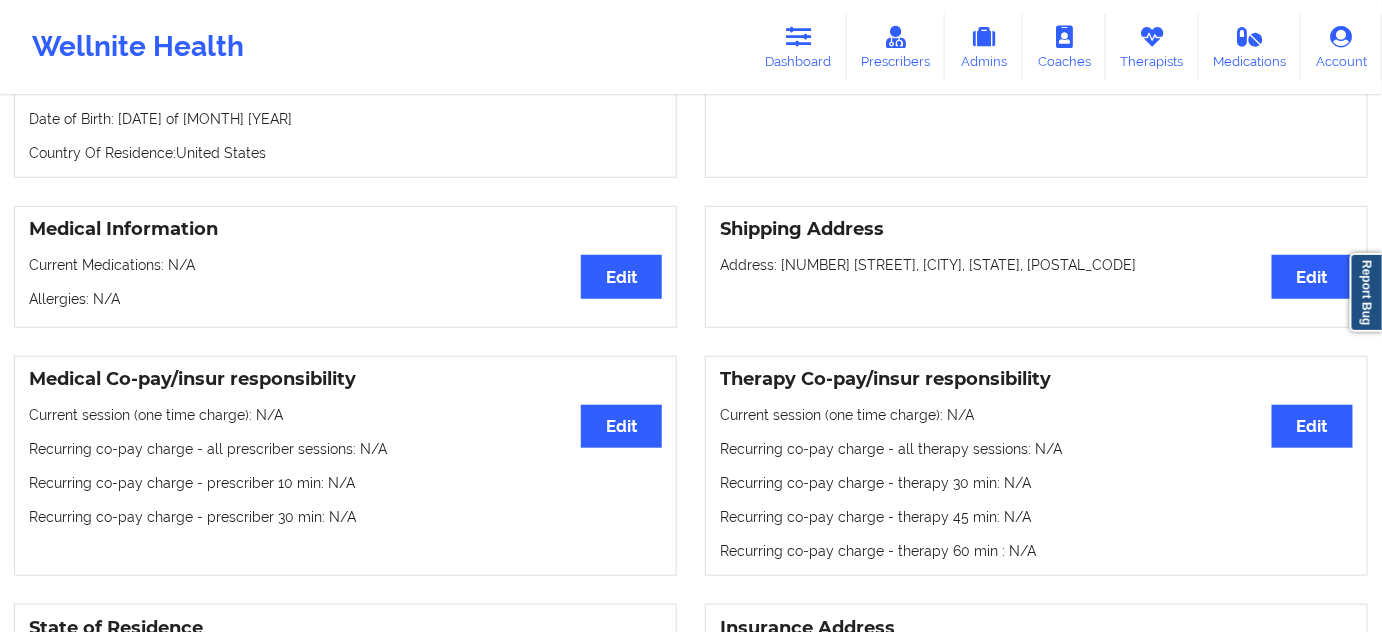 scroll, scrollTop: 363, scrollLeft: 0, axis: vertical 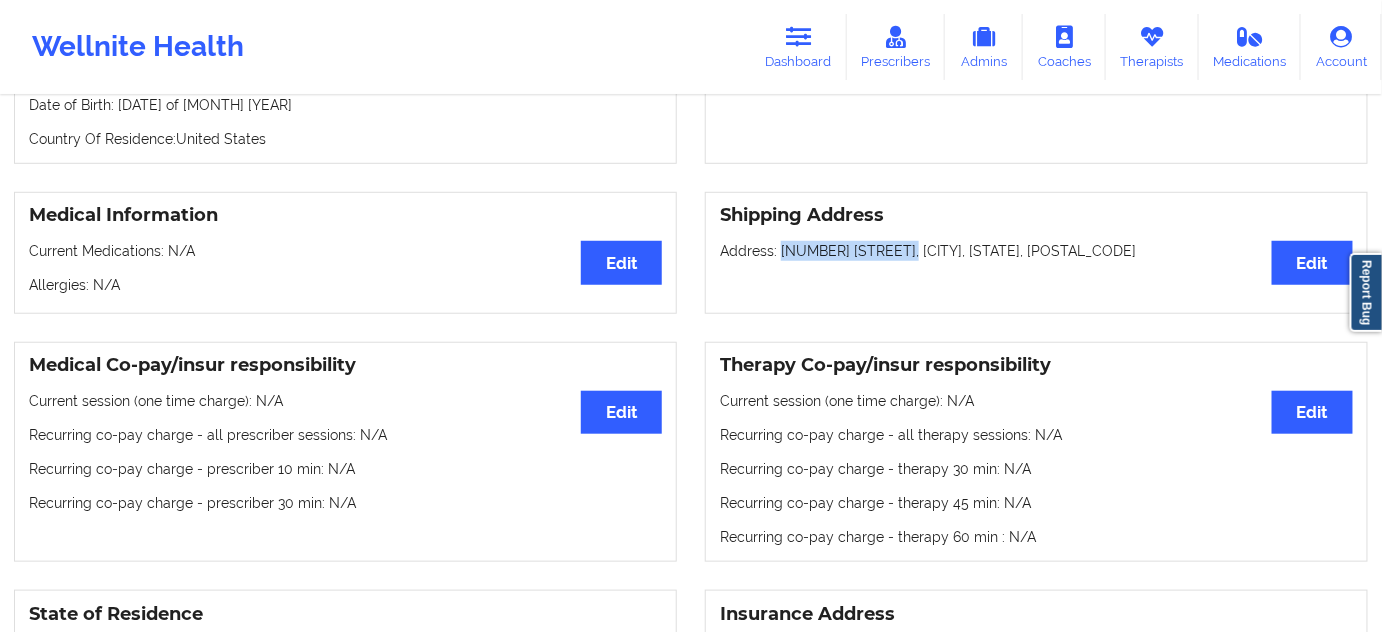 drag, startPoint x: 778, startPoint y: 258, endPoint x: 900, endPoint y: 263, distance: 122.10242 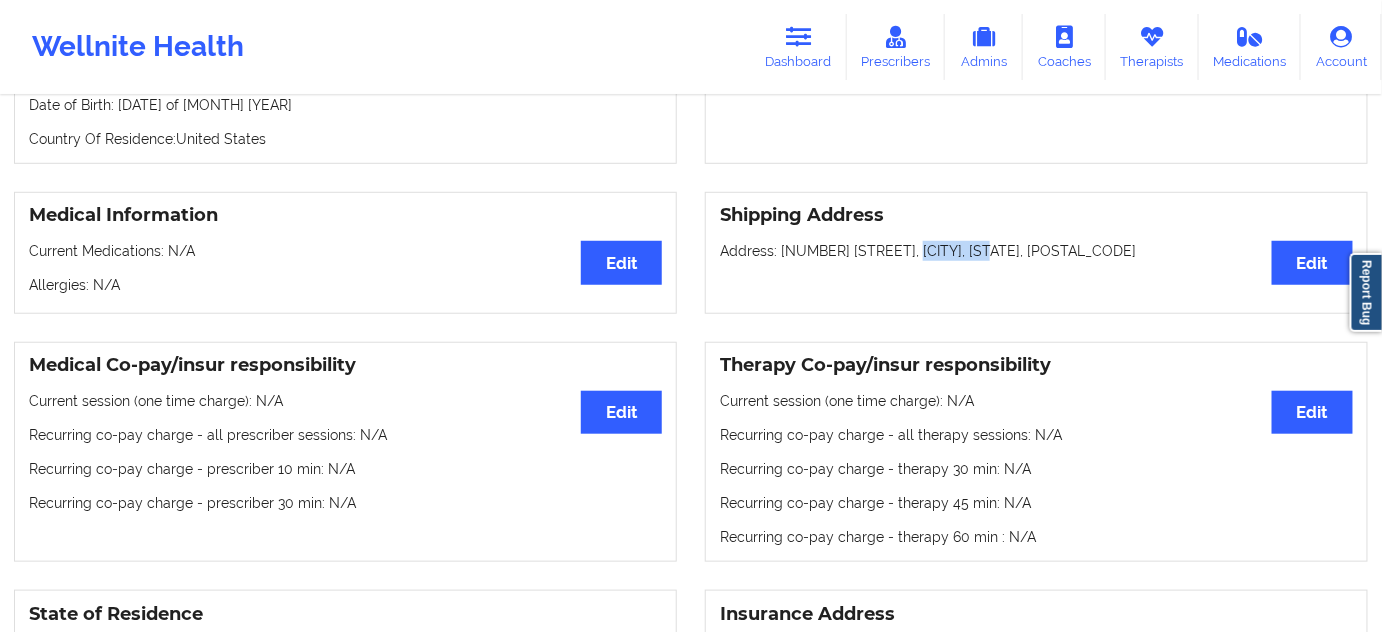drag, startPoint x: 901, startPoint y: 255, endPoint x: 979, endPoint y: 251, distance: 78.10249 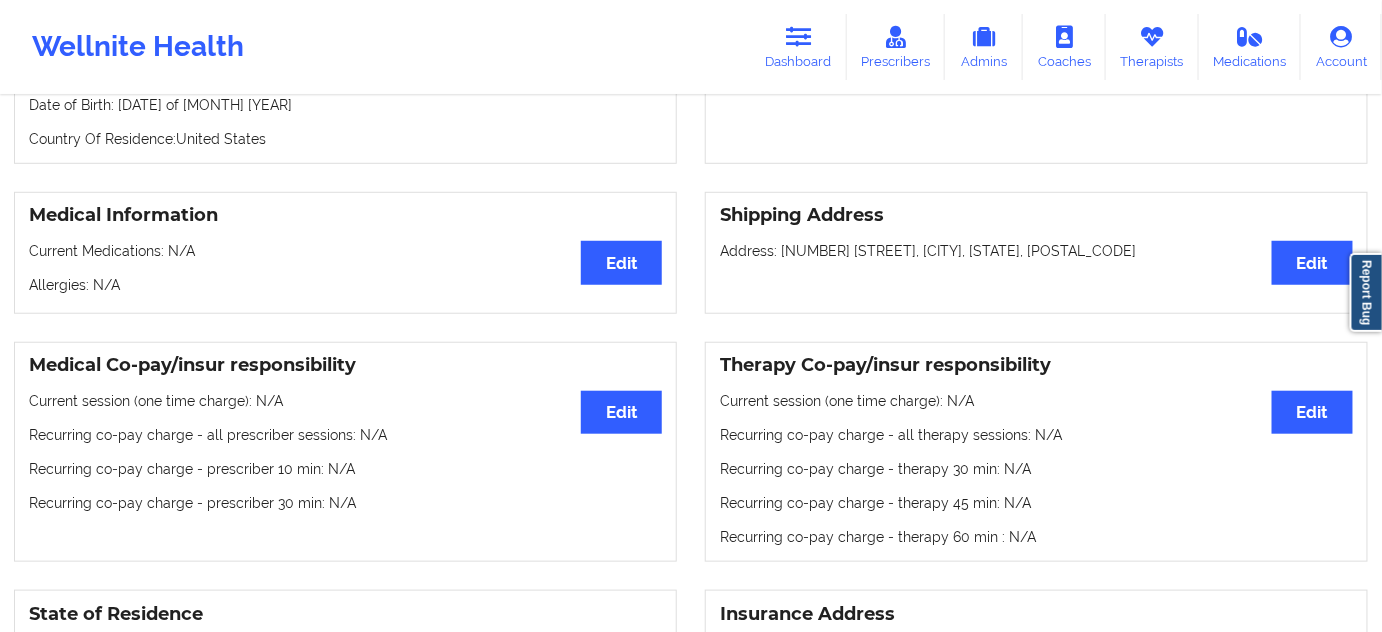 click on "Address:   [NUMBER] [STREET], [CITY], [STATE], [ZIP]" at bounding box center (1036, 251) 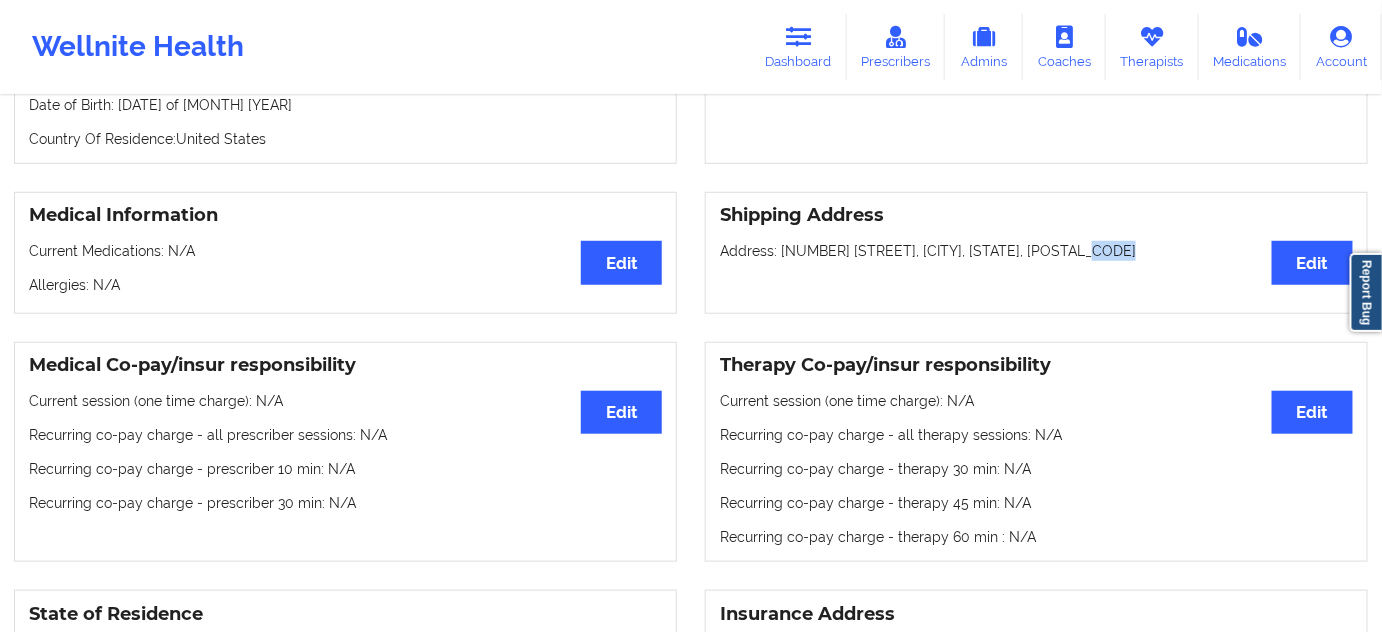 click on "Address:   [NUMBER] [STREET], [CITY], [STATE], [ZIP]" at bounding box center [1036, 251] 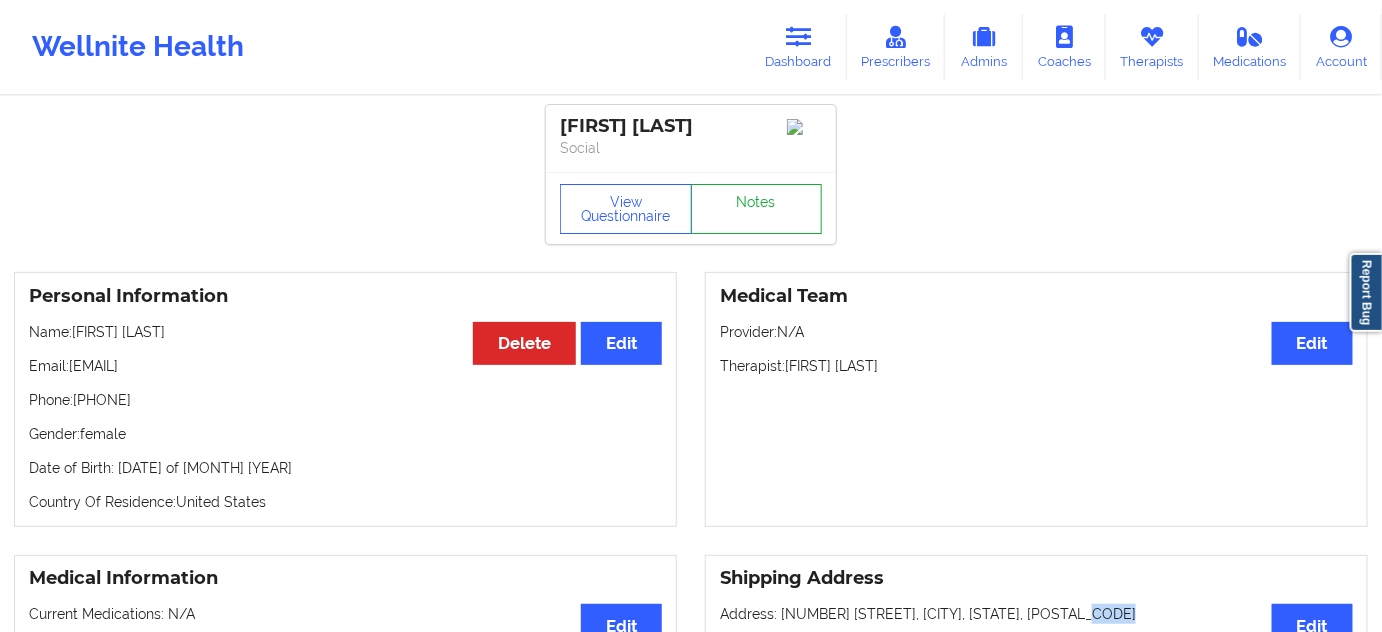 scroll, scrollTop: 0, scrollLeft: 0, axis: both 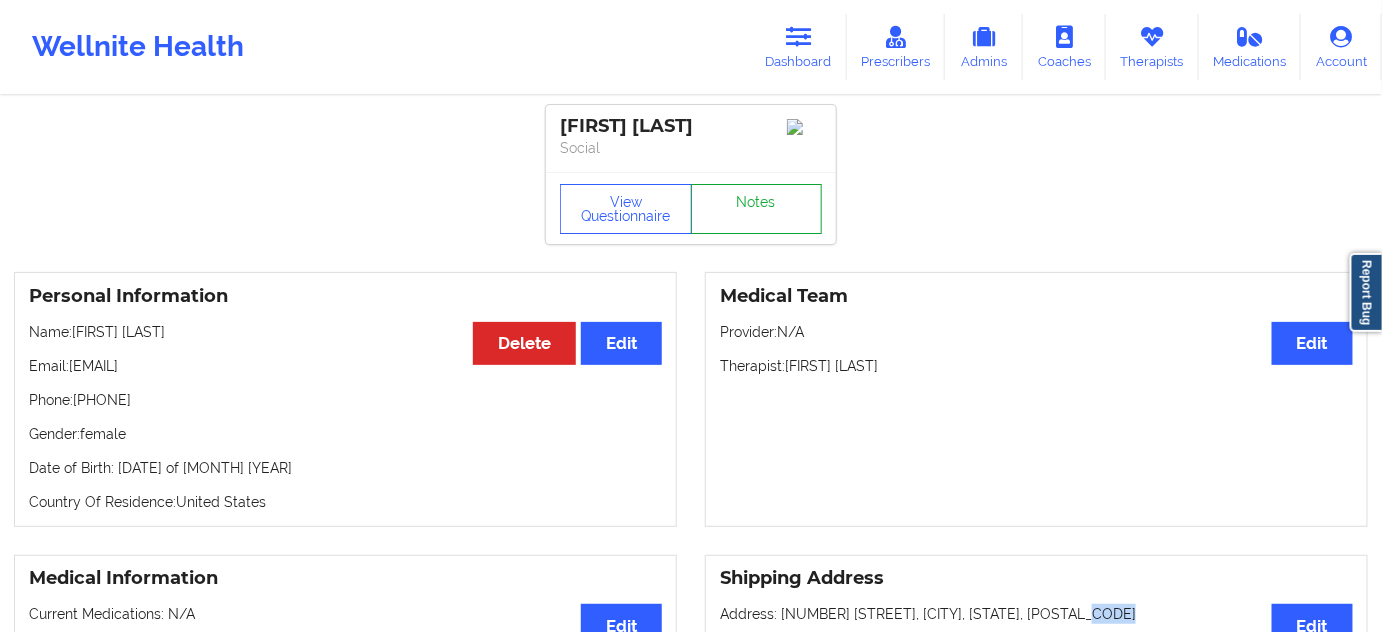 click on "Notes" at bounding box center [757, 209] 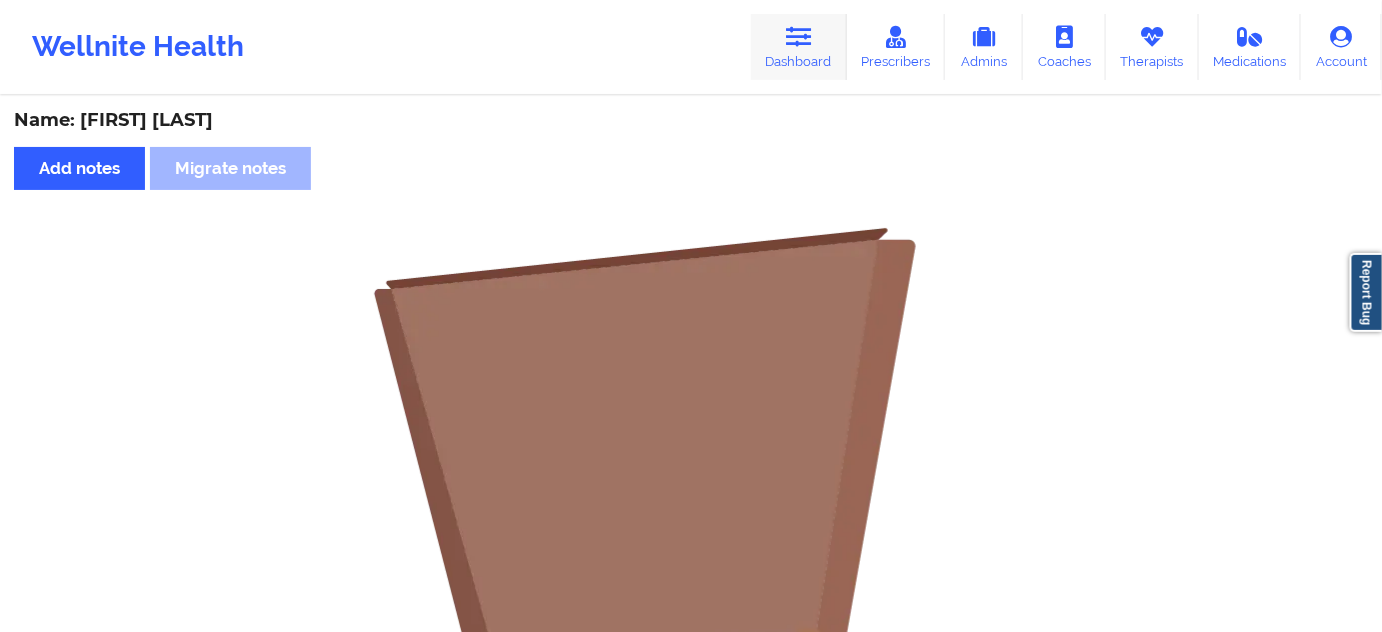 click on "Dashboard" at bounding box center [799, 47] 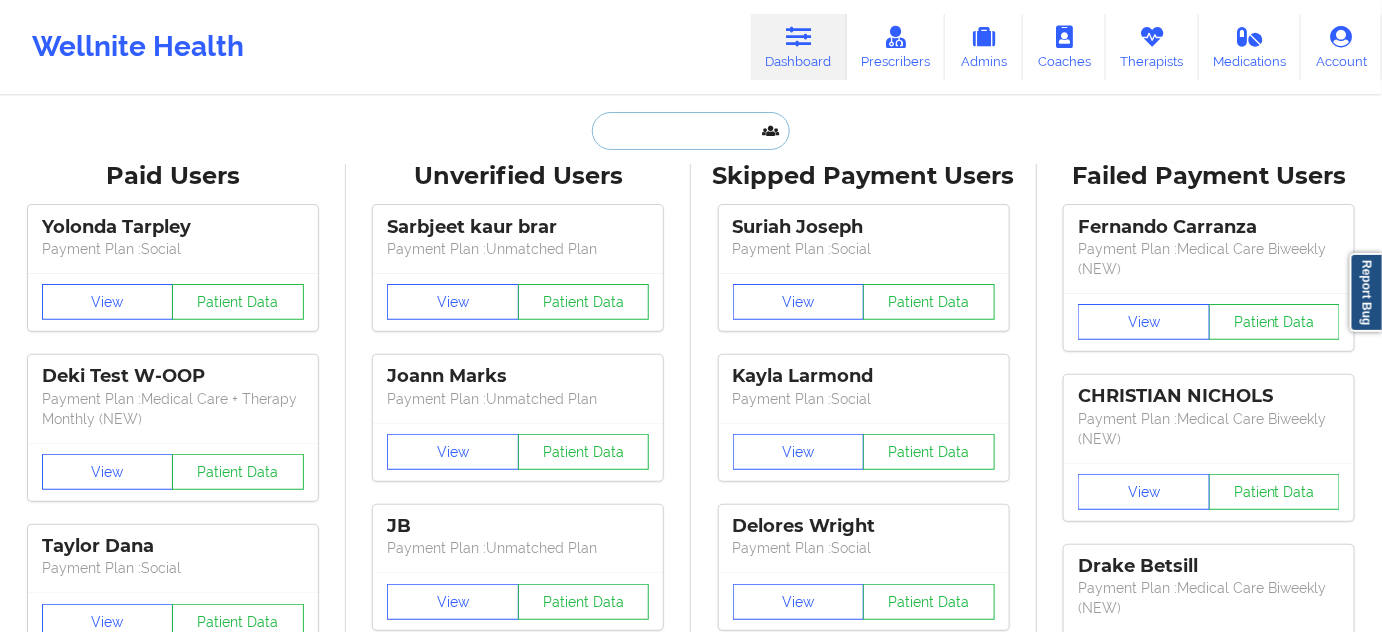 click at bounding box center [691, 131] 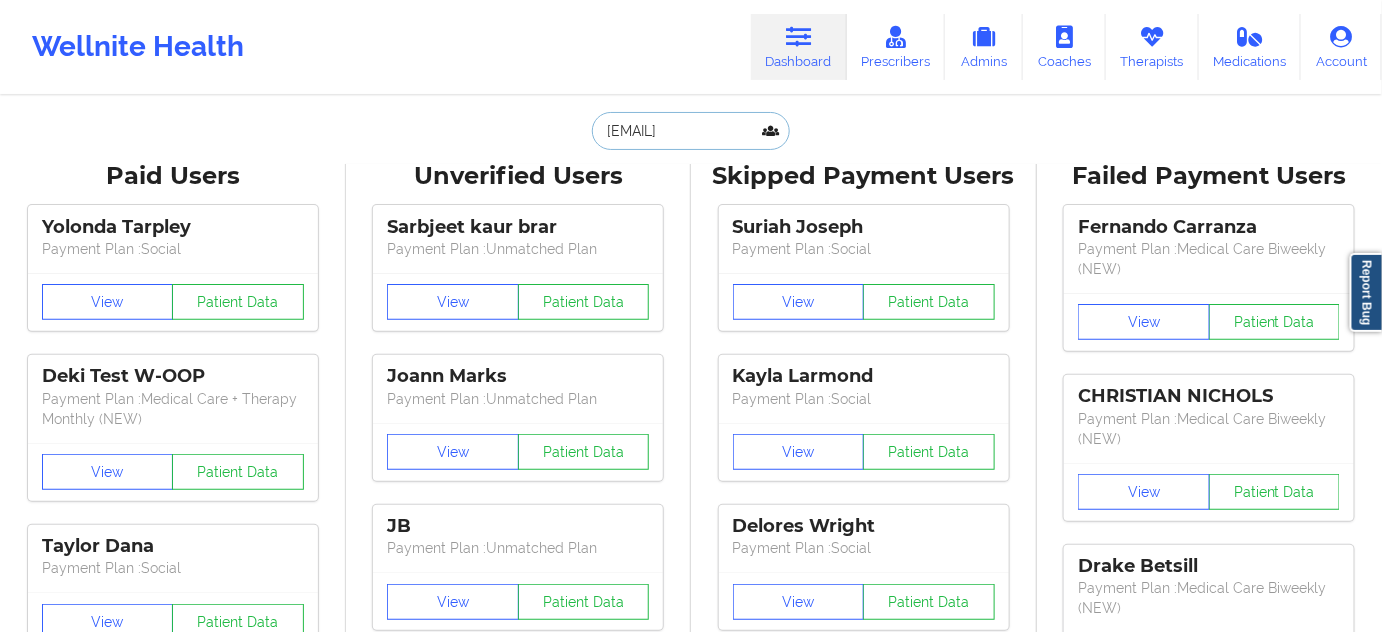 scroll, scrollTop: 0, scrollLeft: 0, axis: both 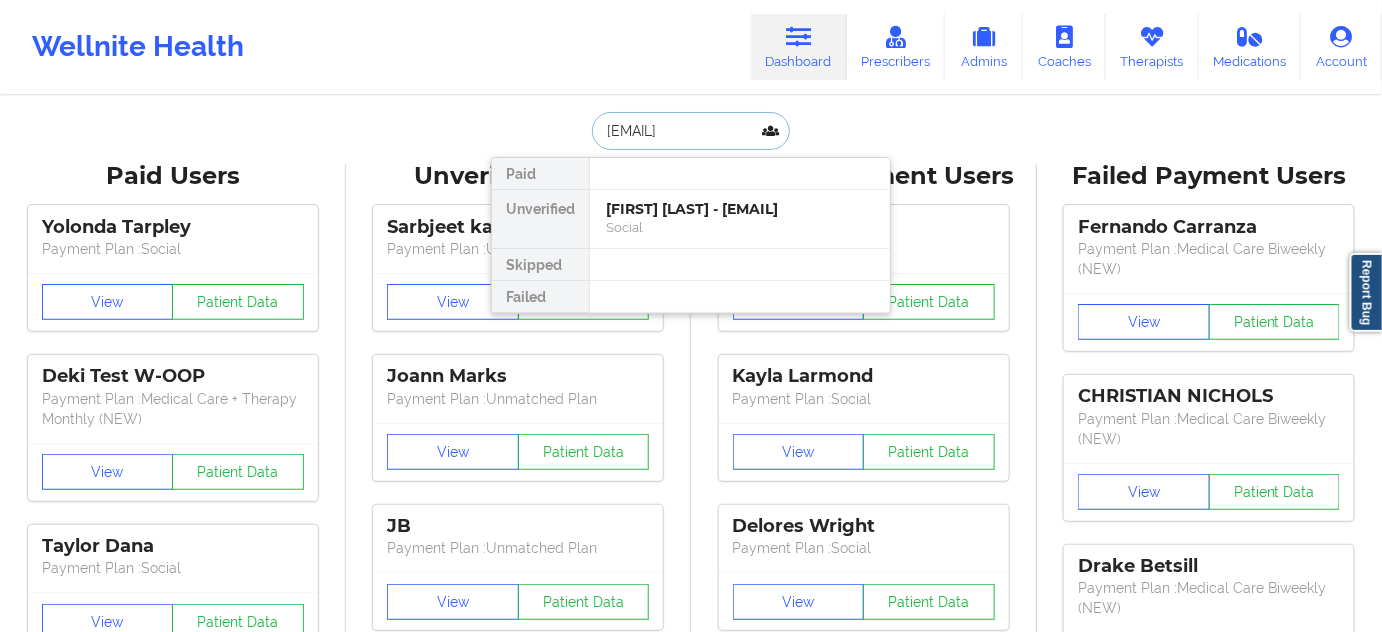 click on "[FIRST] [LAST] - [EMAIL]" at bounding box center (740, 209) 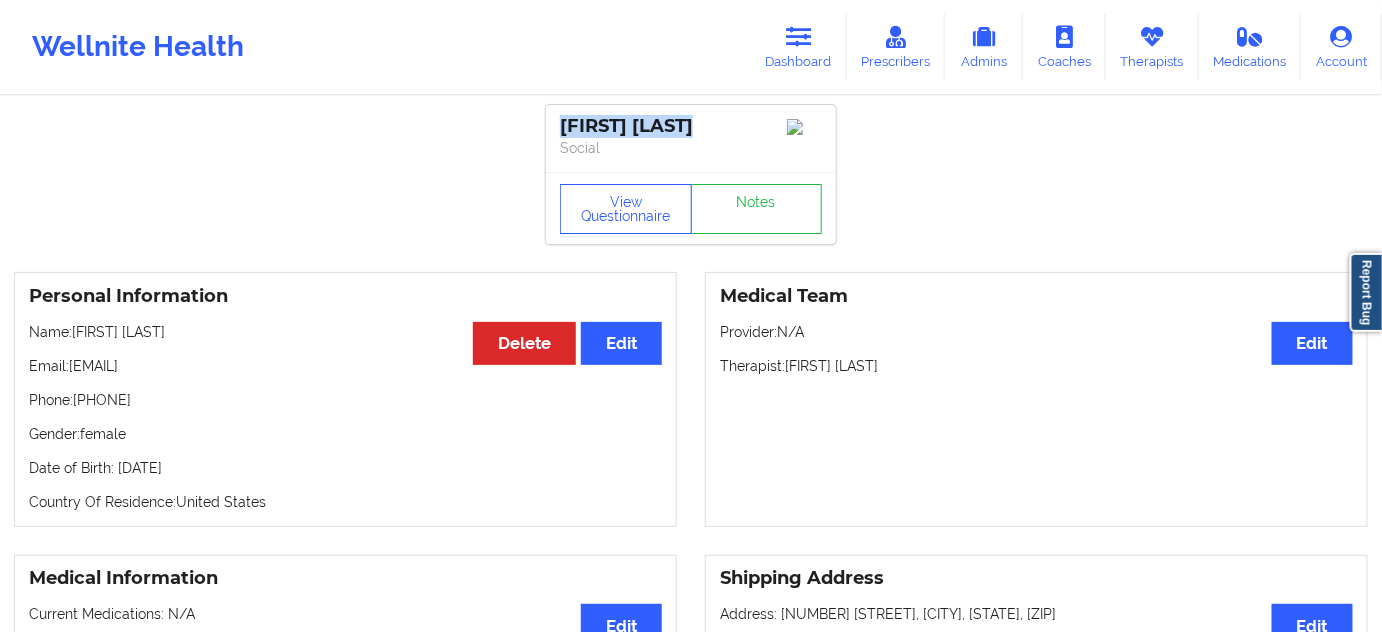 drag, startPoint x: 738, startPoint y: 122, endPoint x: 552, endPoint y: 118, distance: 186.043 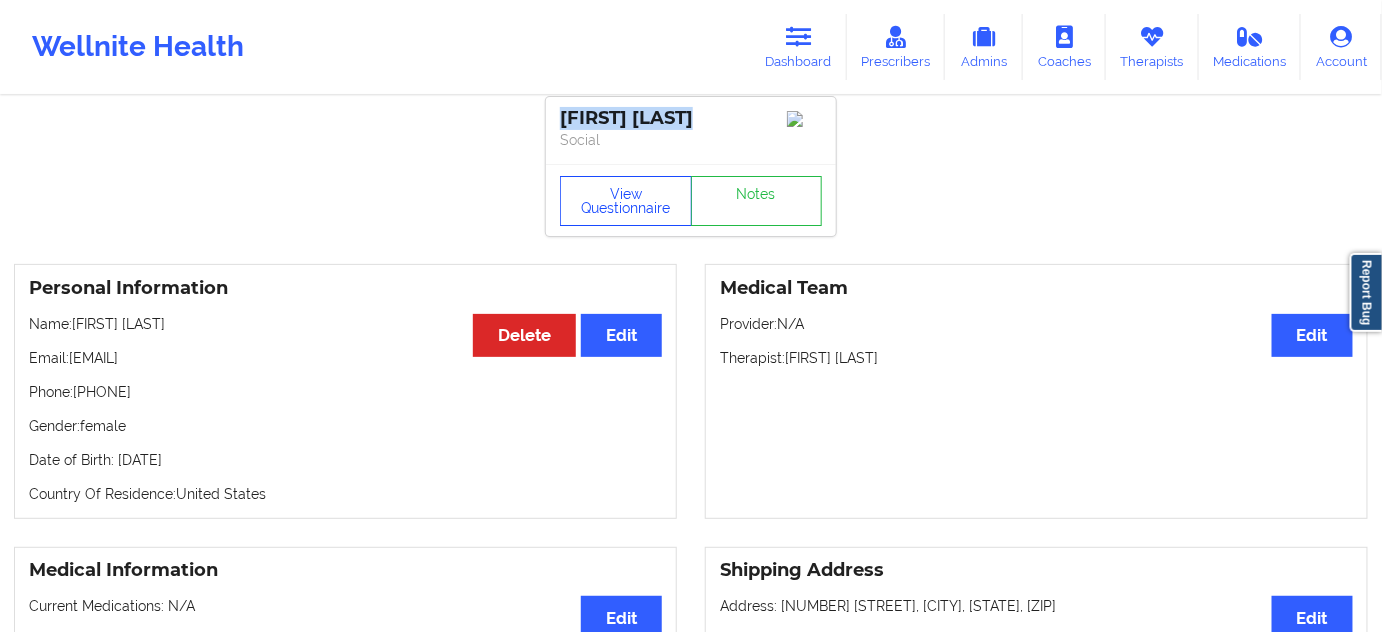 scroll, scrollTop: 0, scrollLeft: 0, axis: both 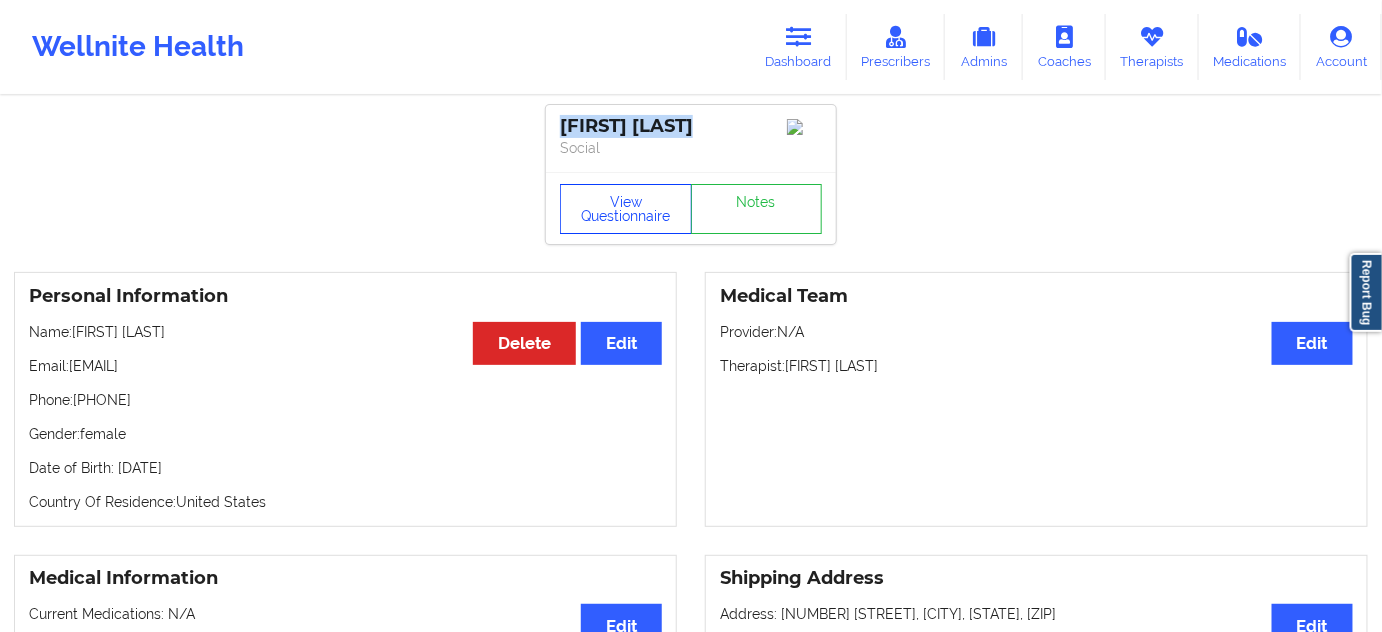 click on "View Questionnaire" at bounding box center [626, 209] 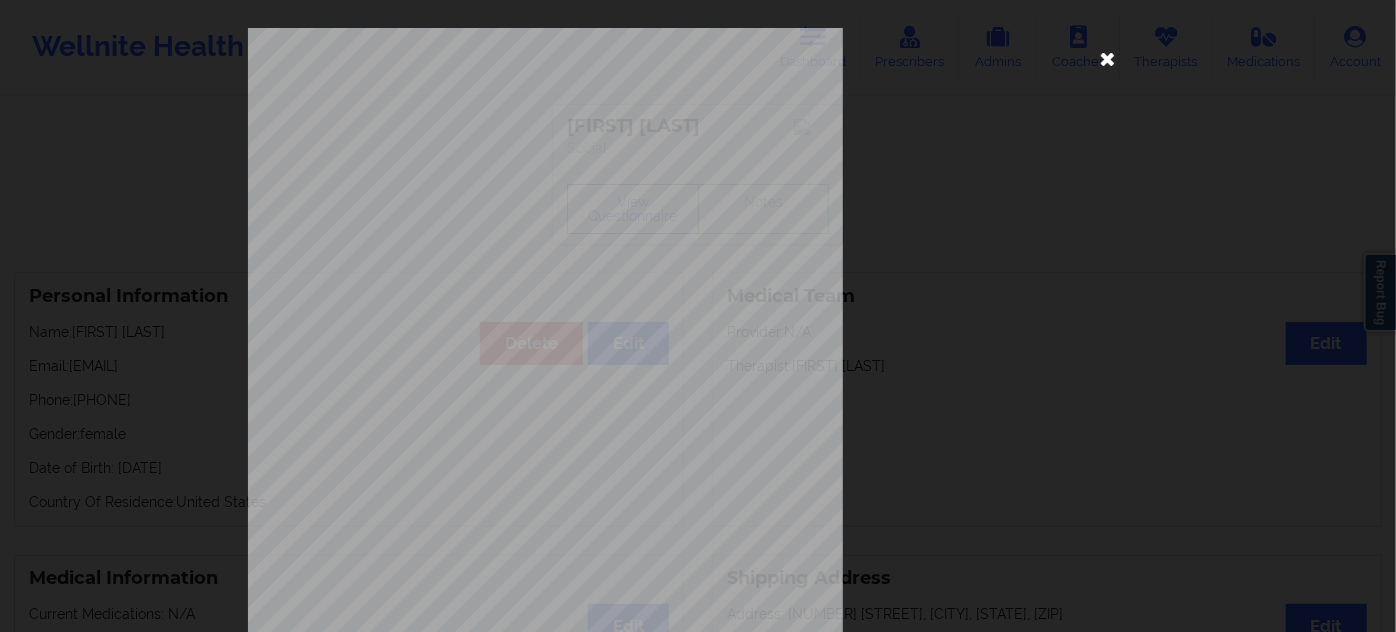click at bounding box center (1108, 58) 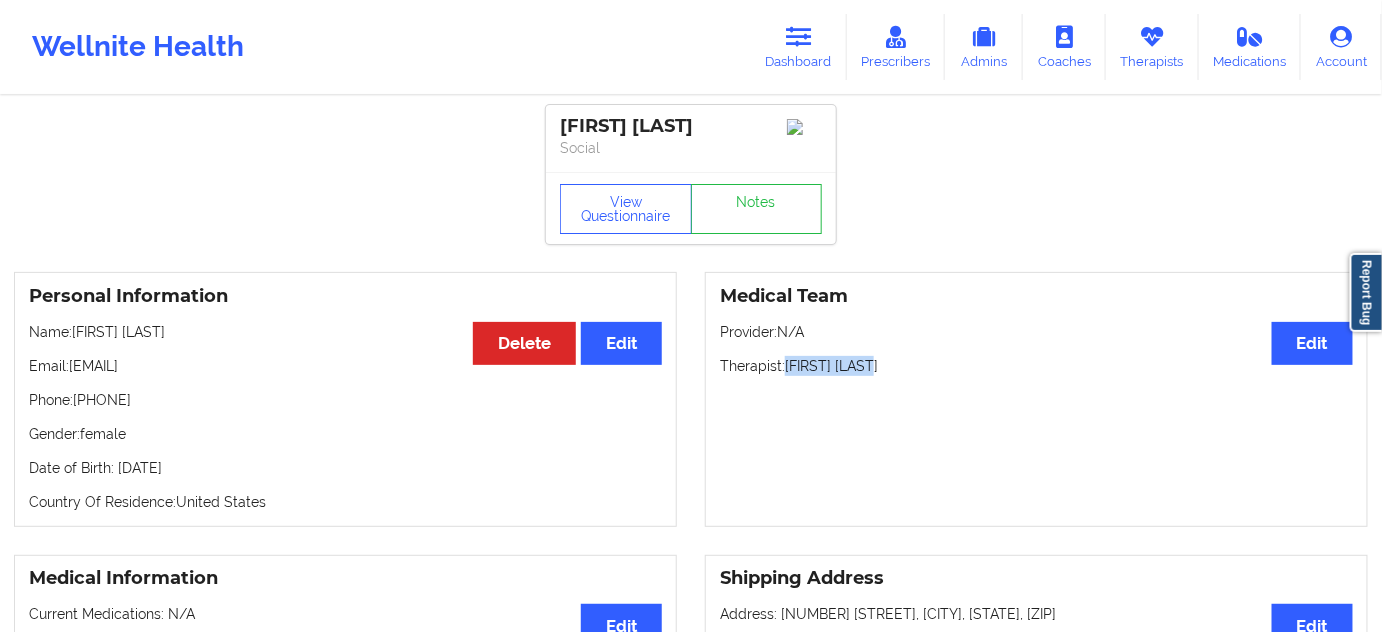 drag, startPoint x: 787, startPoint y: 375, endPoint x: 908, endPoint y: 370, distance: 121.103264 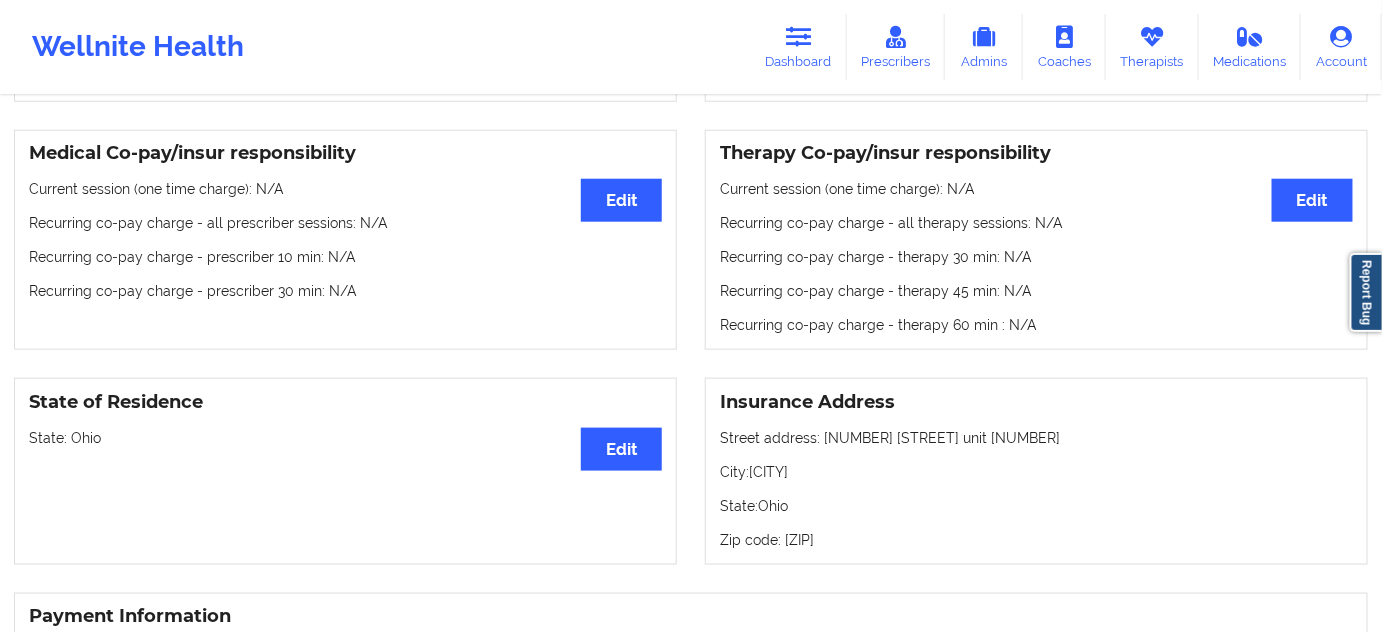 scroll, scrollTop: 848, scrollLeft: 0, axis: vertical 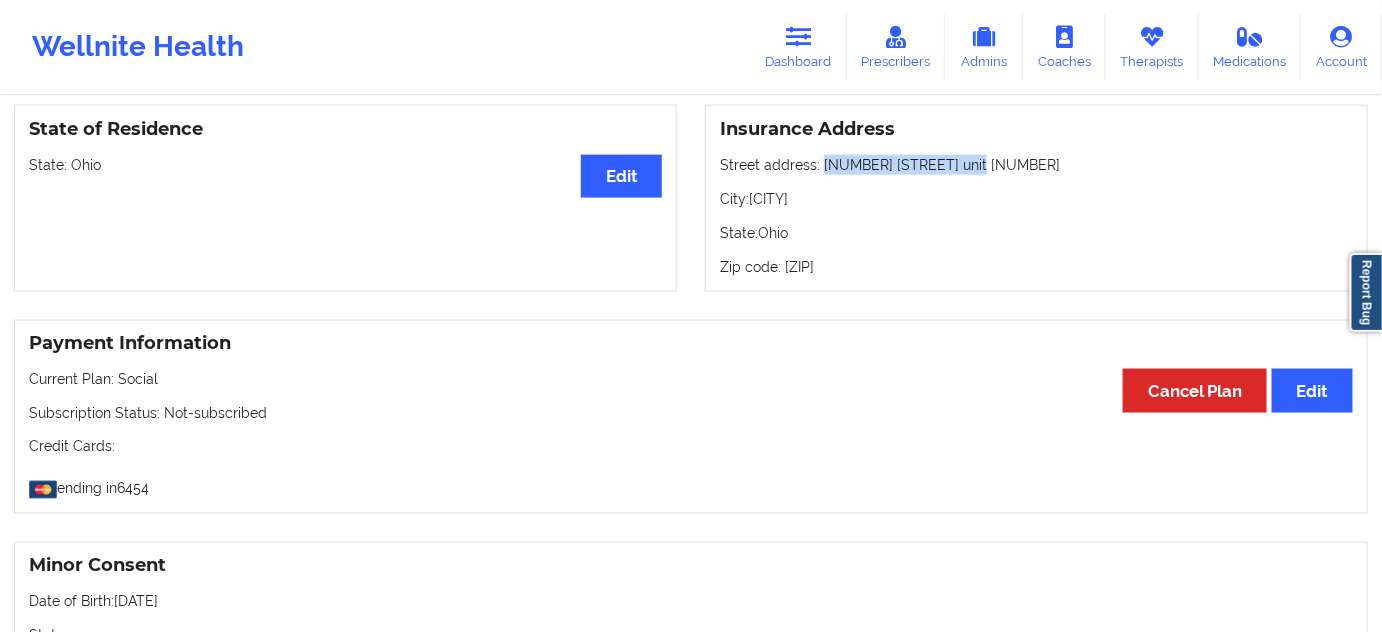 drag, startPoint x: 820, startPoint y: 170, endPoint x: 993, endPoint y: 252, distance: 191.44974 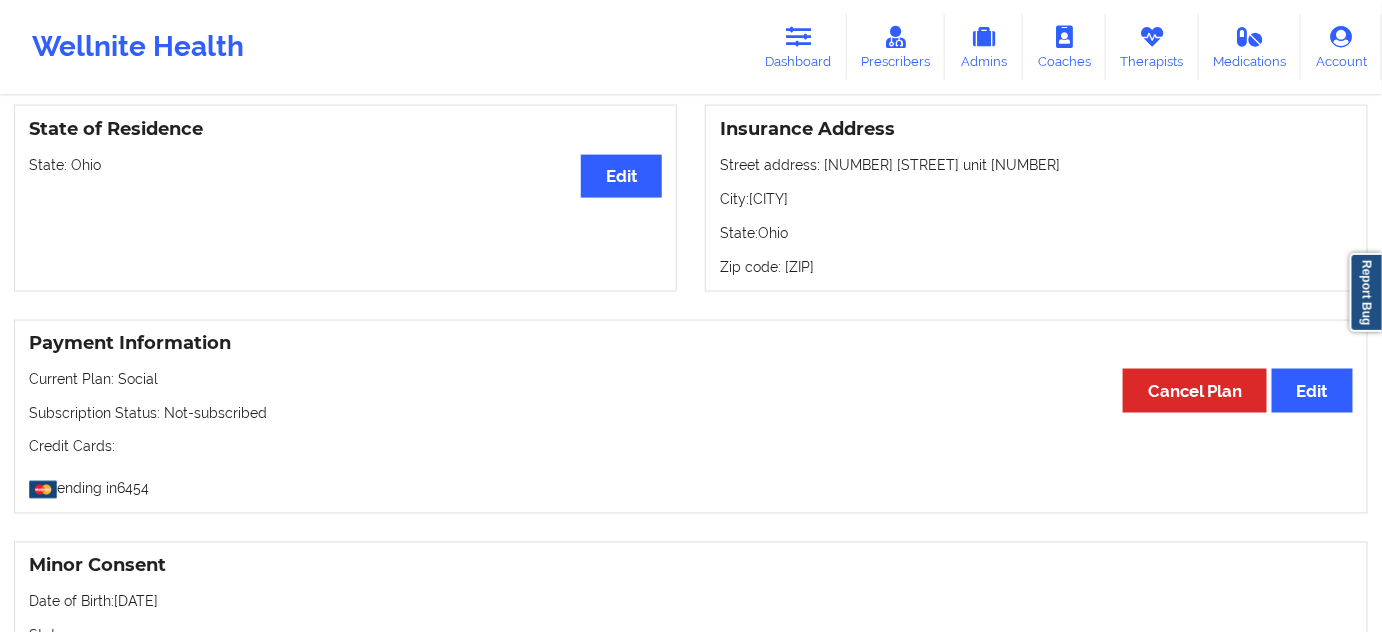 click on "Zip code:   [ZIP]" at bounding box center [1036, 267] 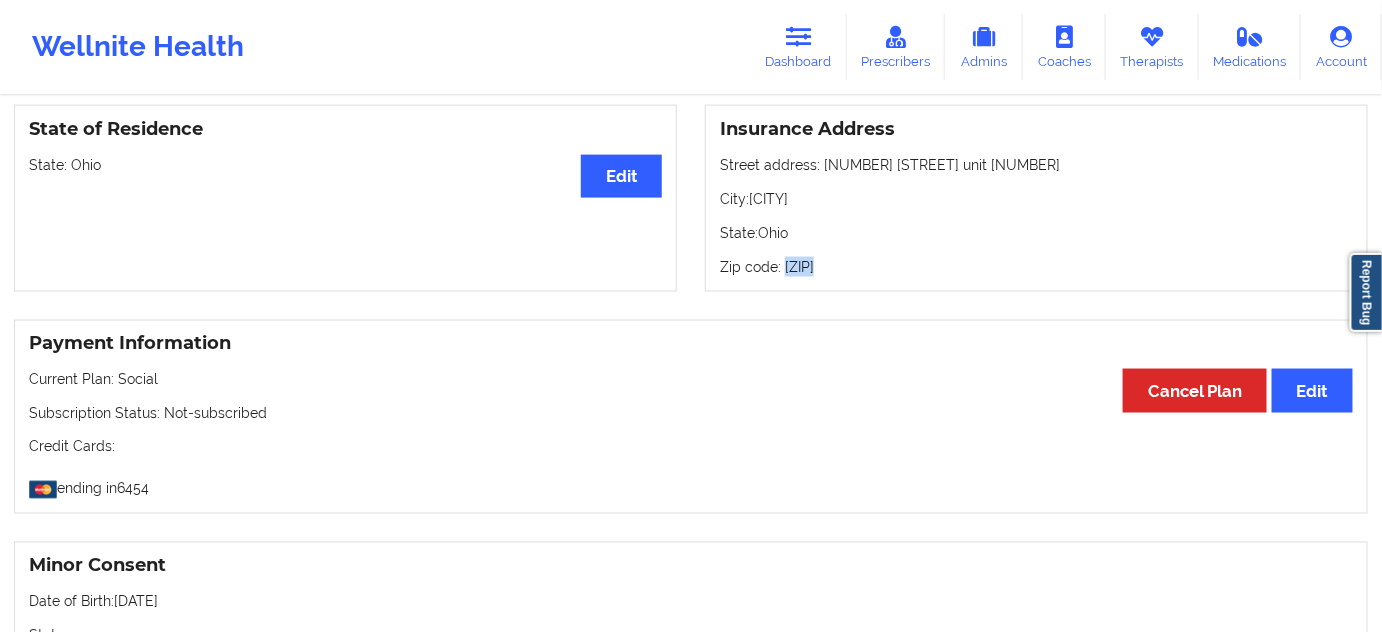 click on "Zip code:   [ZIP]" at bounding box center [1036, 267] 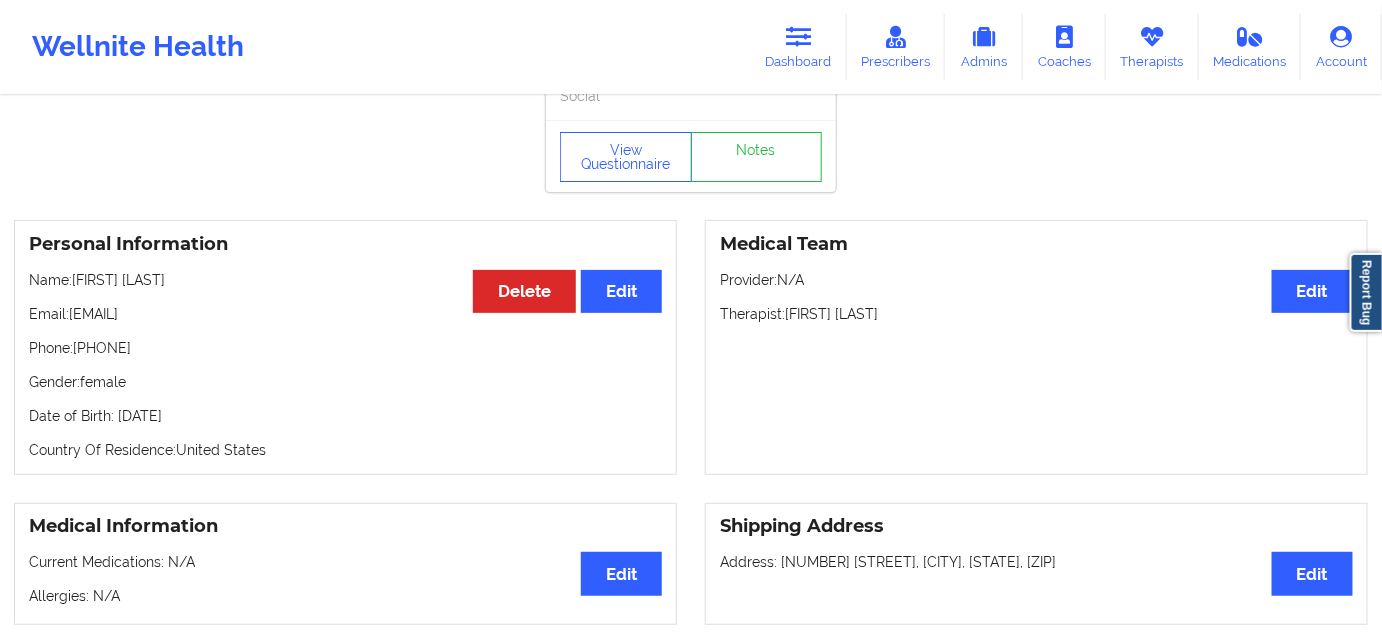 scroll, scrollTop: 0, scrollLeft: 0, axis: both 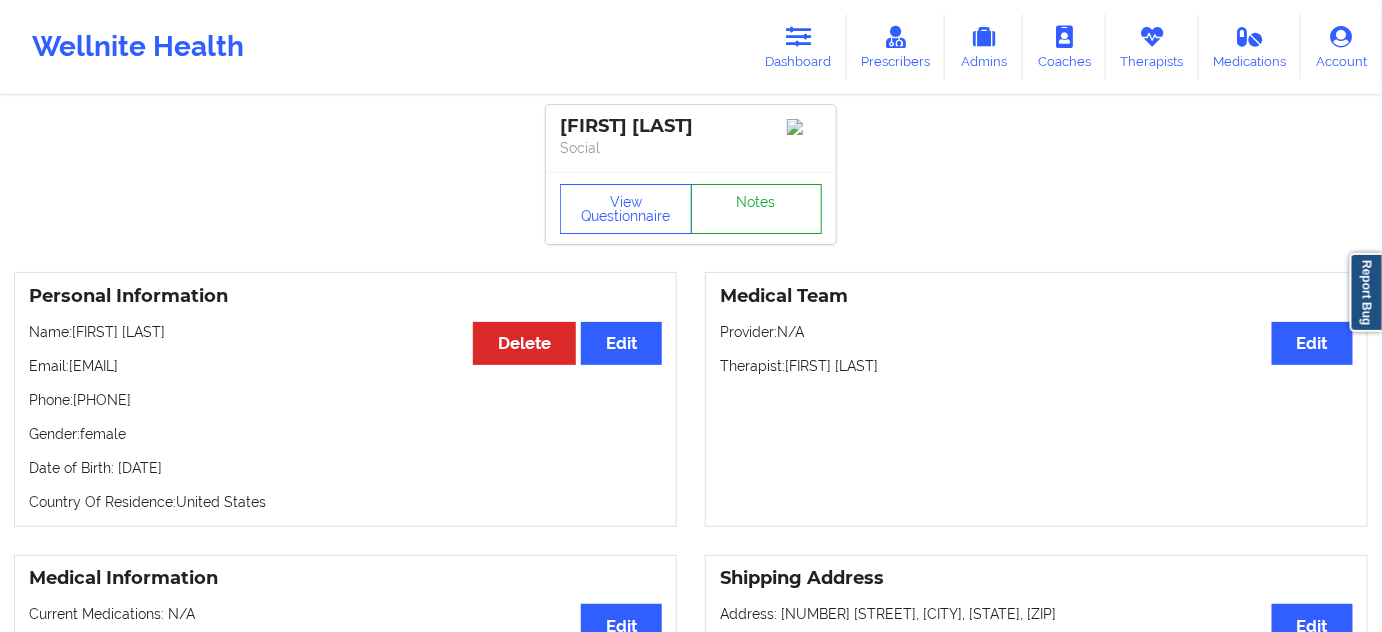 click on "Notes" at bounding box center [757, 209] 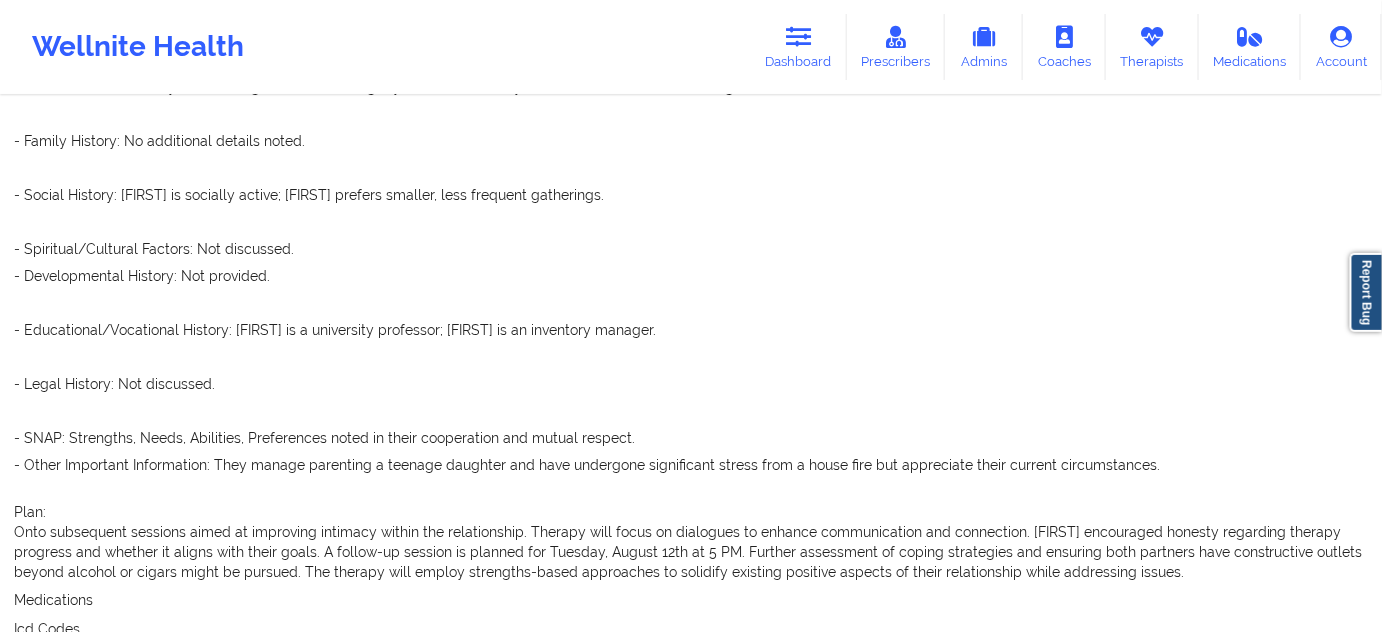 scroll, scrollTop: 795, scrollLeft: 0, axis: vertical 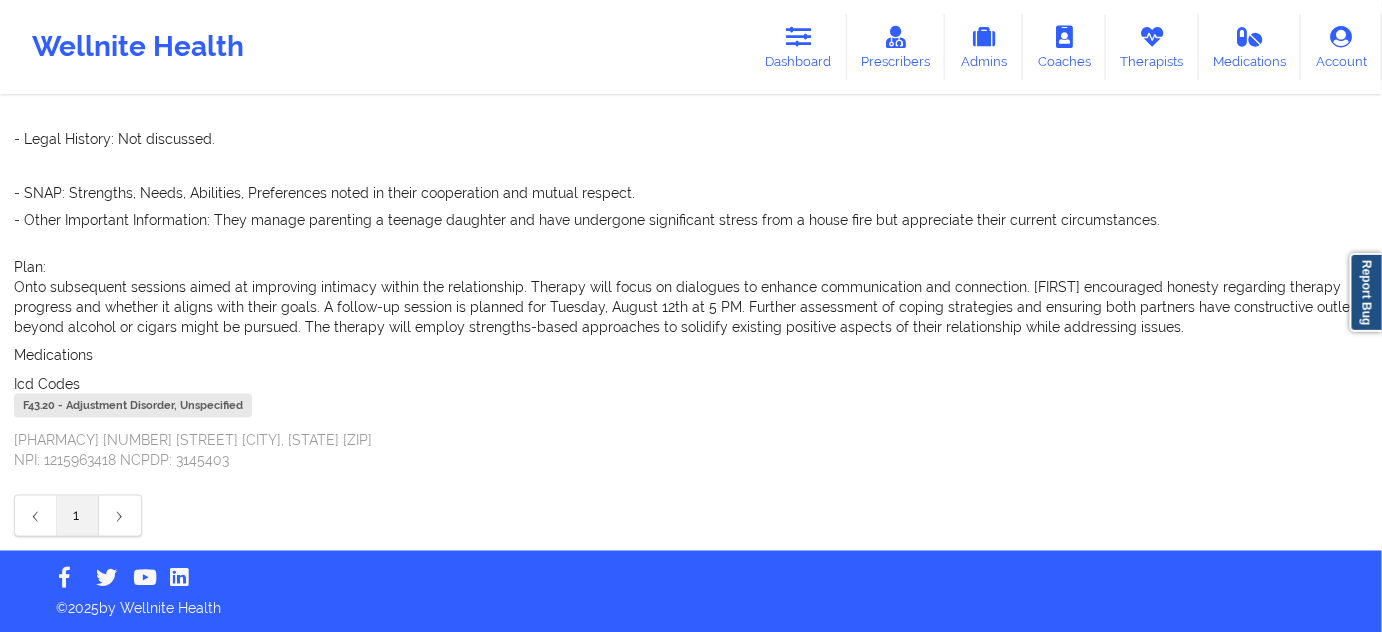 click on "F43.20 - Adjustment Disorder, Unspecified" at bounding box center [133, 406] 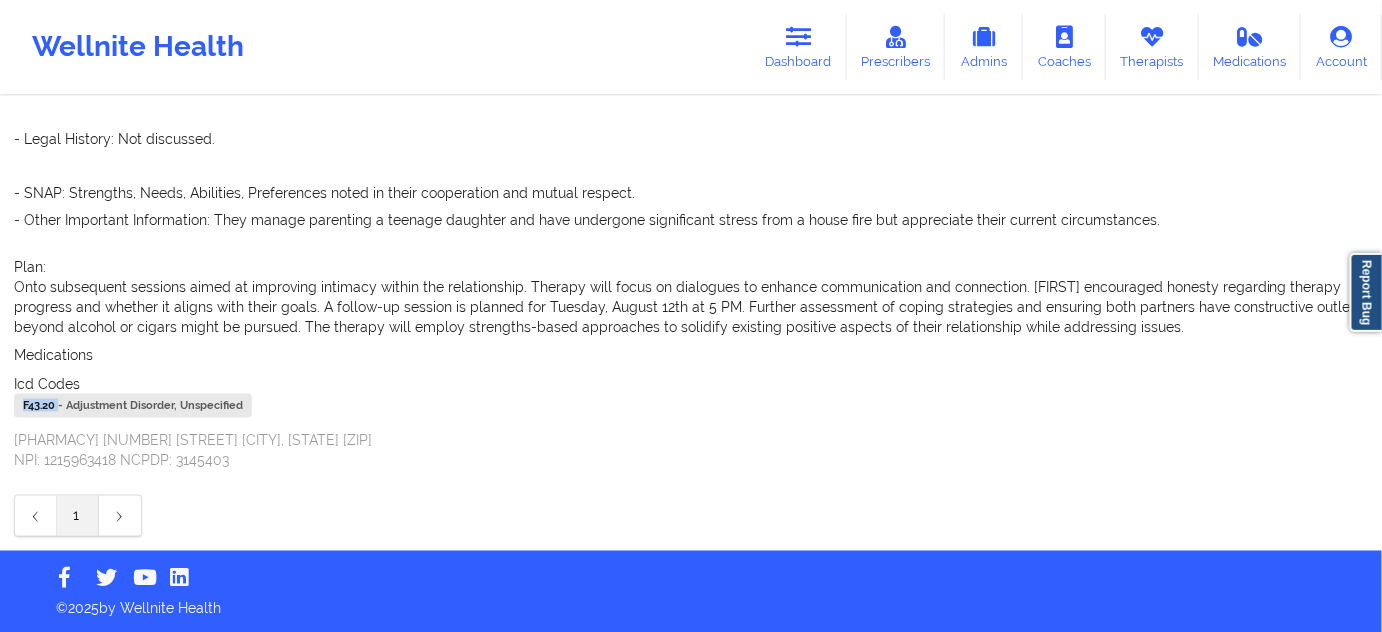 click on "F43.20 - Adjustment Disorder, Unspecified" at bounding box center (133, 406) 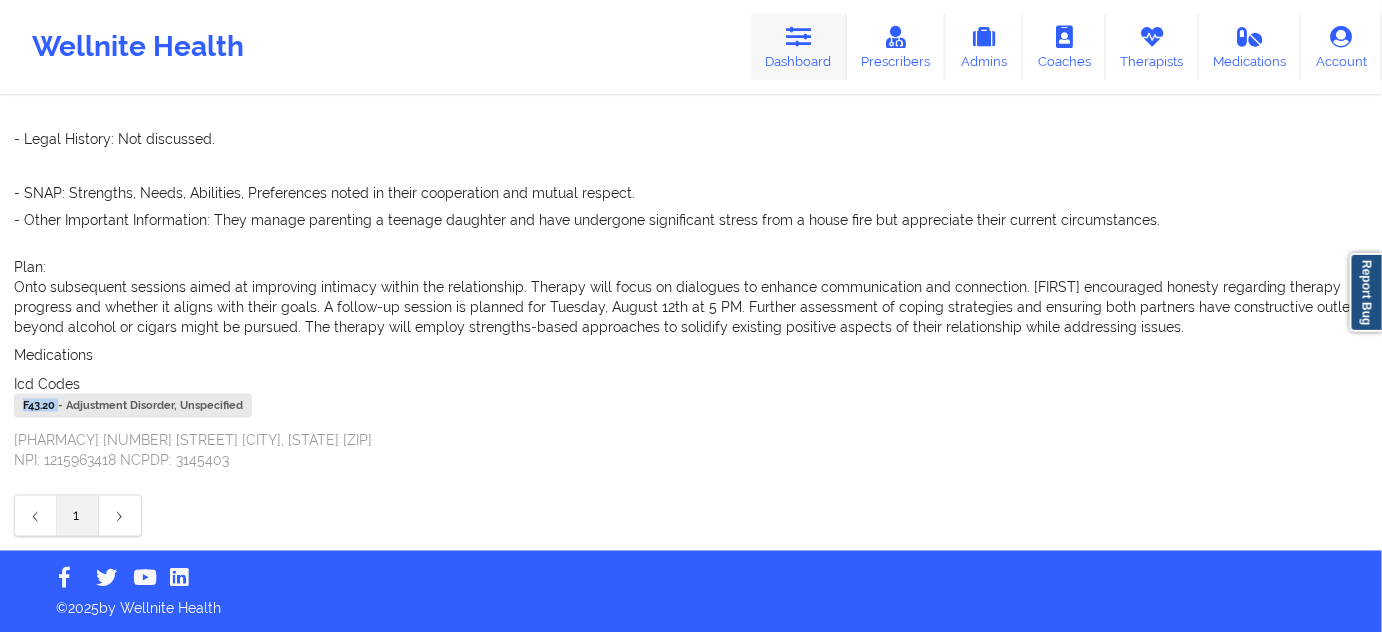 click on "Dashboard" at bounding box center [799, 47] 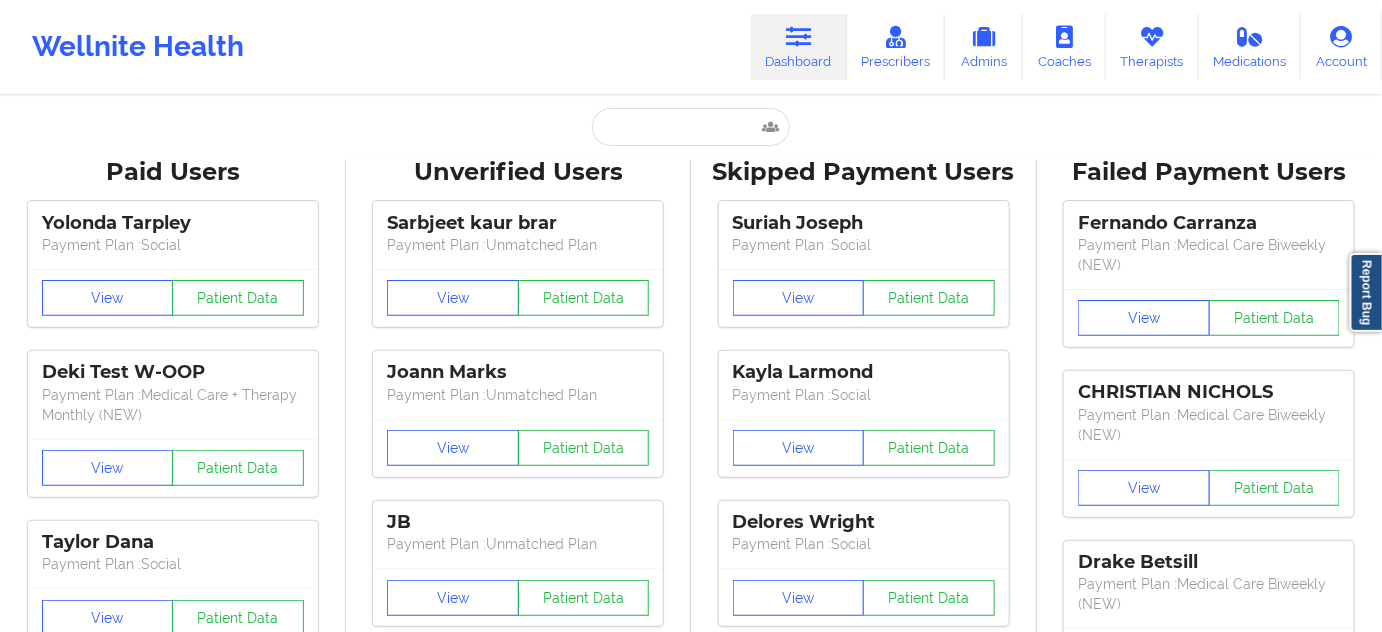 scroll, scrollTop: 0, scrollLeft: 0, axis: both 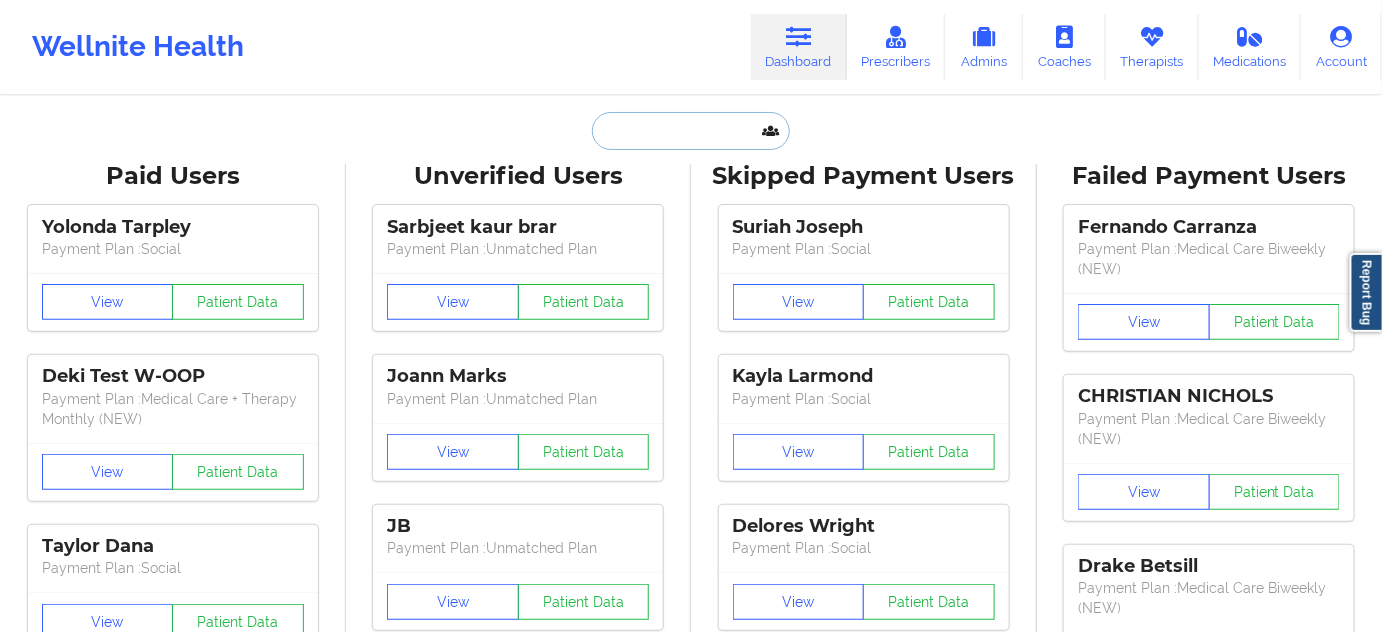 click at bounding box center (691, 131) 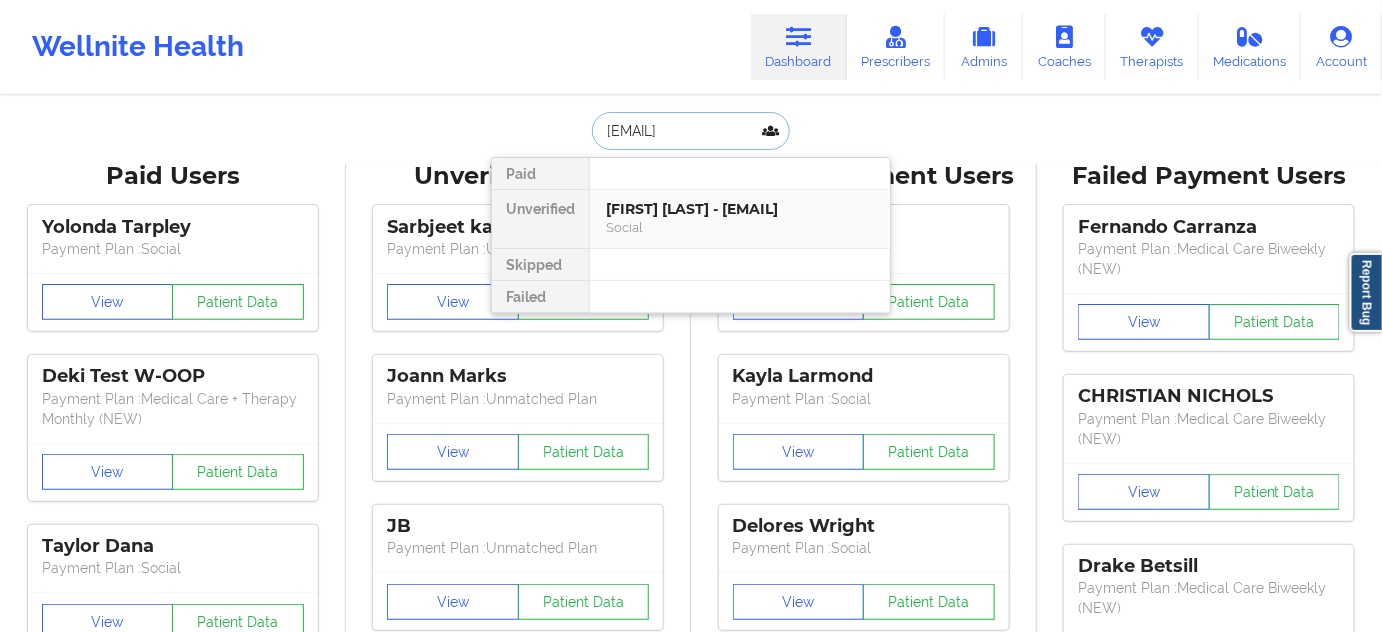 scroll, scrollTop: 0, scrollLeft: 2, axis: horizontal 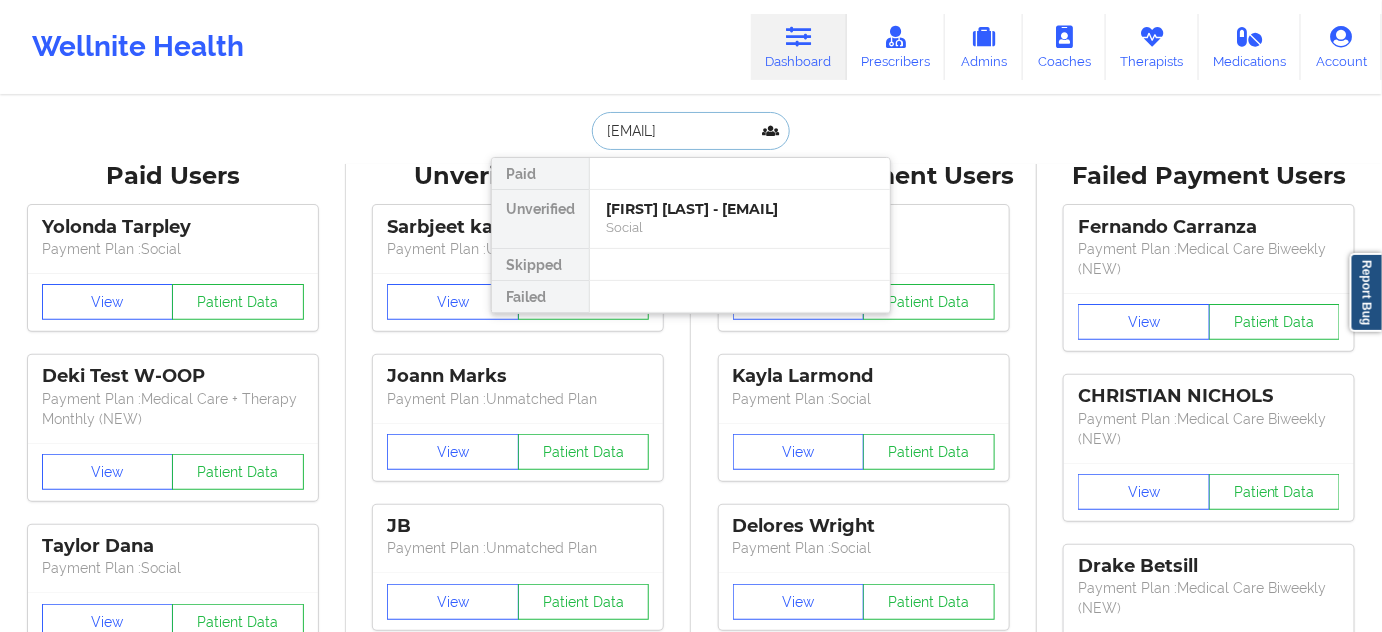 click on "[FIRST] [LAST] - [EMAIL]" at bounding box center (740, 209) 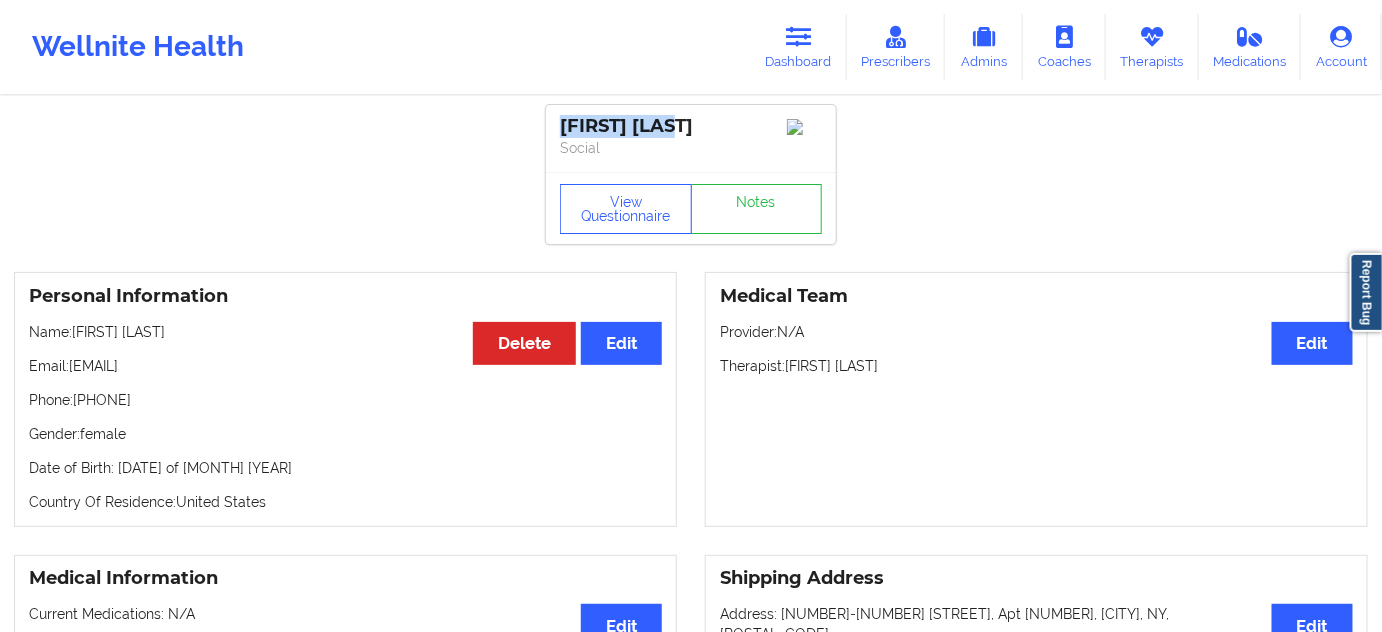 drag, startPoint x: 701, startPoint y: 129, endPoint x: 562, endPoint y: 138, distance: 139.29106 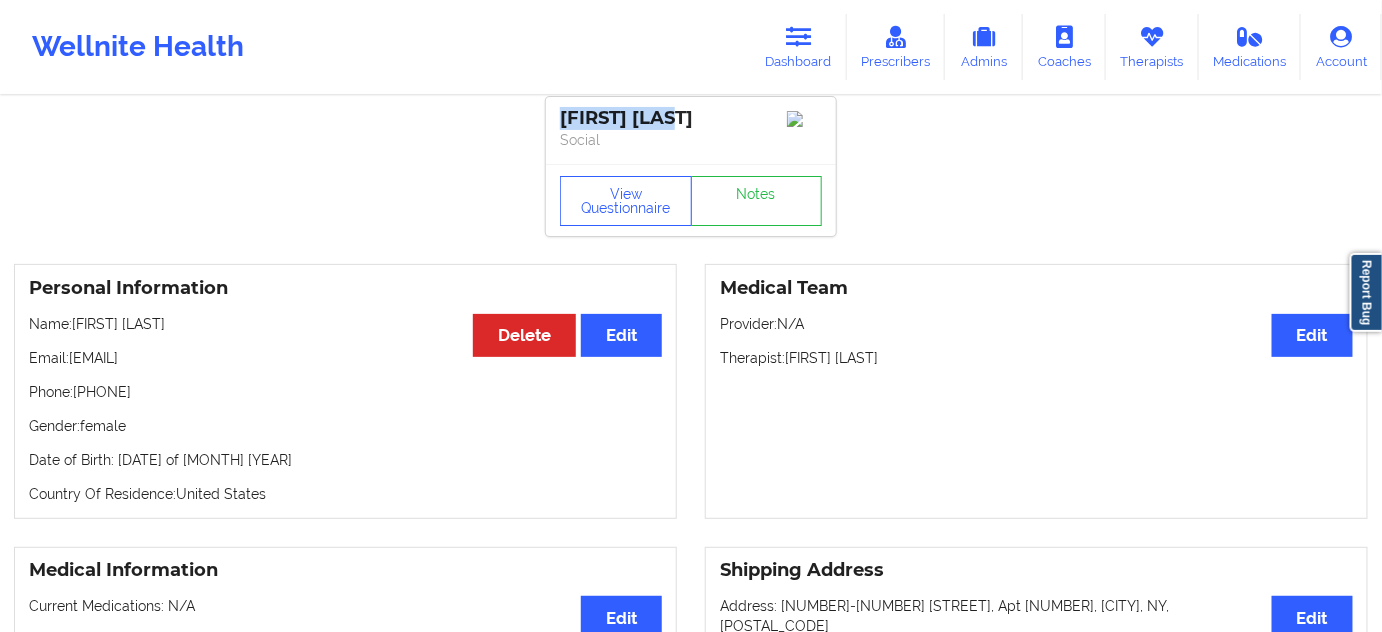 scroll, scrollTop: 0, scrollLeft: 0, axis: both 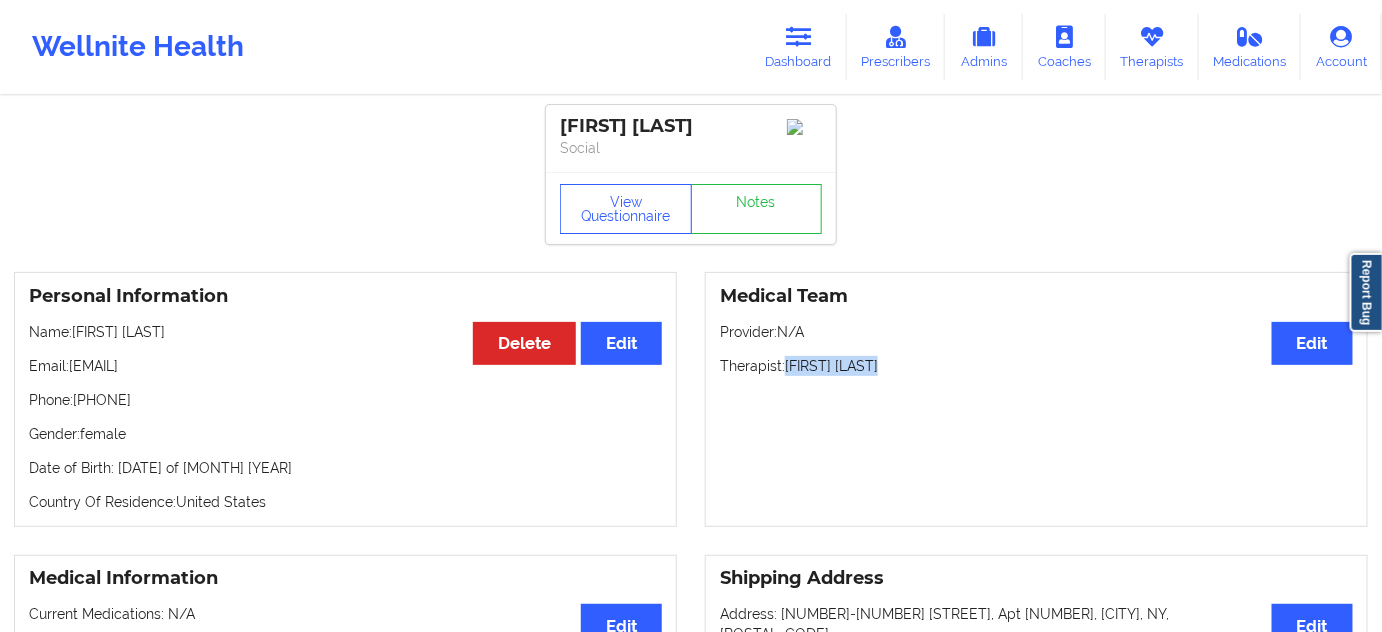 drag, startPoint x: 786, startPoint y: 374, endPoint x: 886, endPoint y: 370, distance: 100.07997 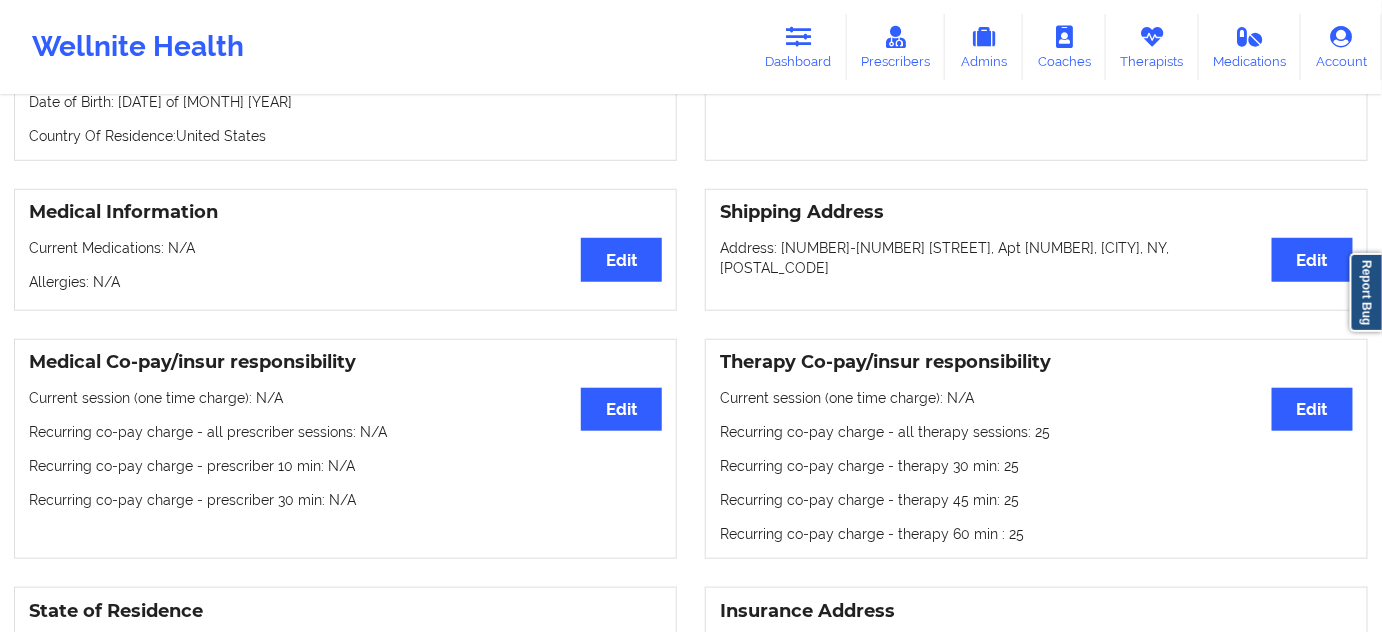 scroll, scrollTop: 666, scrollLeft: 0, axis: vertical 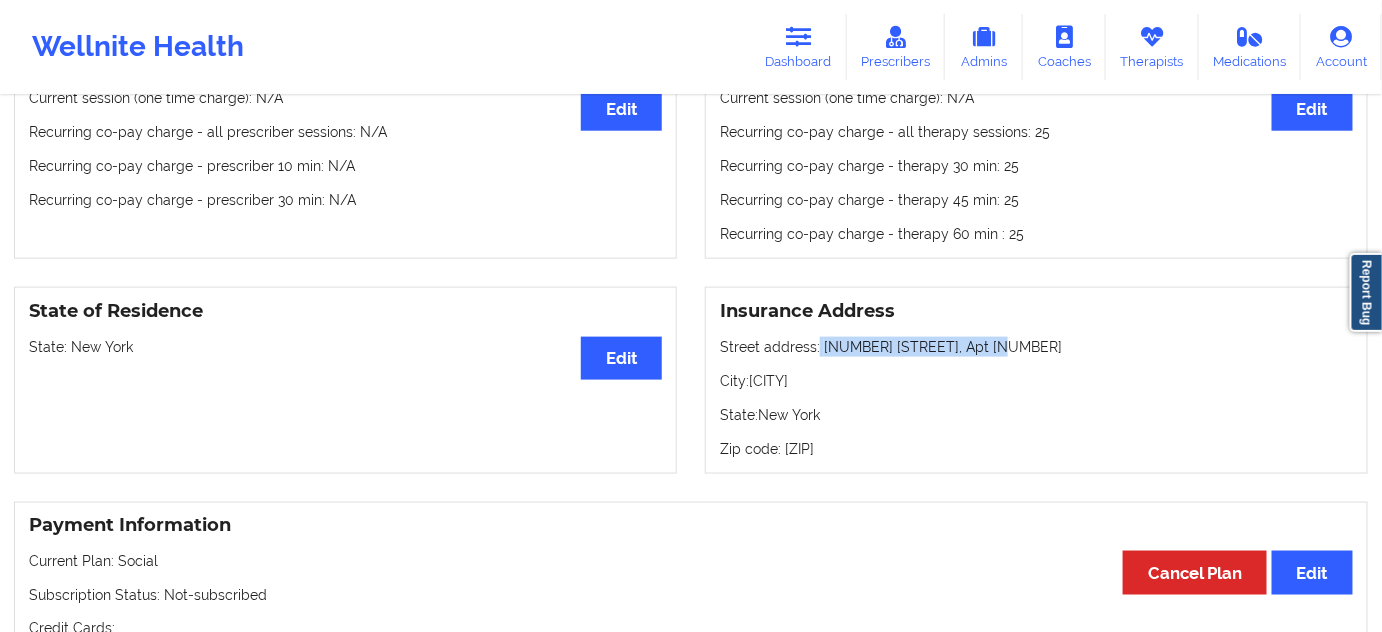 drag, startPoint x: 816, startPoint y: 353, endPoint x: 994, endPoint y: 347, distance: 178.10109 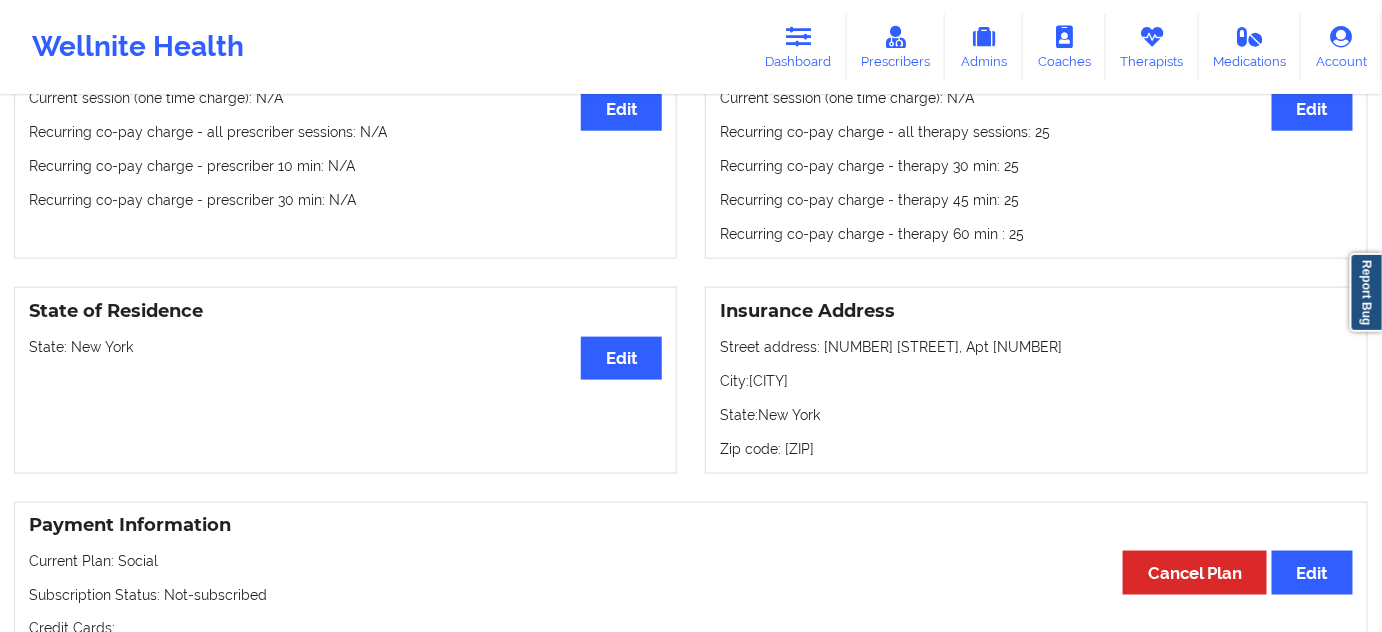 click on "Zip code: [POSTAL_CODE]" at bounding box center [1036, 449] 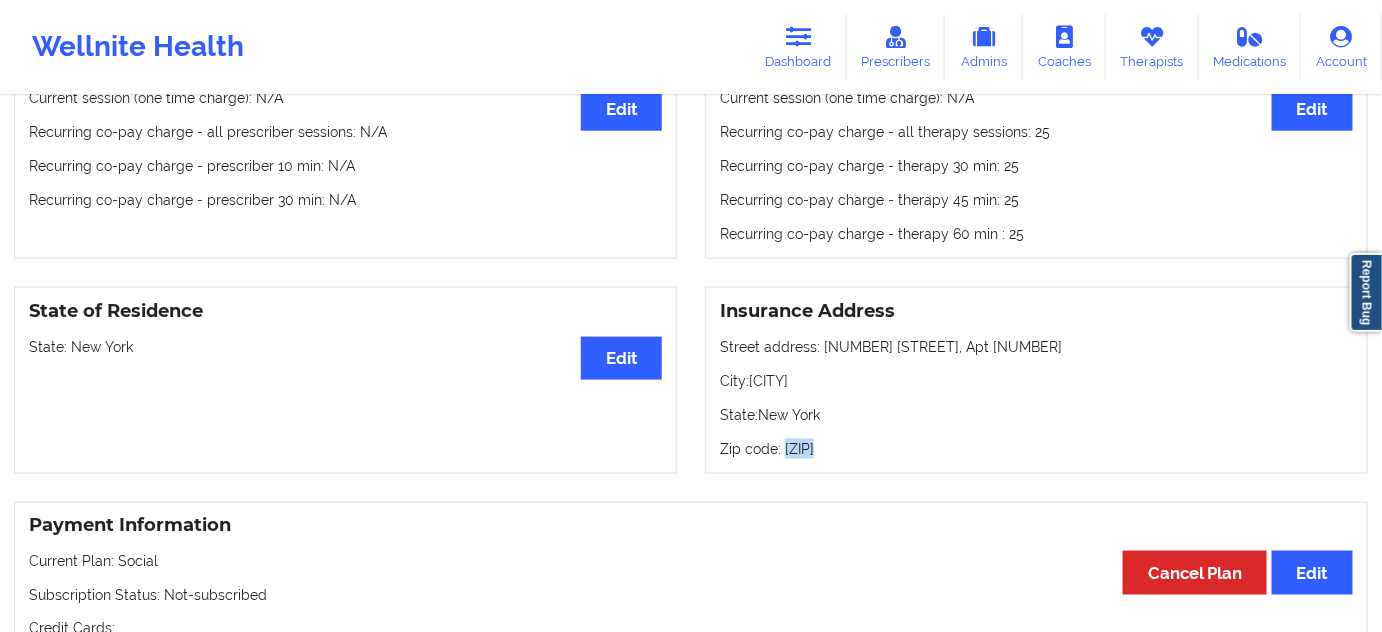 click on "Zip code: [POSTAL_CODE]" at bounding box center (1036, 449) 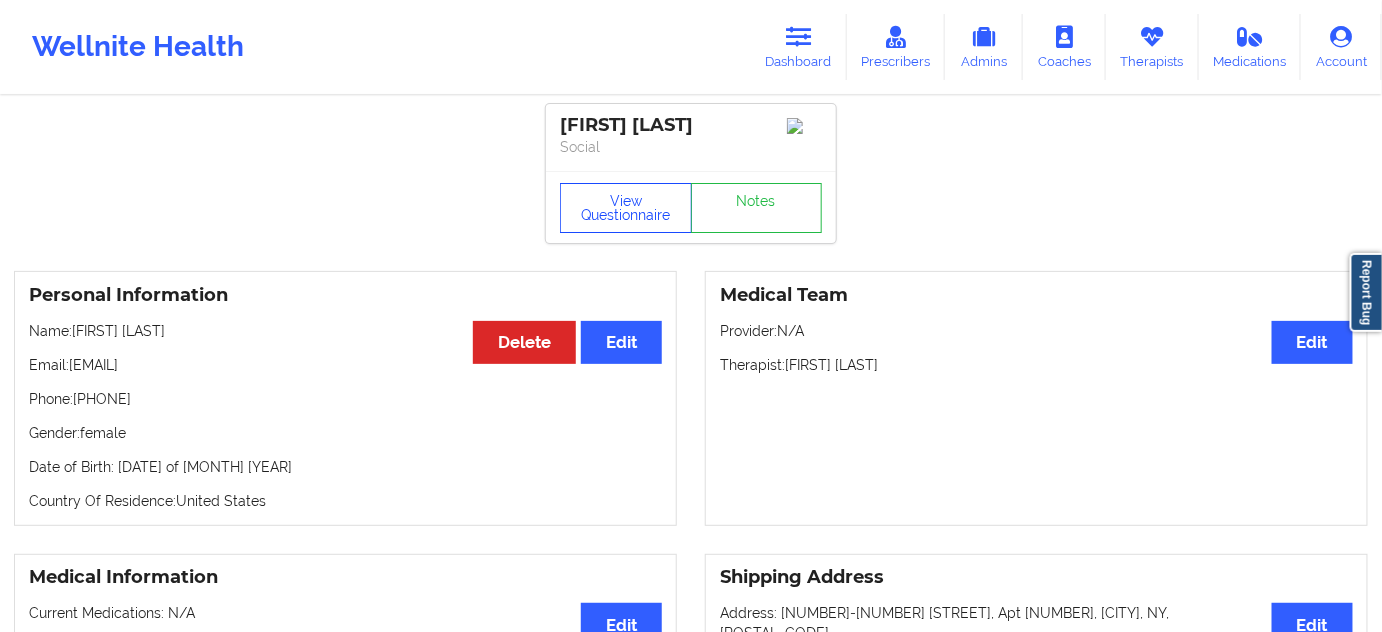scroll, scrollTop: 0, scrollLeft: 0, axis: both 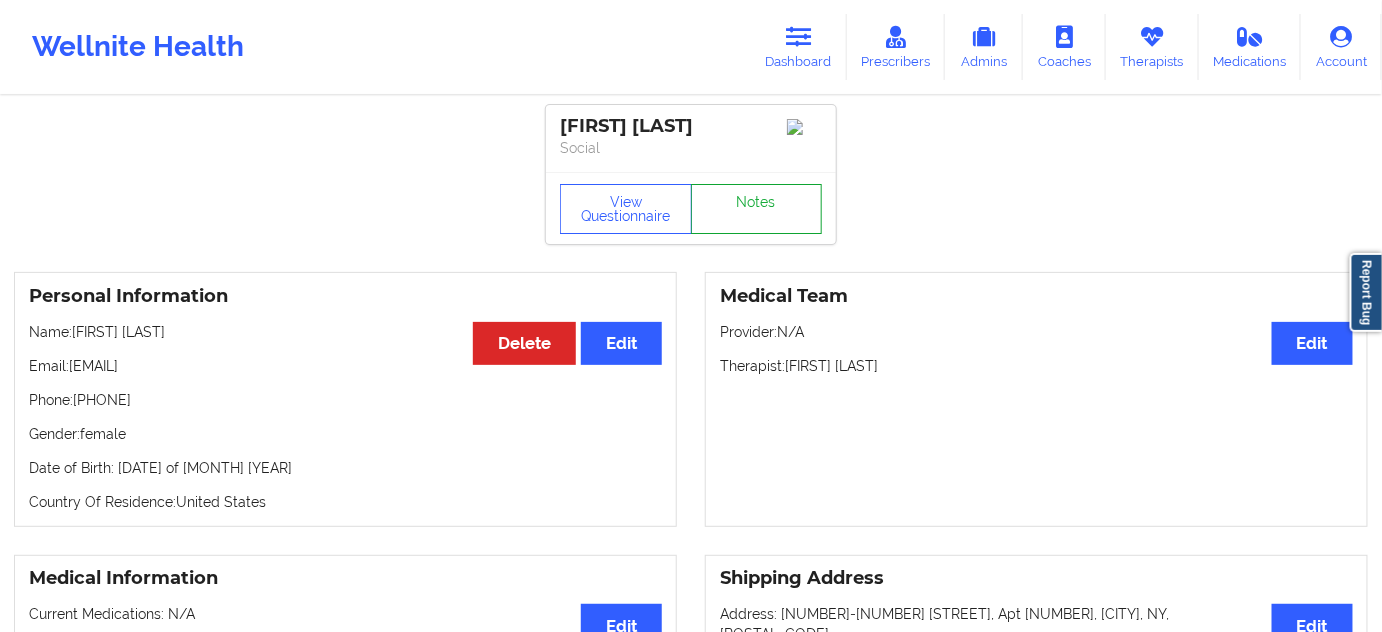 click on "Notes" at bounding box center [757, 209] 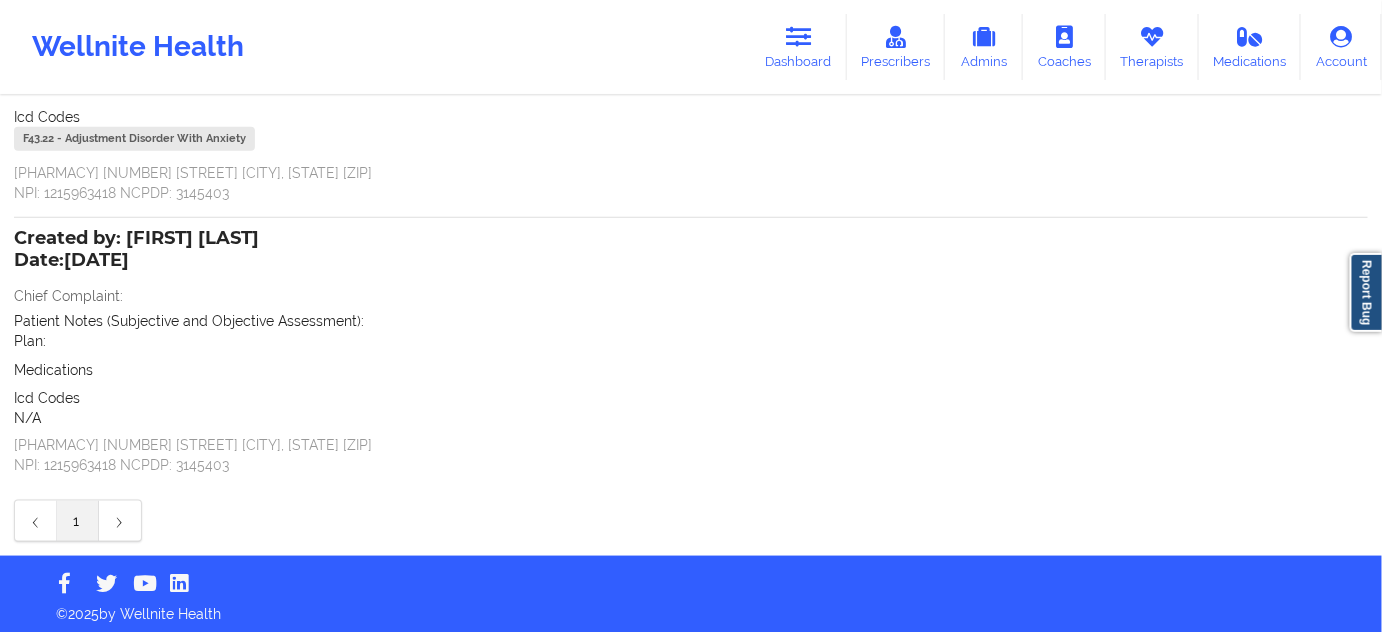 scroll, scrollTop: 554, scrollLeft: 0, axis: vertical 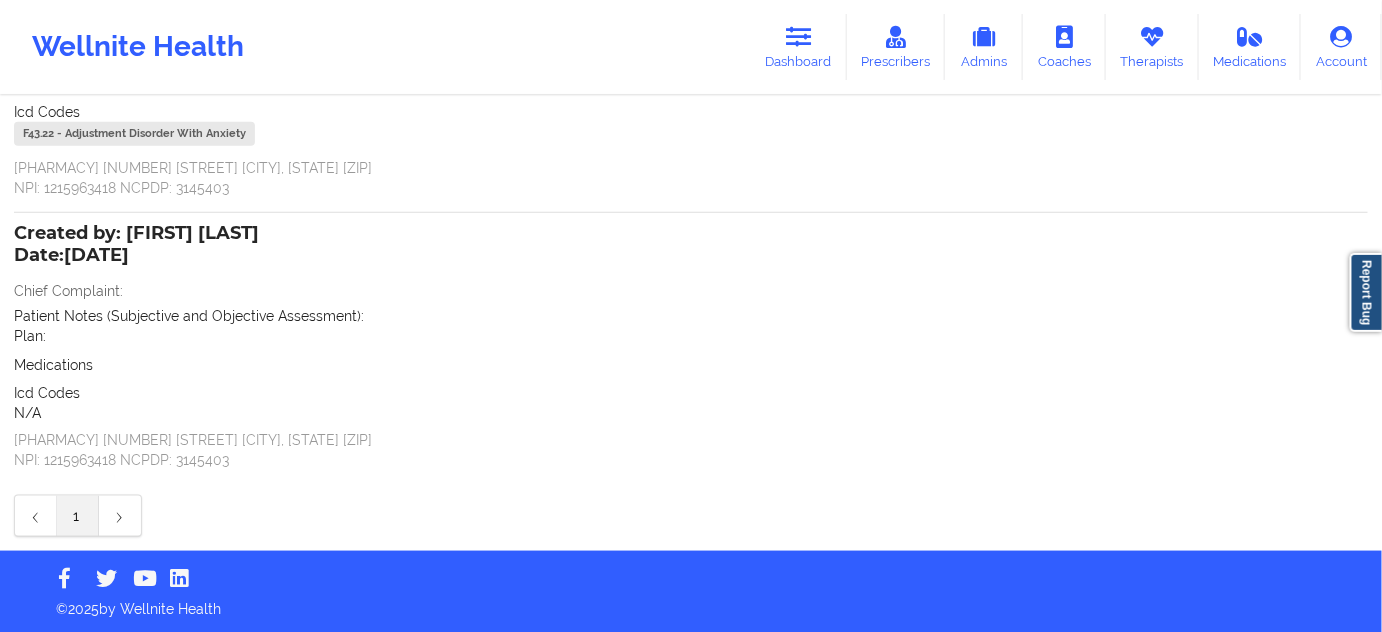 click on "F43.22 - Adjustment Disorder With Anxiety" at bounding box center (134, 134) 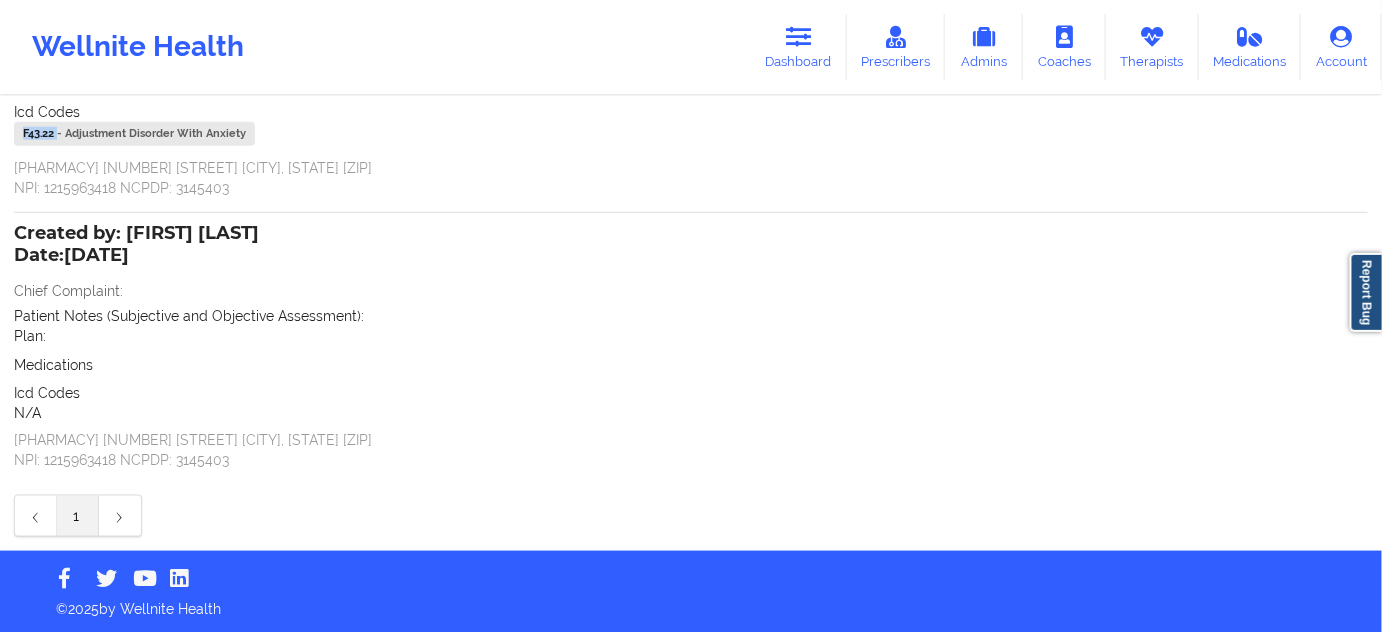 click on "F43.22 - Adjustment Disorder With Anxiety" at bounding box center [134, 134] 